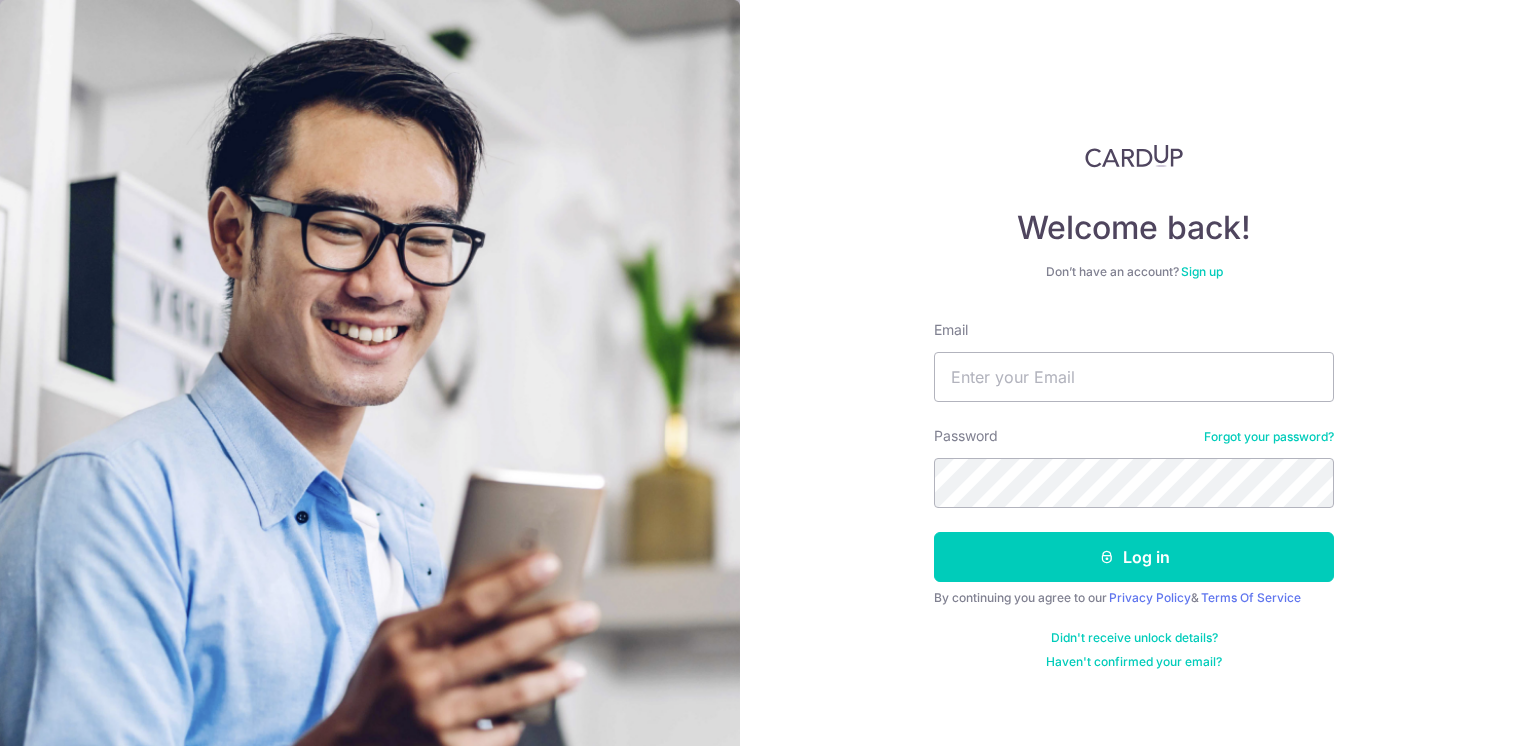 scroll, scrollTop: 0, scrollLeft: 0, axis: both 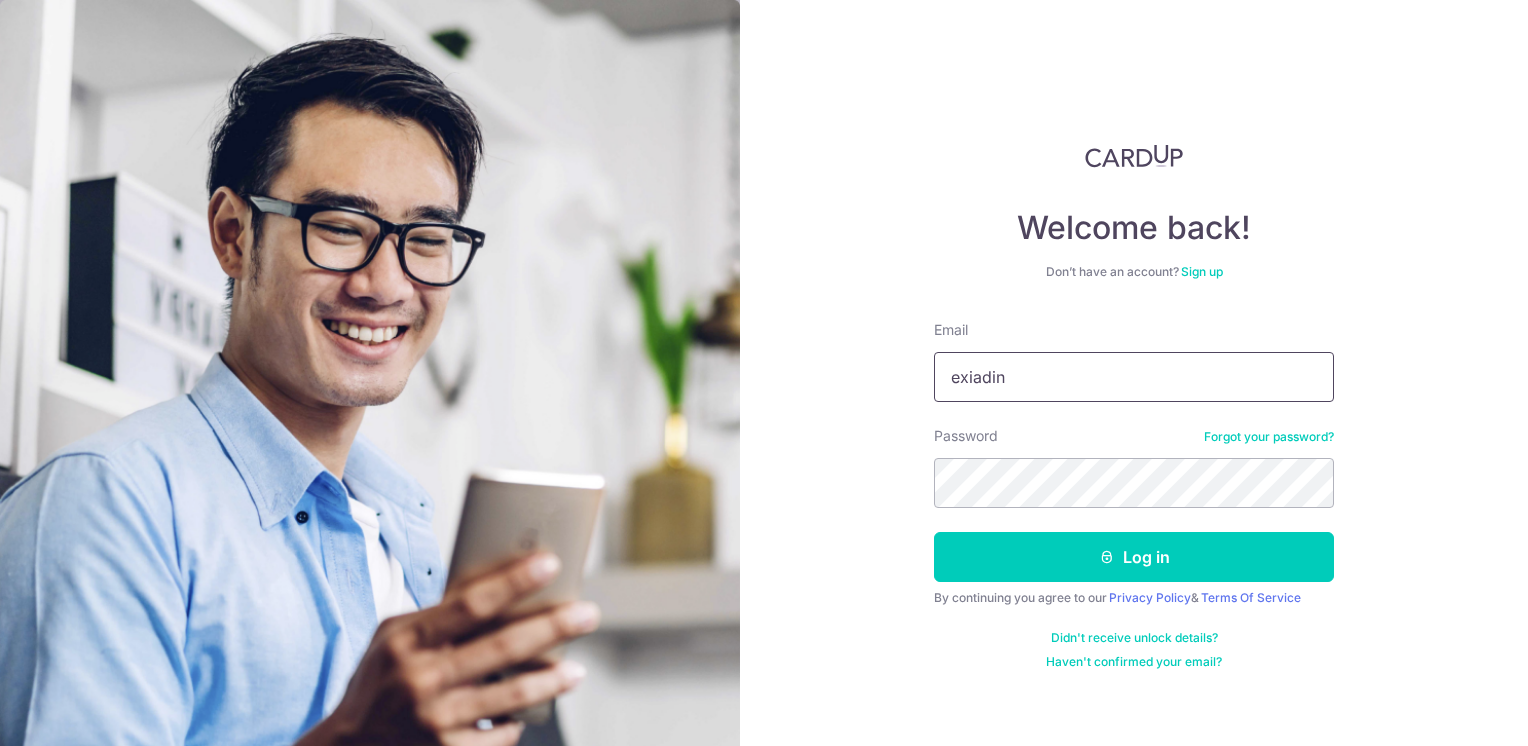 type on "exiadino@example.com" 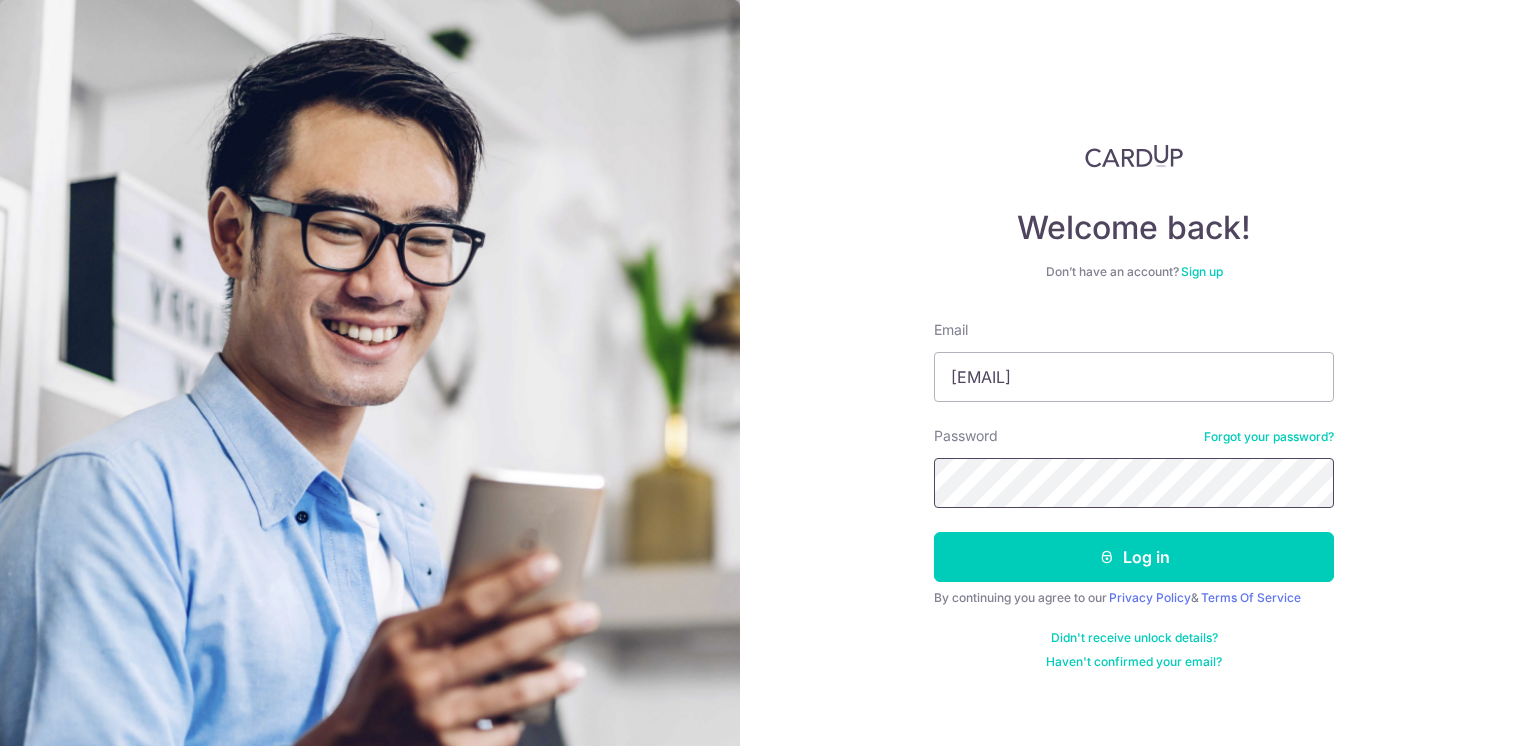 click on "Log in" at bounding box center [1134, 557] 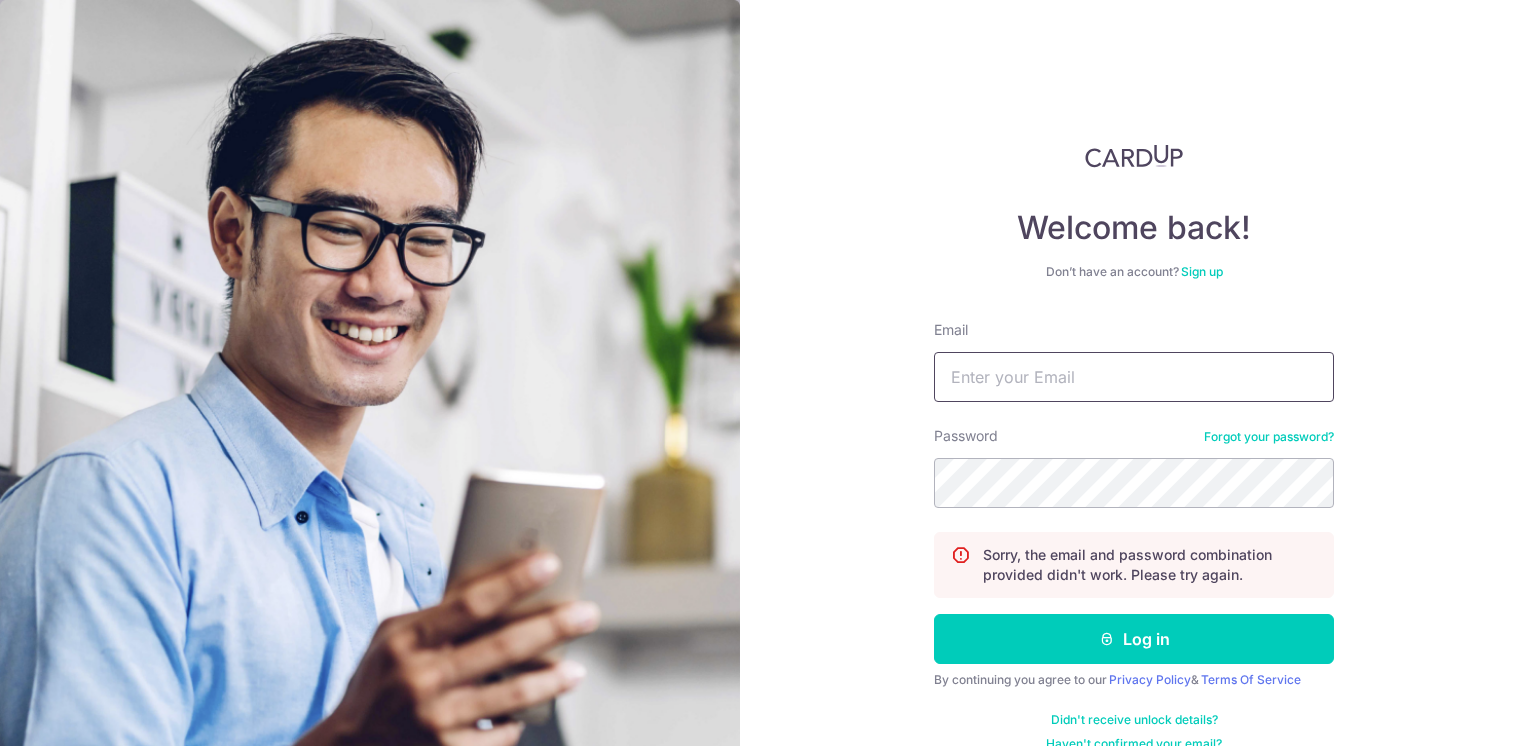 scroll, scrollTop: 0, scrollLeft: 0, axis: both 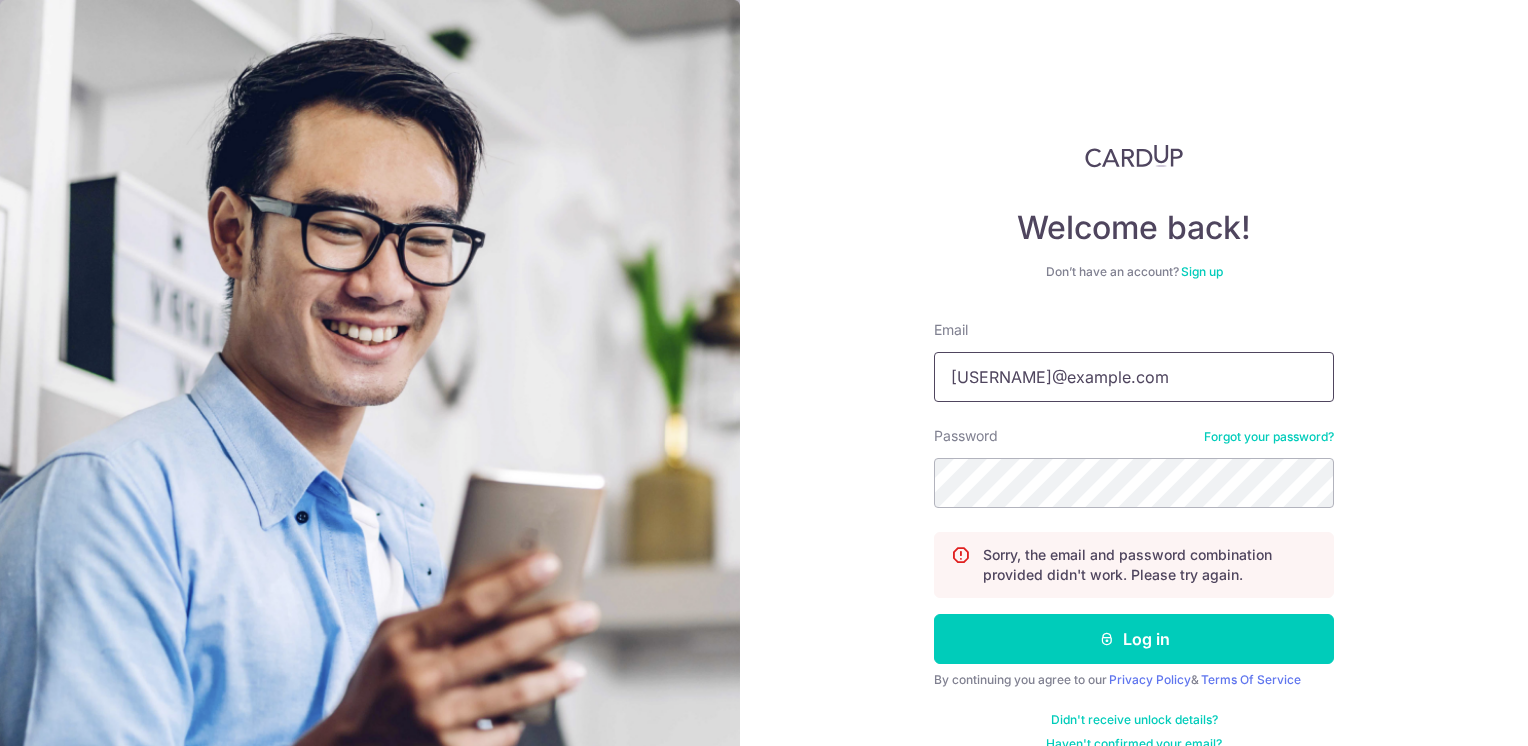 type on "exiadino@gmail.com" 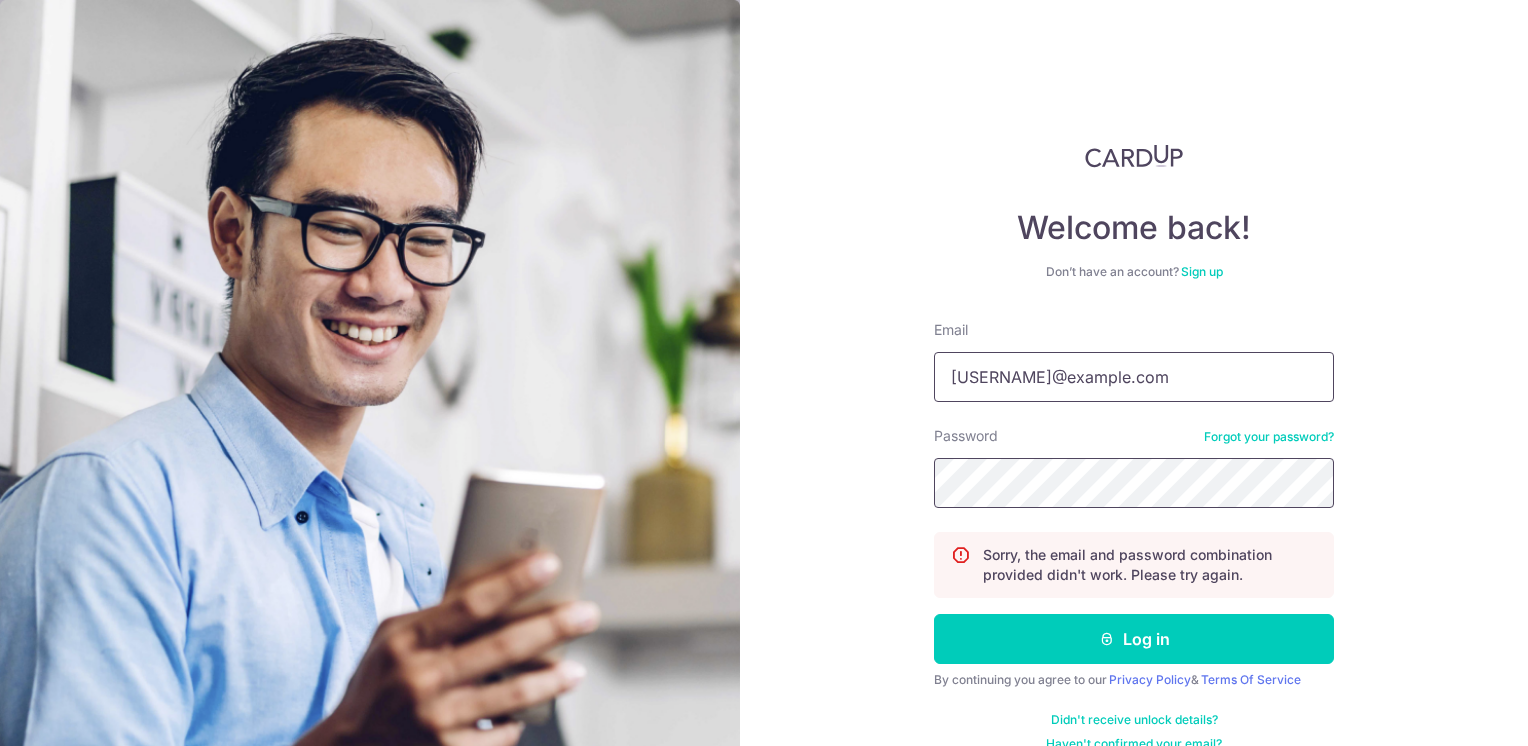 click on "Log in" at bounding box center [1134, 639] 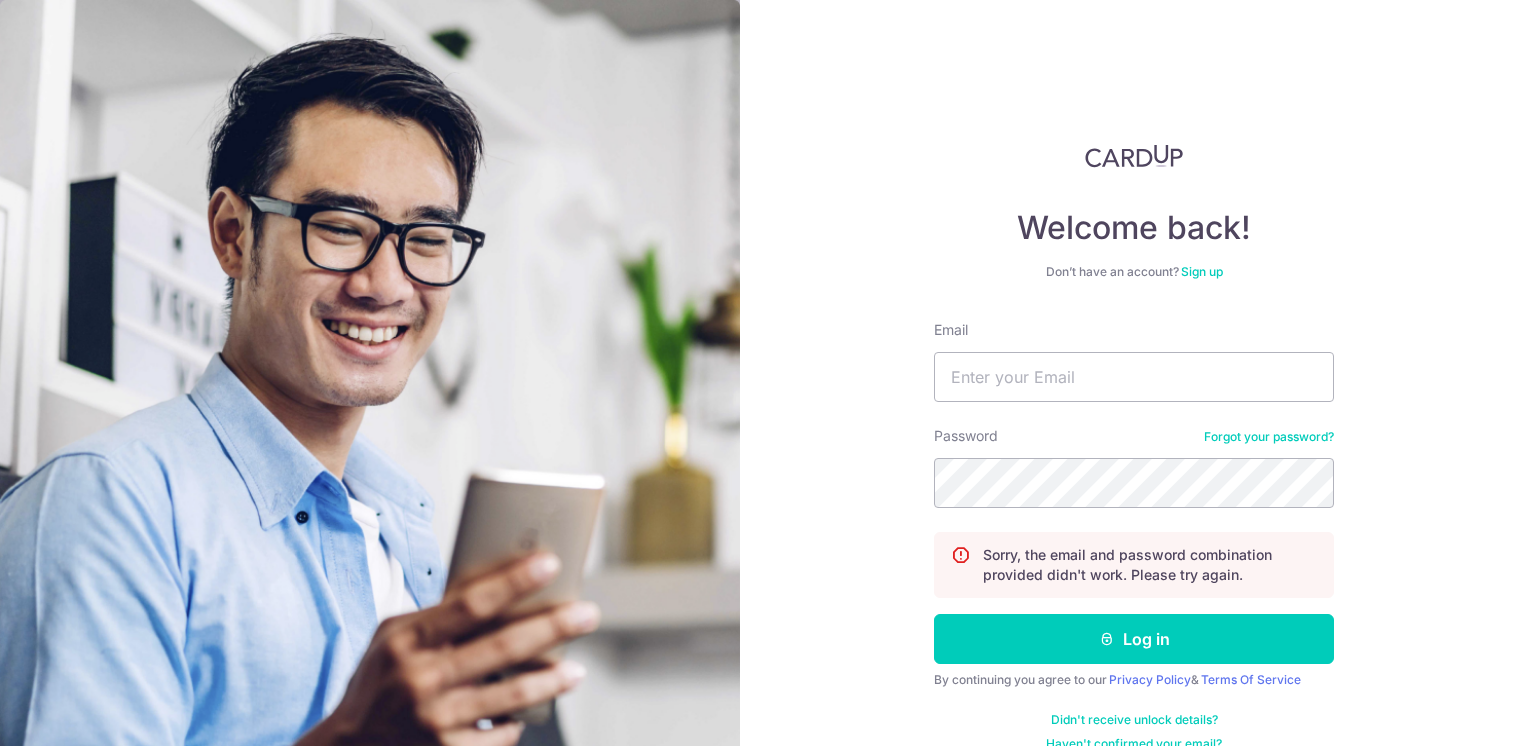 scroll, scrollTop: 0, scrollLeft: 0, axis: both 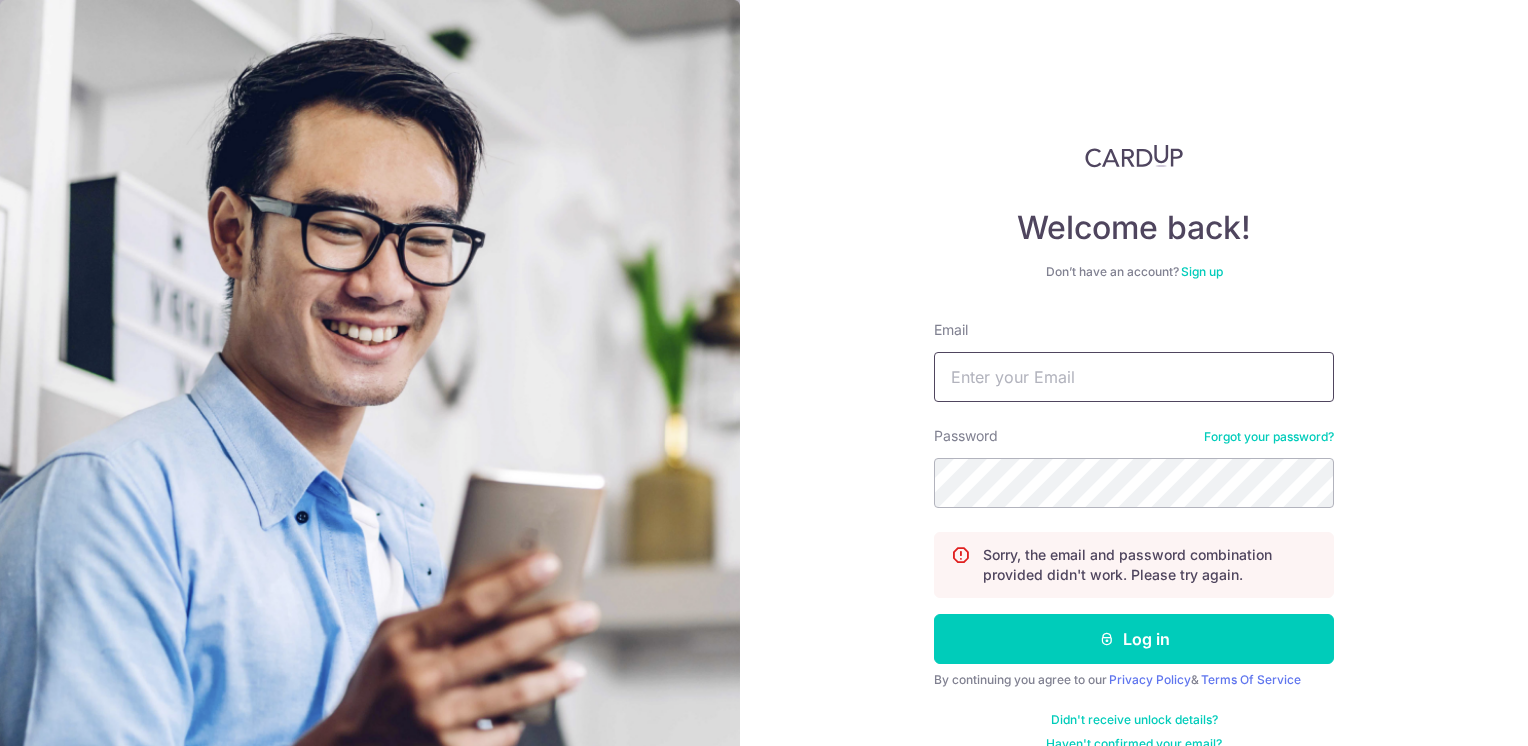 click on "Email" at bounding box center (1134, 377) 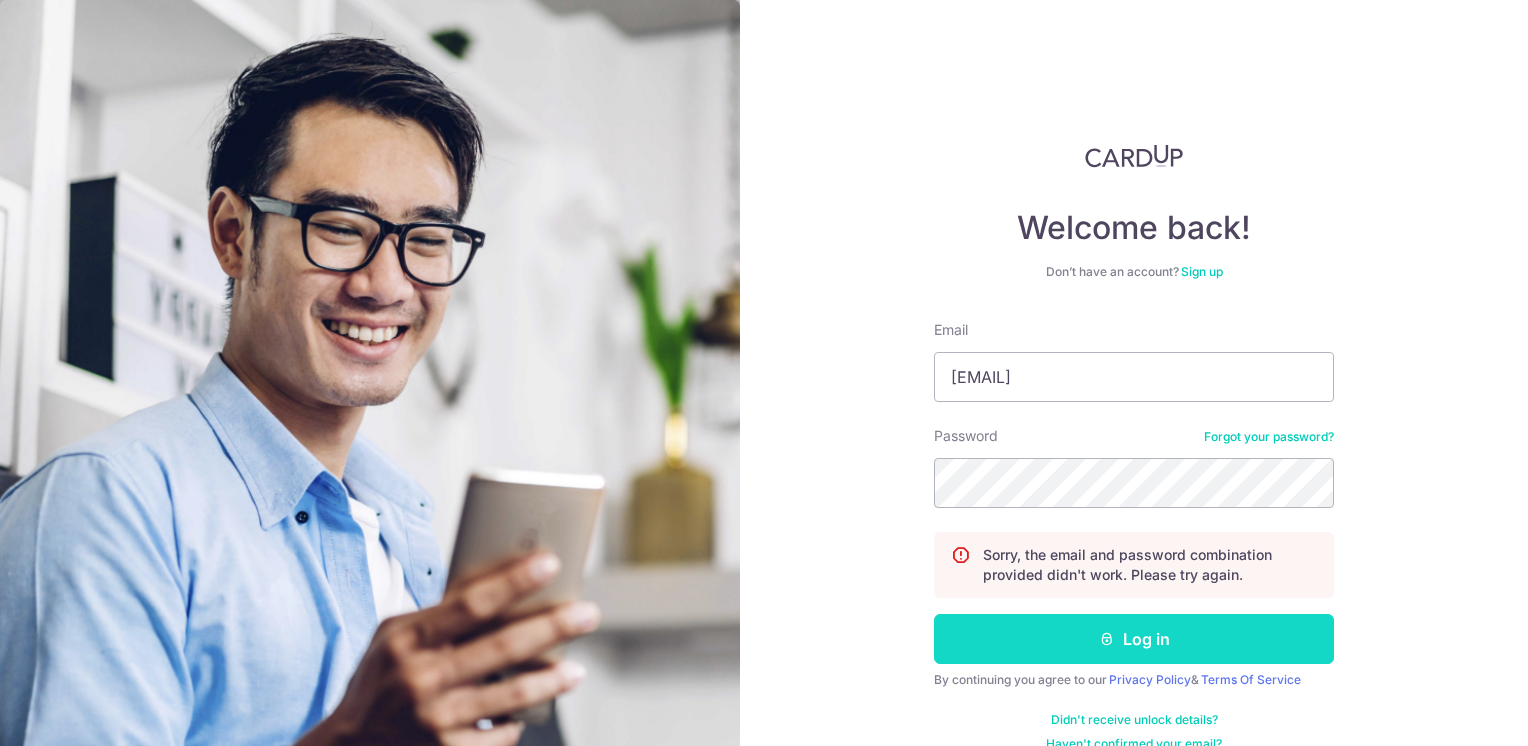 click on "Log in" at bounding box center (1134, 639) 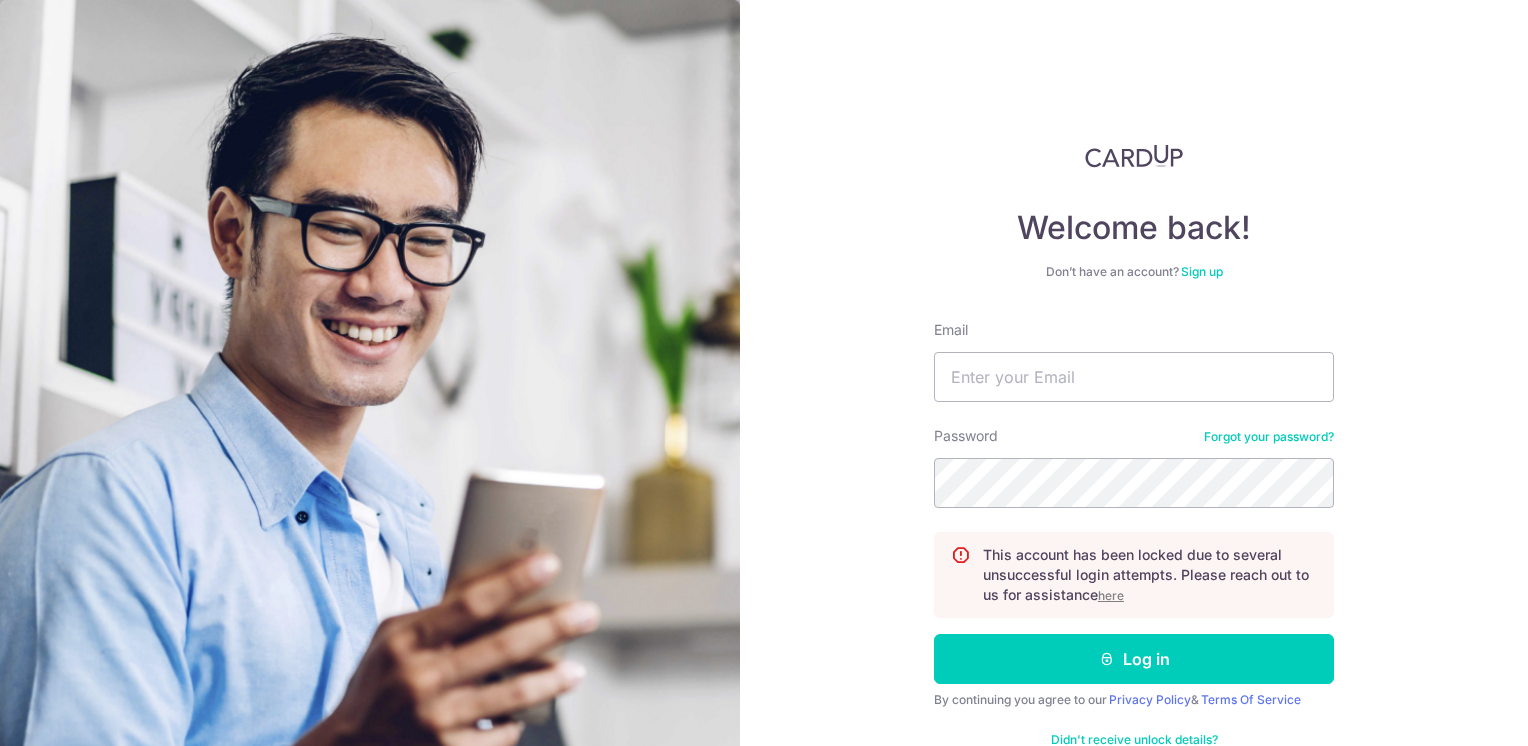 scroll, scrollTop: 0, scrollLeft: 0, axis: both 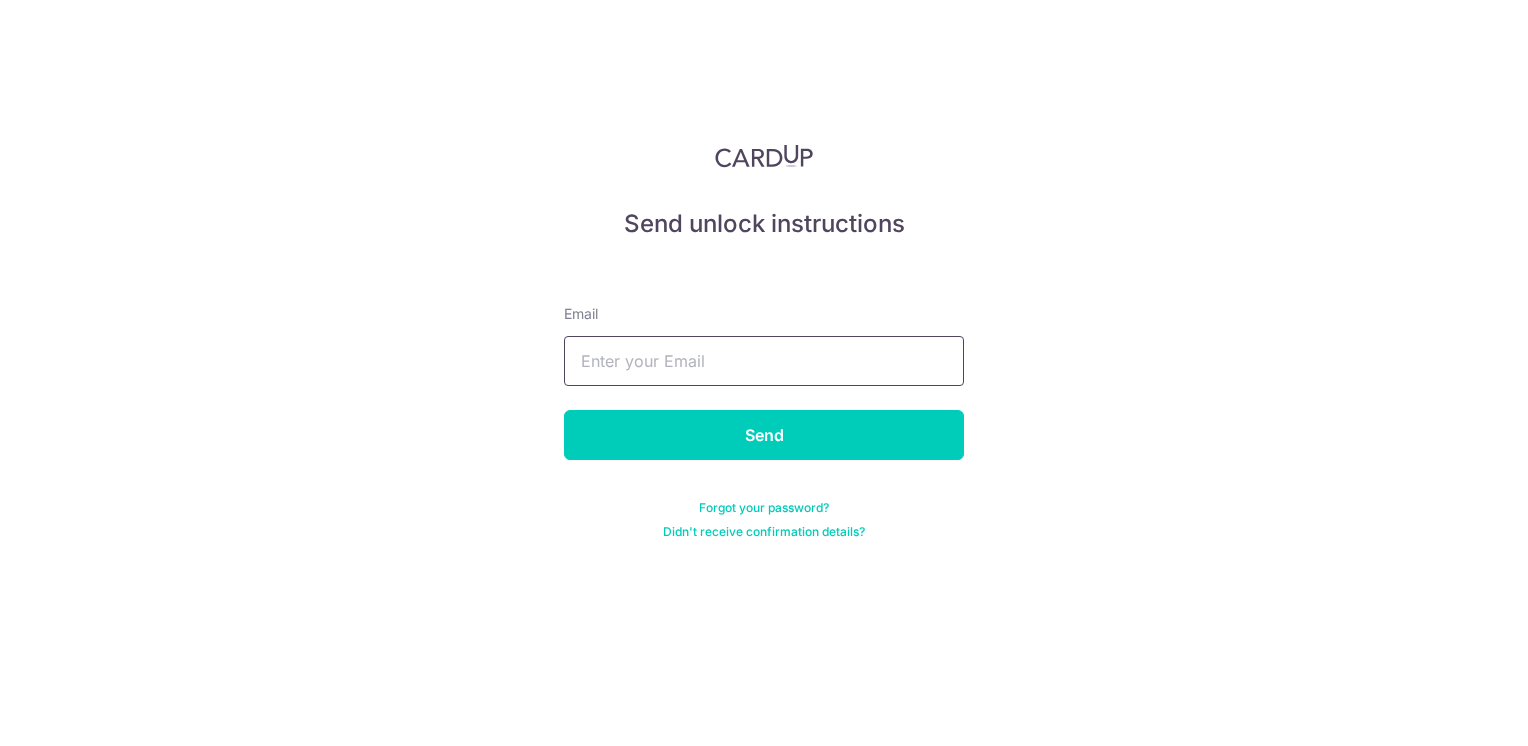 click at bounding box center [764, 361] 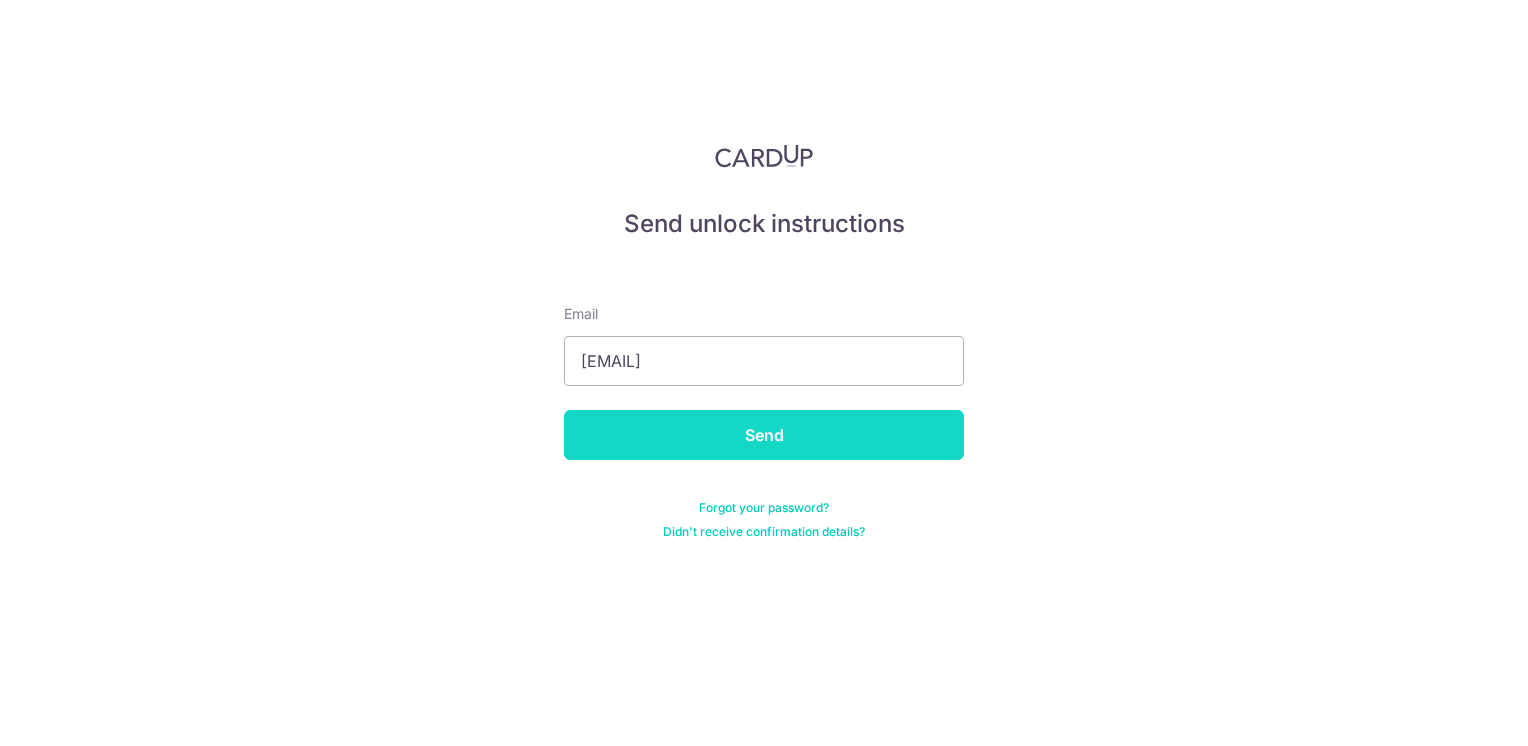 click on "Send" at bounding box center [764, 435] 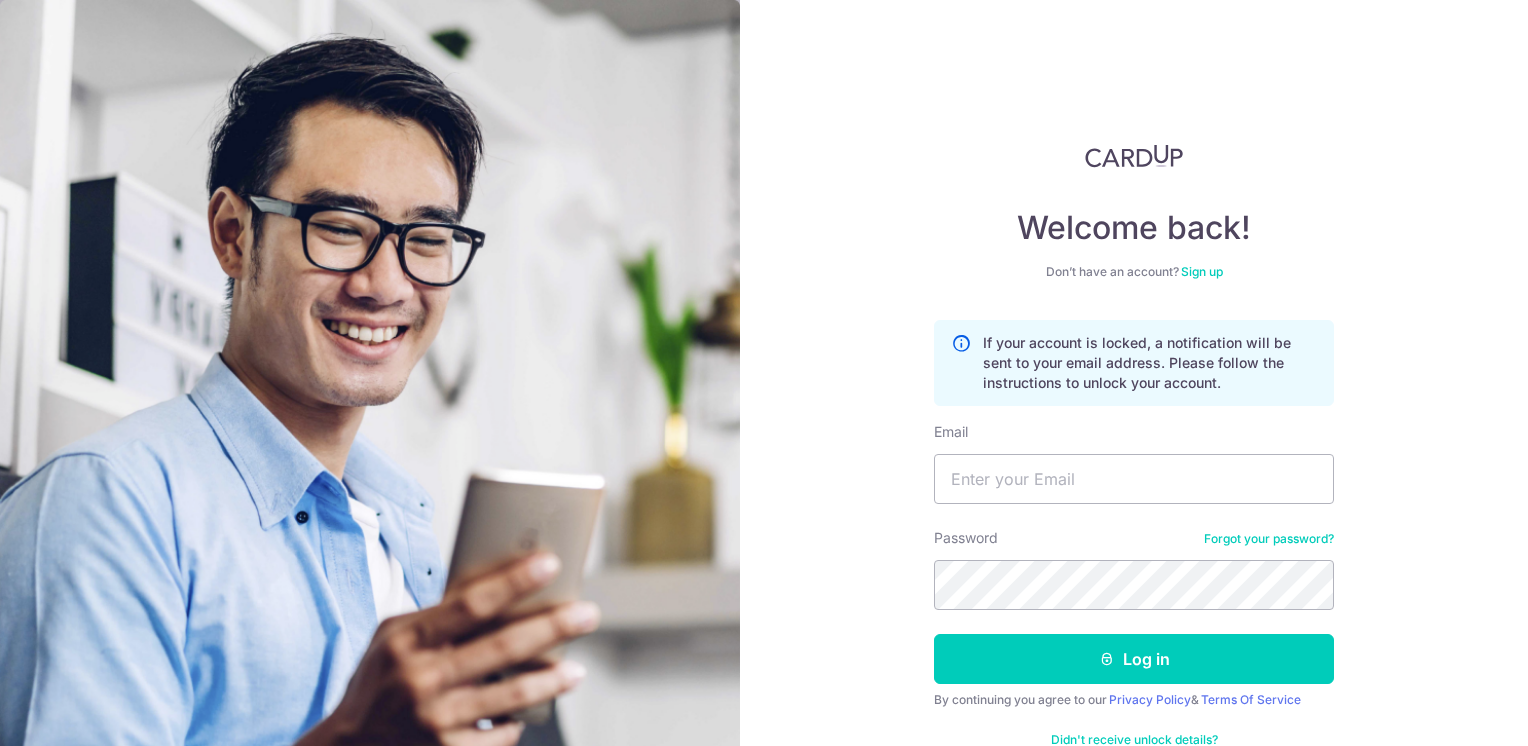 scroll, scrollTop: 0, scrollLeft: 0, axis: both 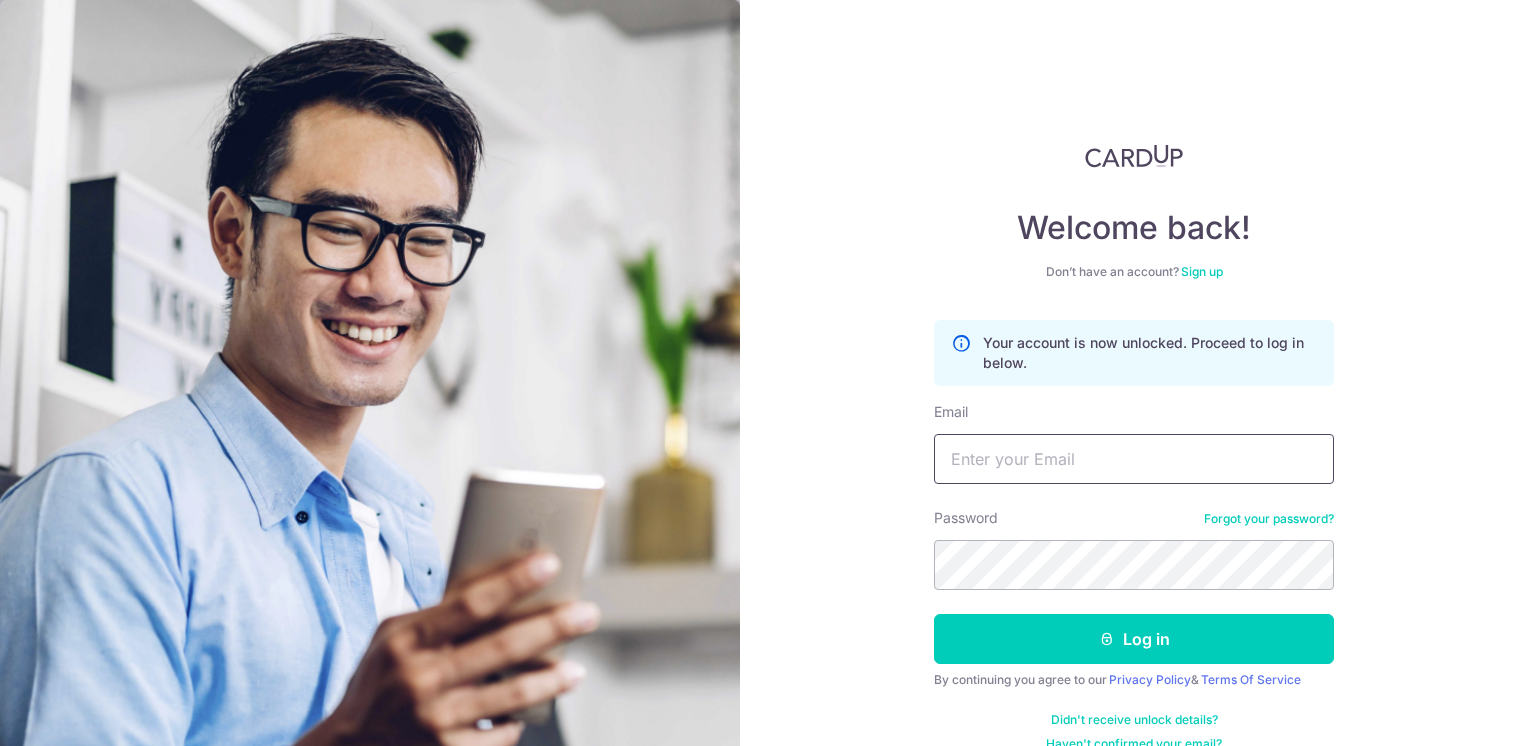 click on "Email" at bounding box center (1134, 459) 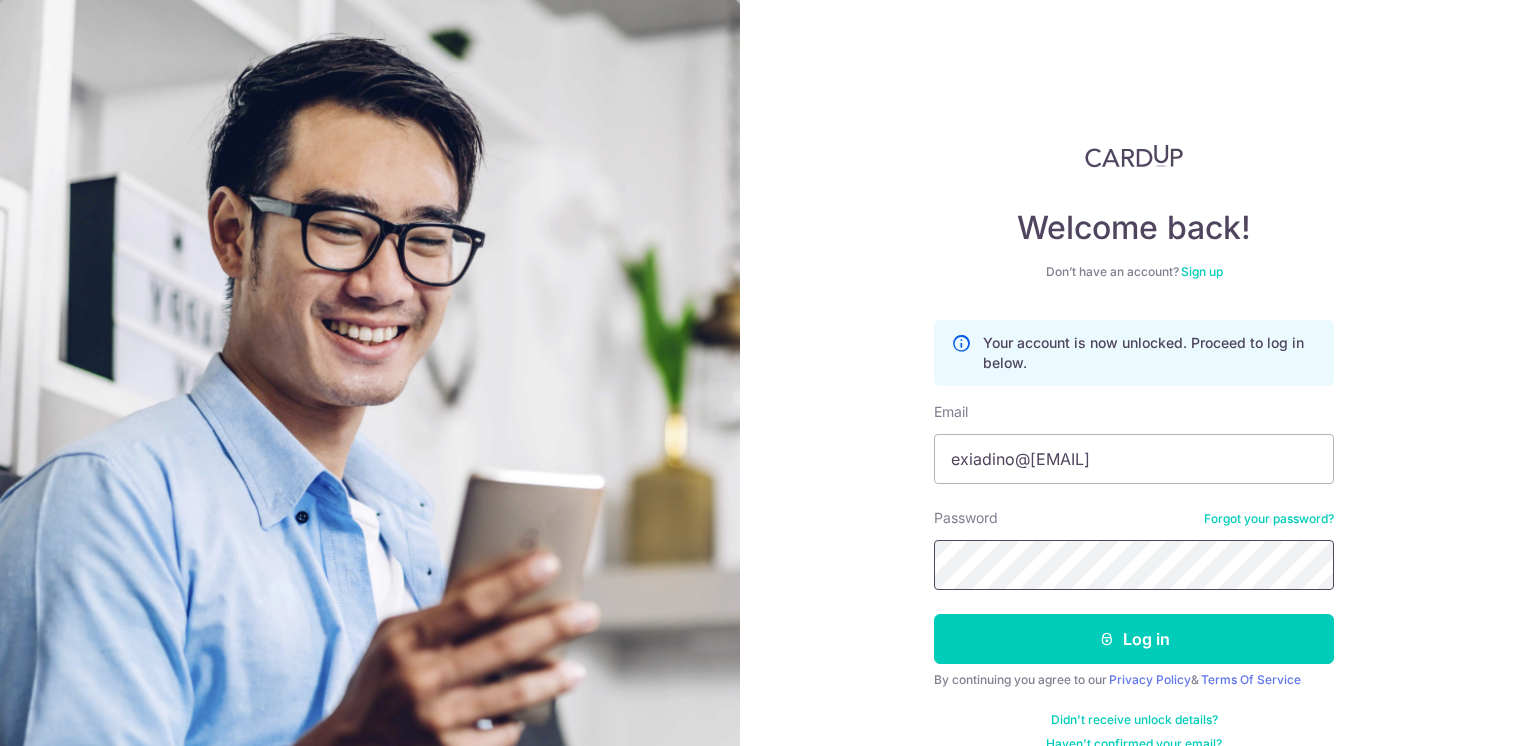 click on "Log in" at bounding box center (1134, 639) 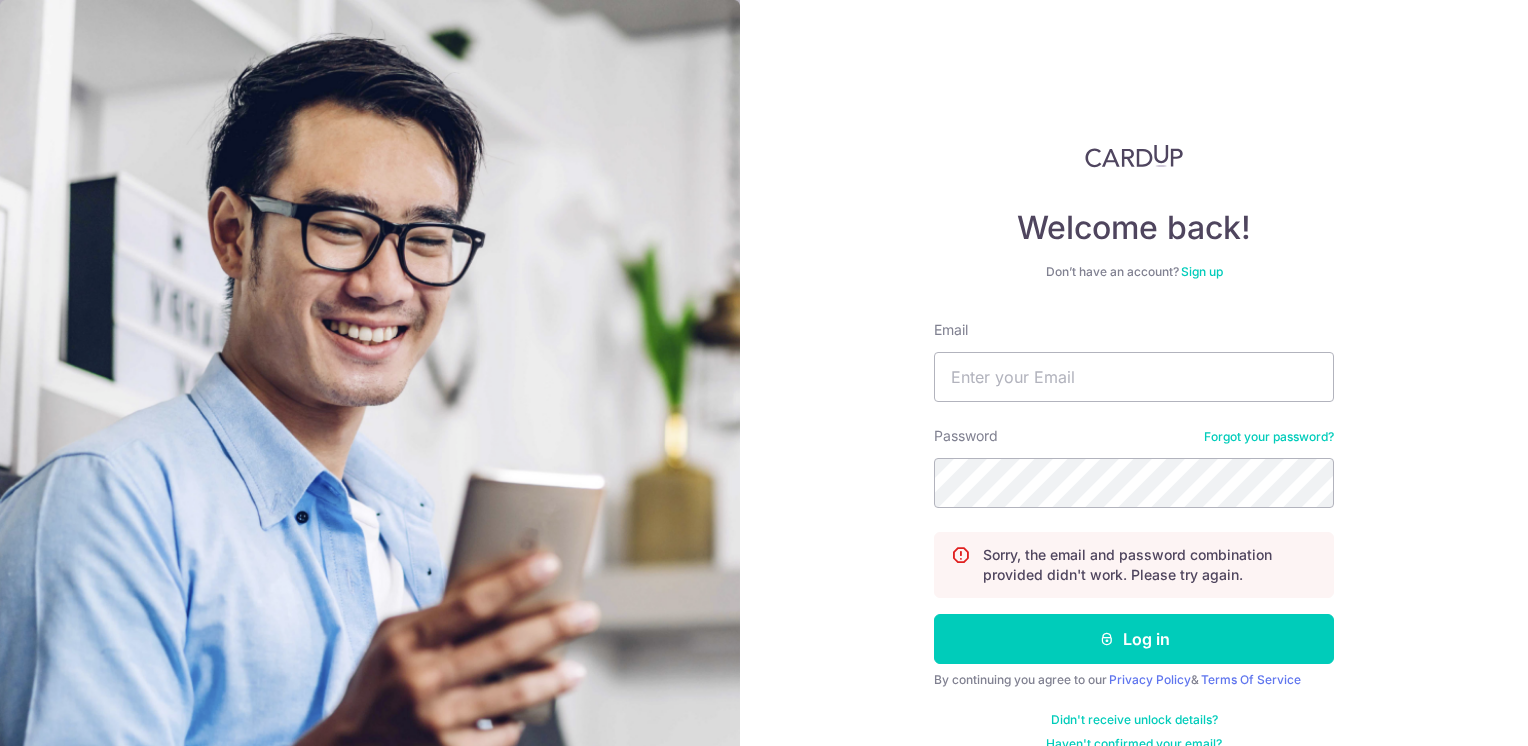scroll, scrollTop: 0, scrollLeft: 0, axis: both 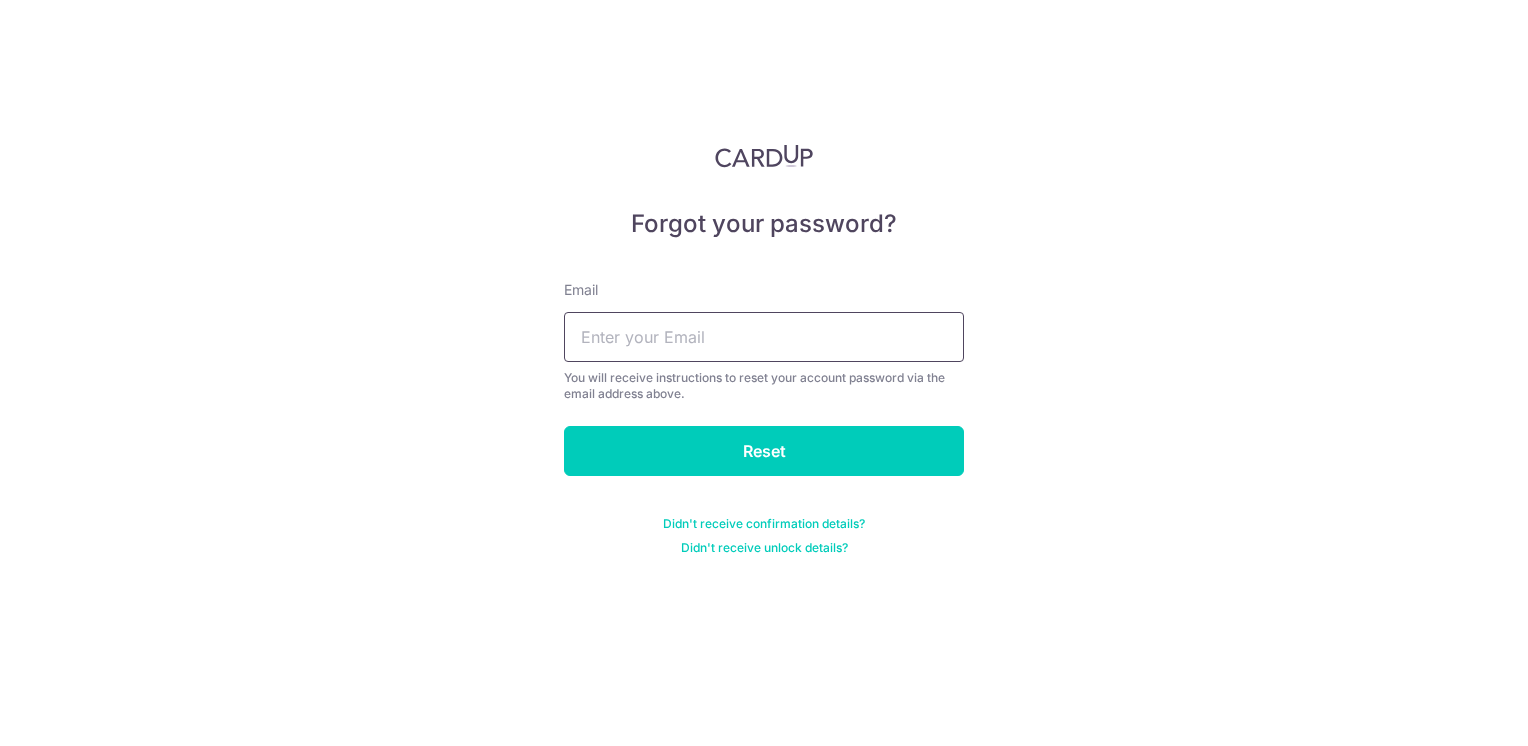 click at bounding box center [764, 337] 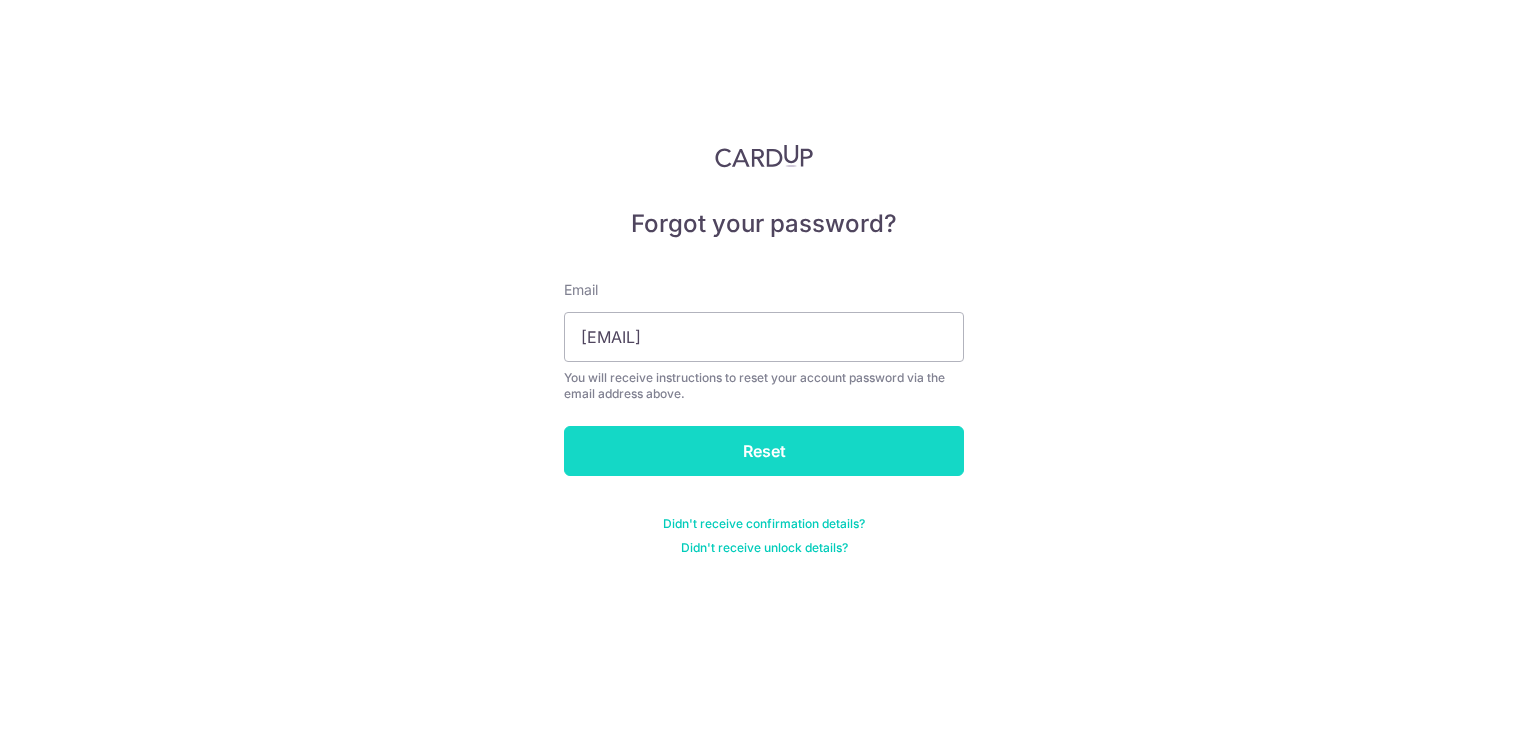 click on "Reset" at bounding box center (764, 451) 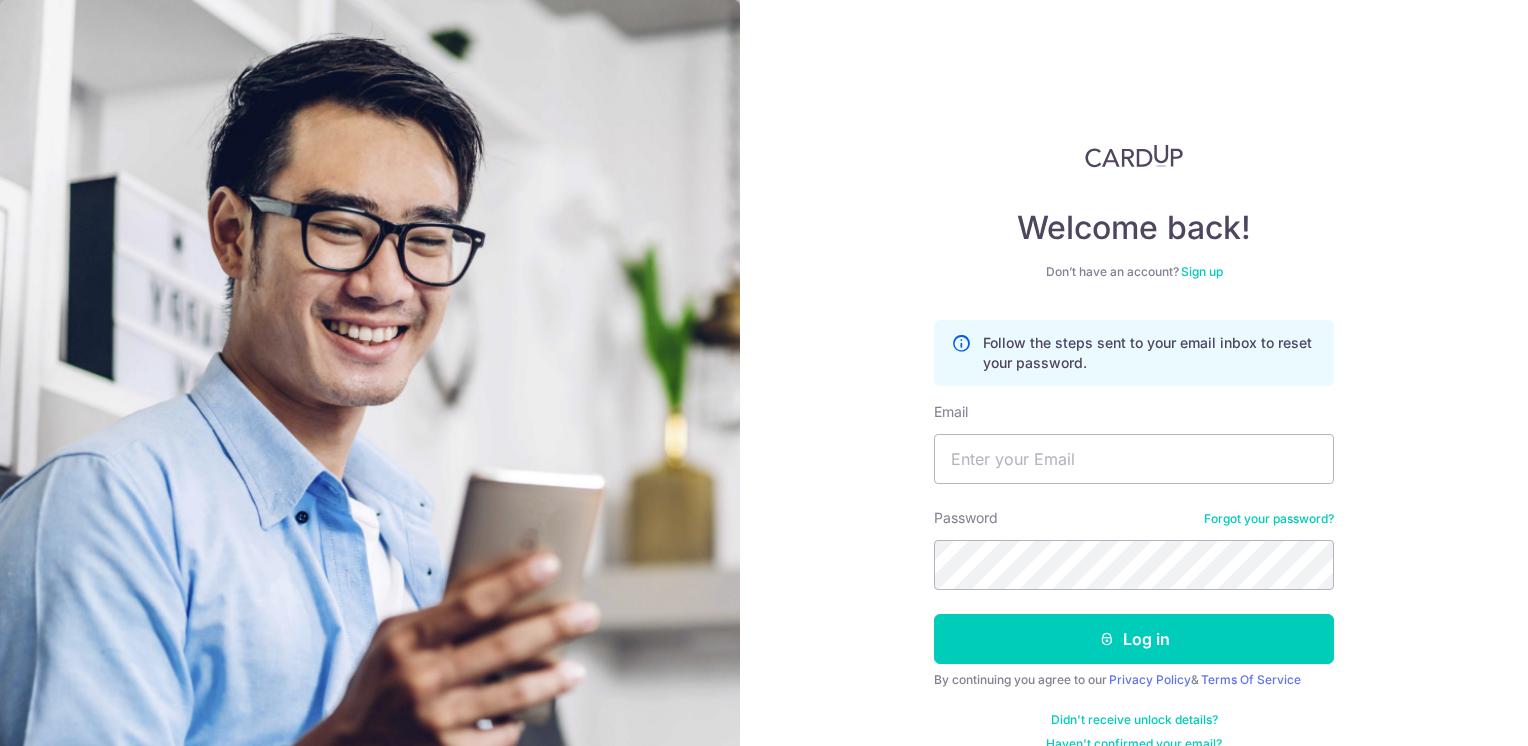 scroll, scrollTop: 0, scrollLeft: 0, axis: both 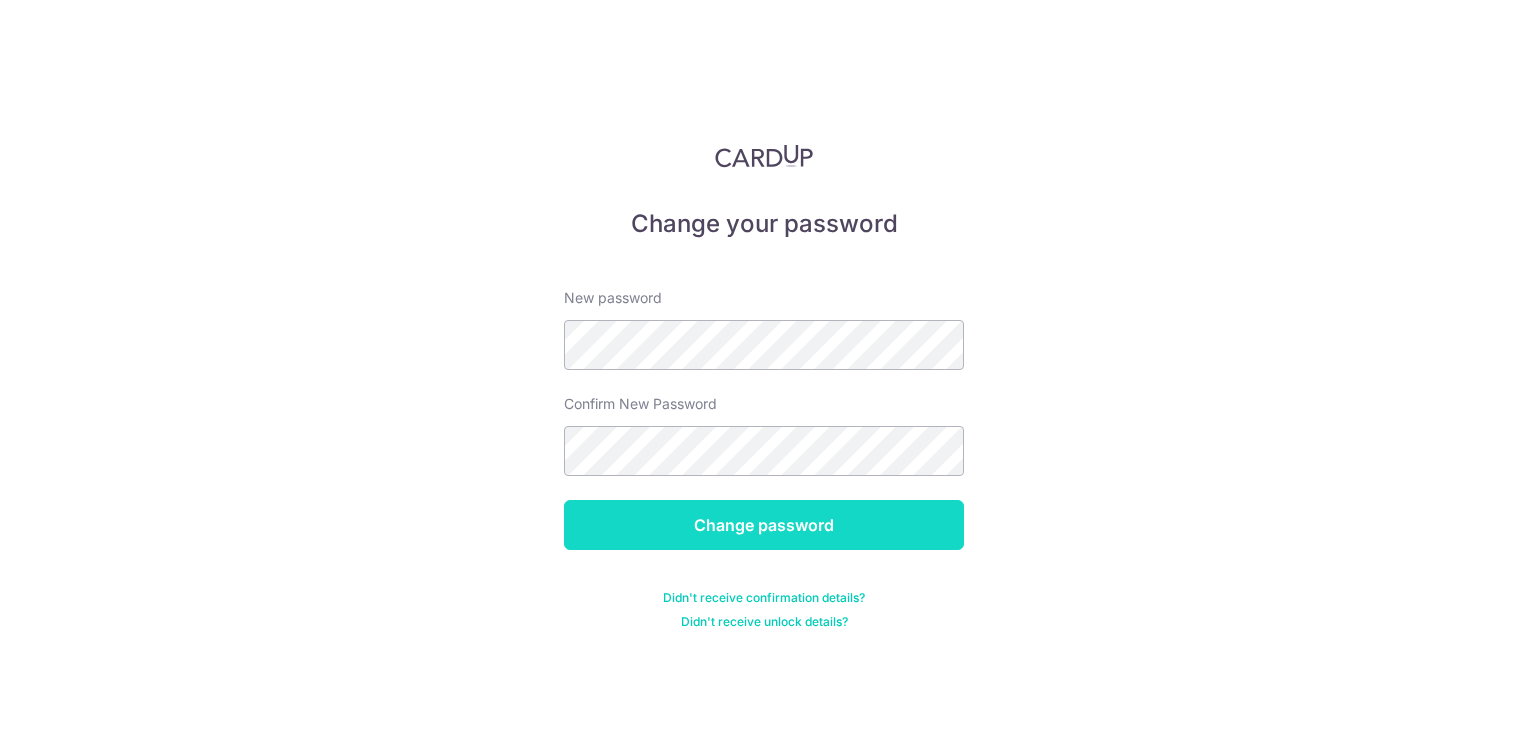 click on "Change password" at bounding box center (764, 525) 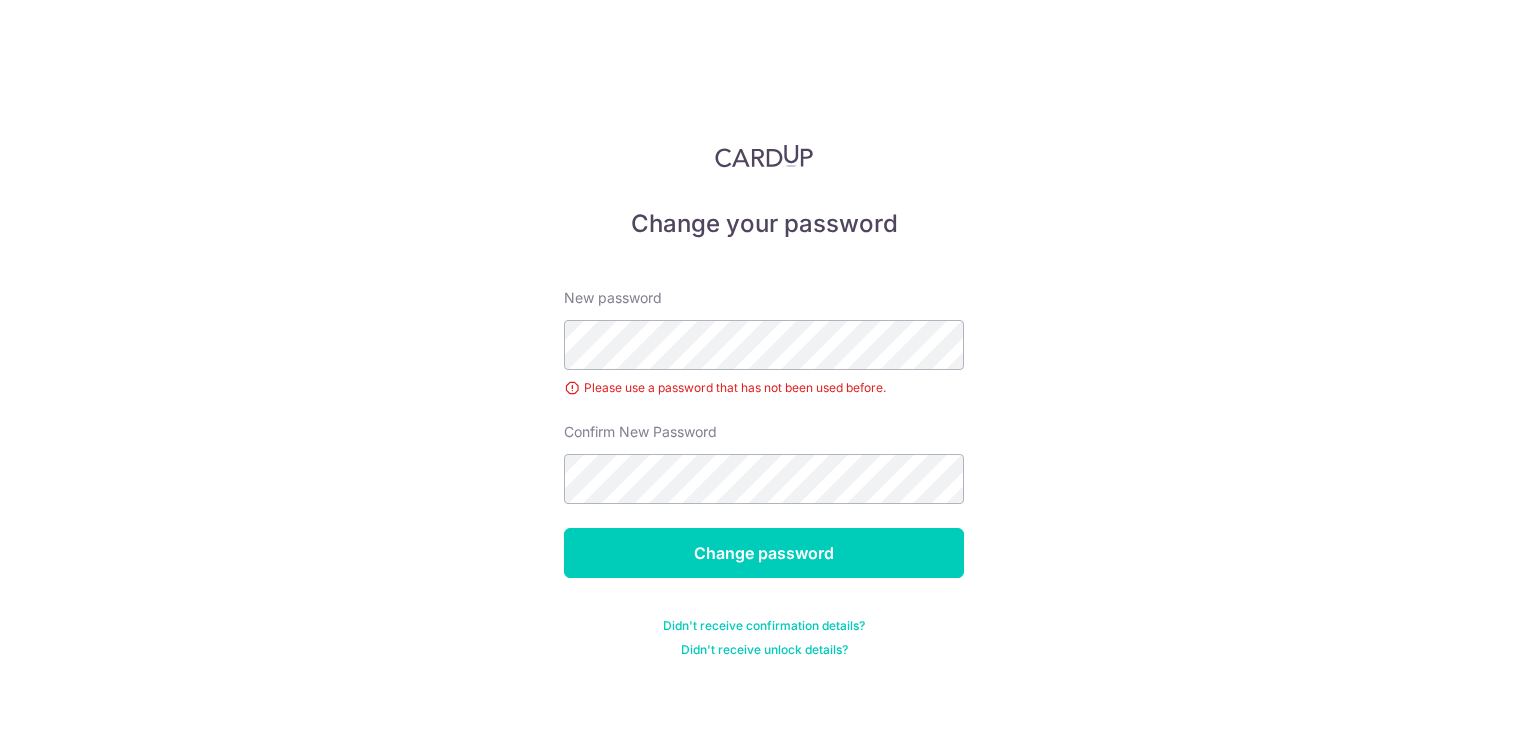 scroll, scrollTop: 0, scrollLeft: 0, axis: both 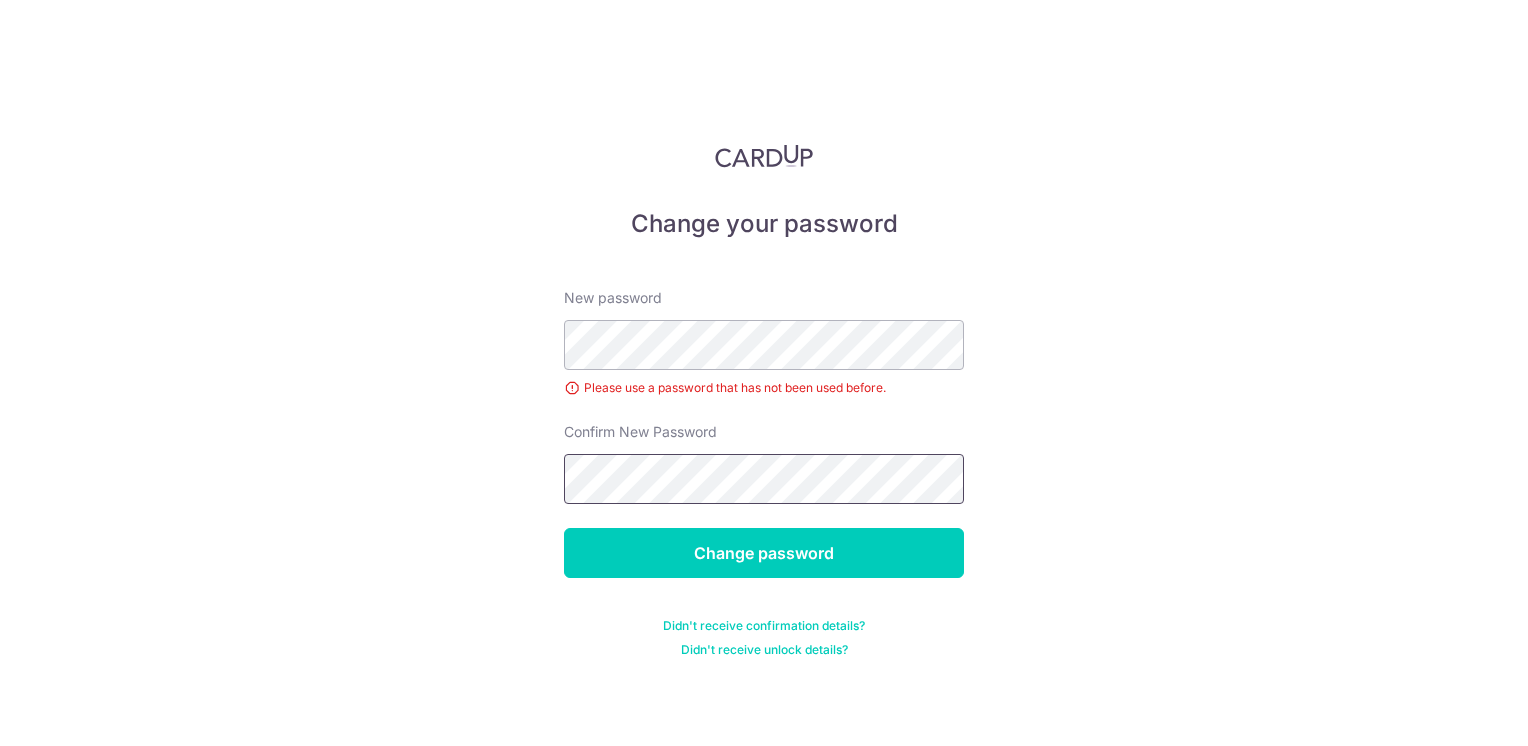 click on "Change password" at bounding box center (764, 553) 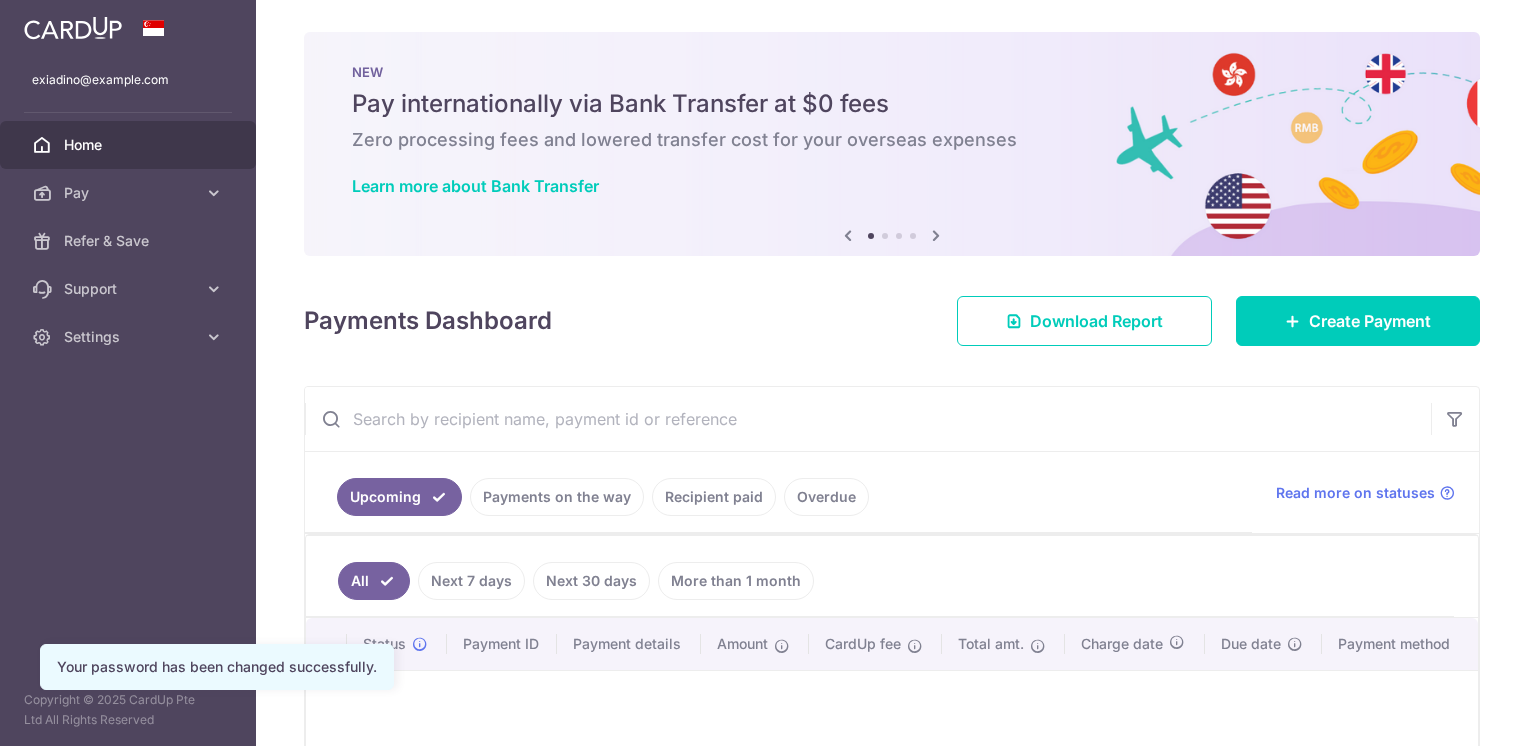 scroll, scrollTop: 0, scrollLeft: 0, axis: both 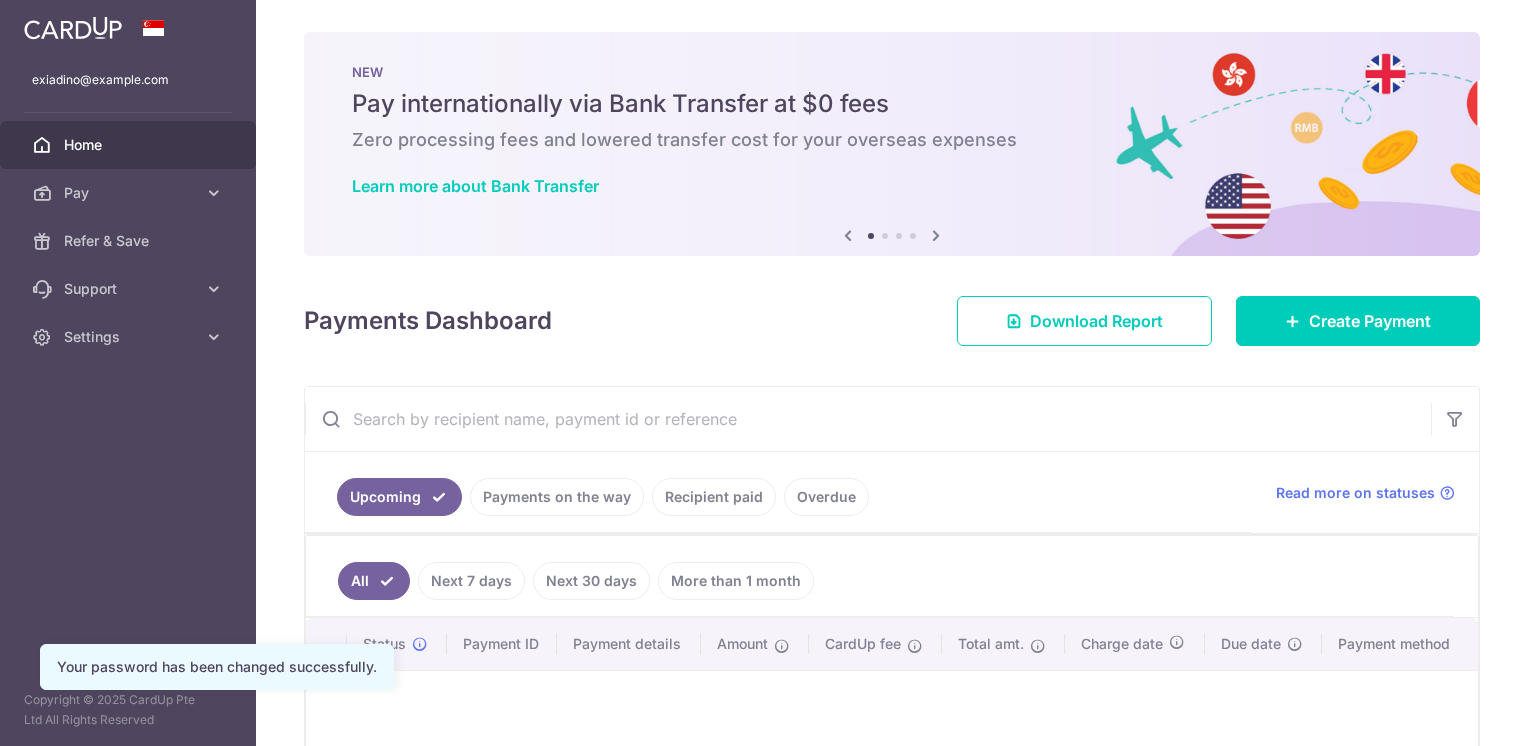 click on "×
Pause Schedule
Pause all future payments in this series
Pause just this one payment
By clicking below, you confirm you are pausing this payment to   on  . Payments can be unpaused at anytime prior to payment taken date.
Confirm
Cancel Schedule
Cancel all future payments in this series
Cancel just this one payment
Confirm
Approve Payment
Recipient Bank Details" at bounding box center [892, 373] 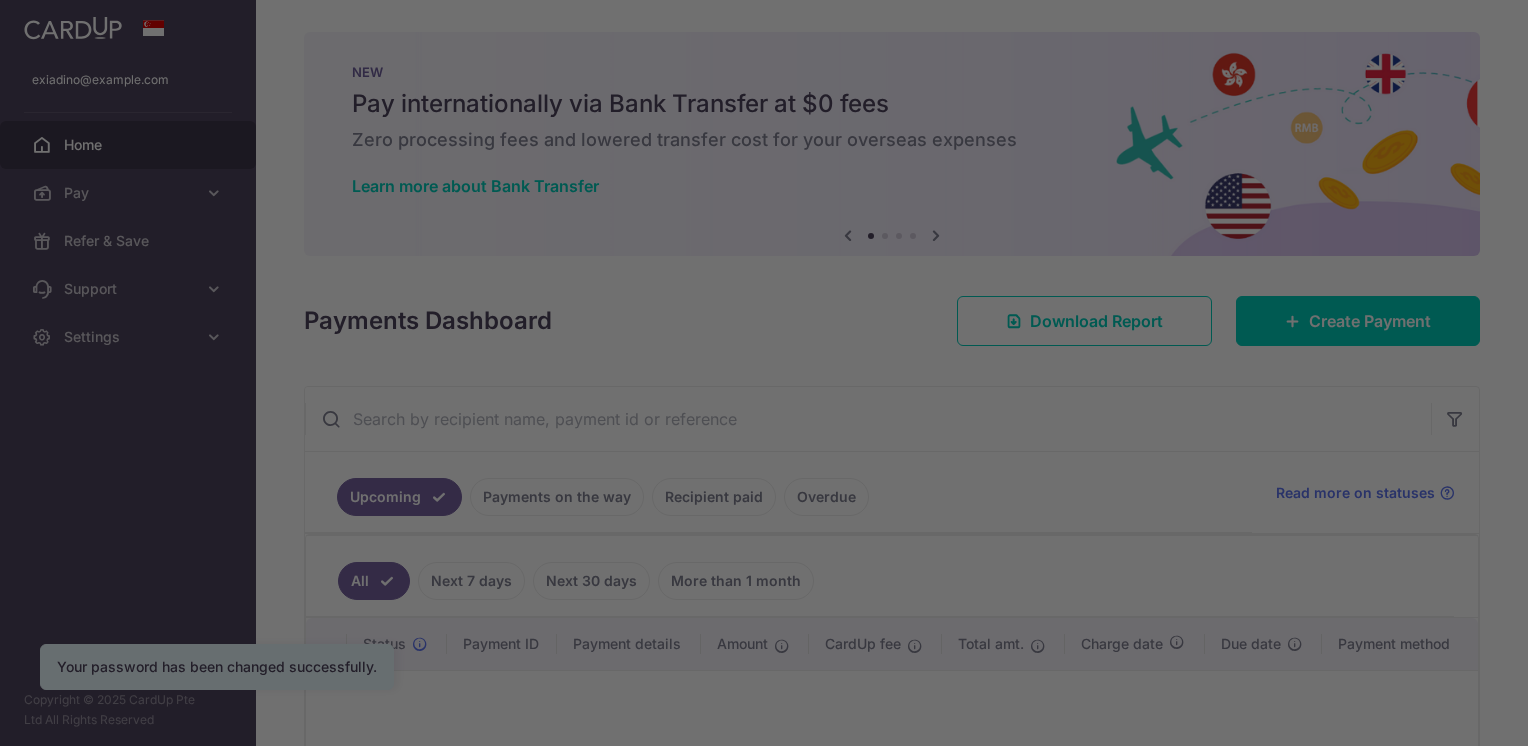 scroll, scrollTop: 0, scrollLeft: 0, axis: both 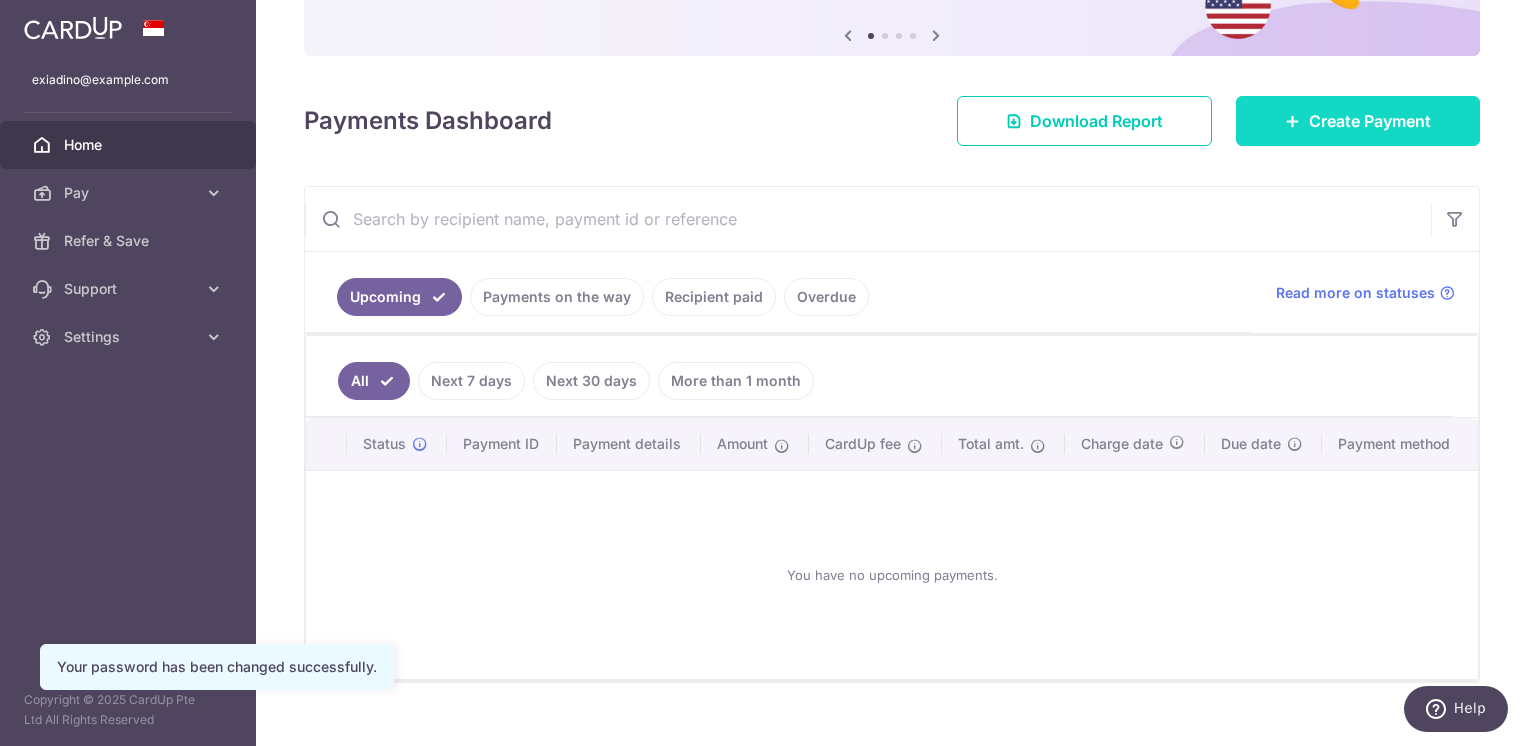click on "Create Payment" at bounding box center [1370, 121] 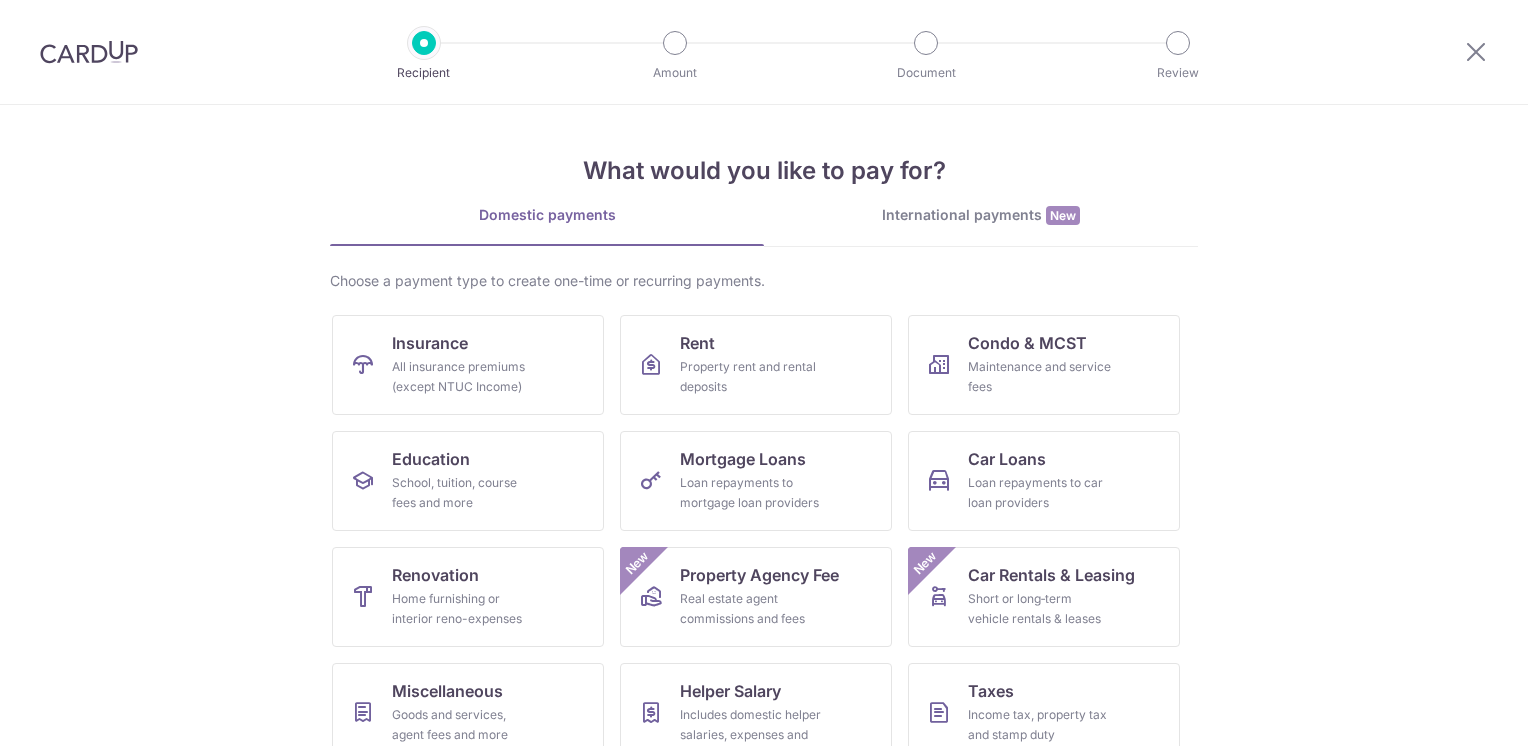scroll, scrollTop: 0, scrollLeft: 0, axis: both 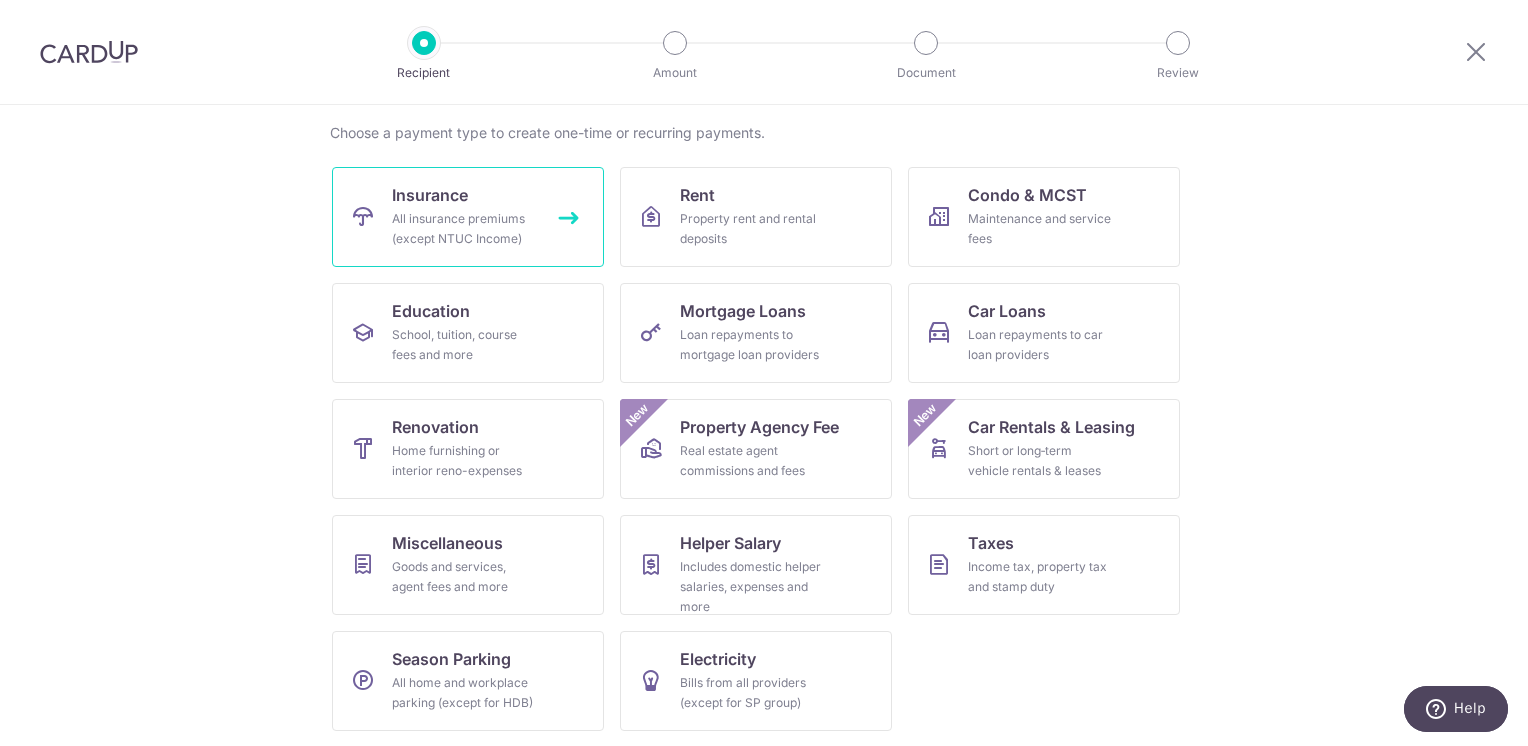 click on "Insurance All insurance premiums (except NTUC Income)" at bounding box center [468, 217] 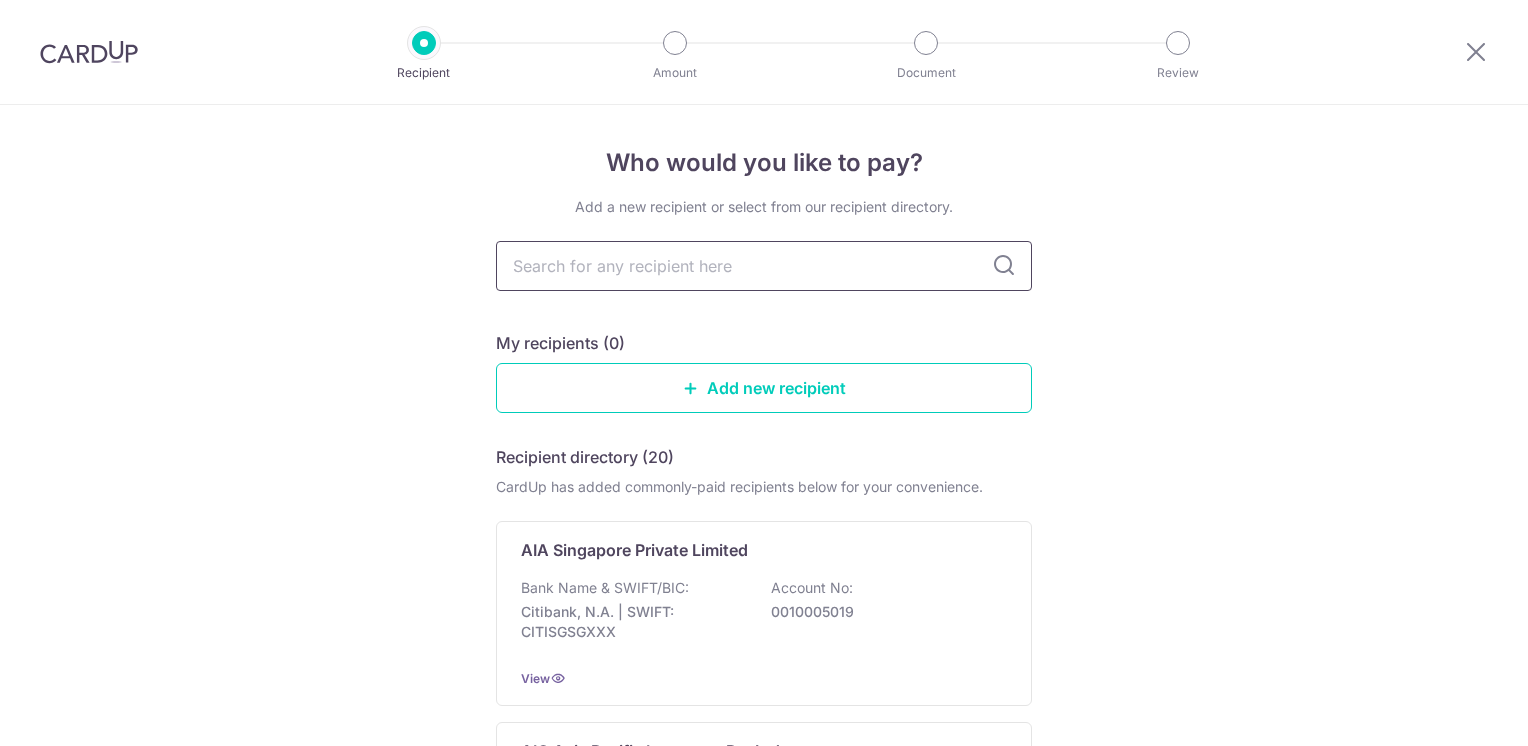 scroll, scrollTop: 0, scrollLeft: 0, axis: both 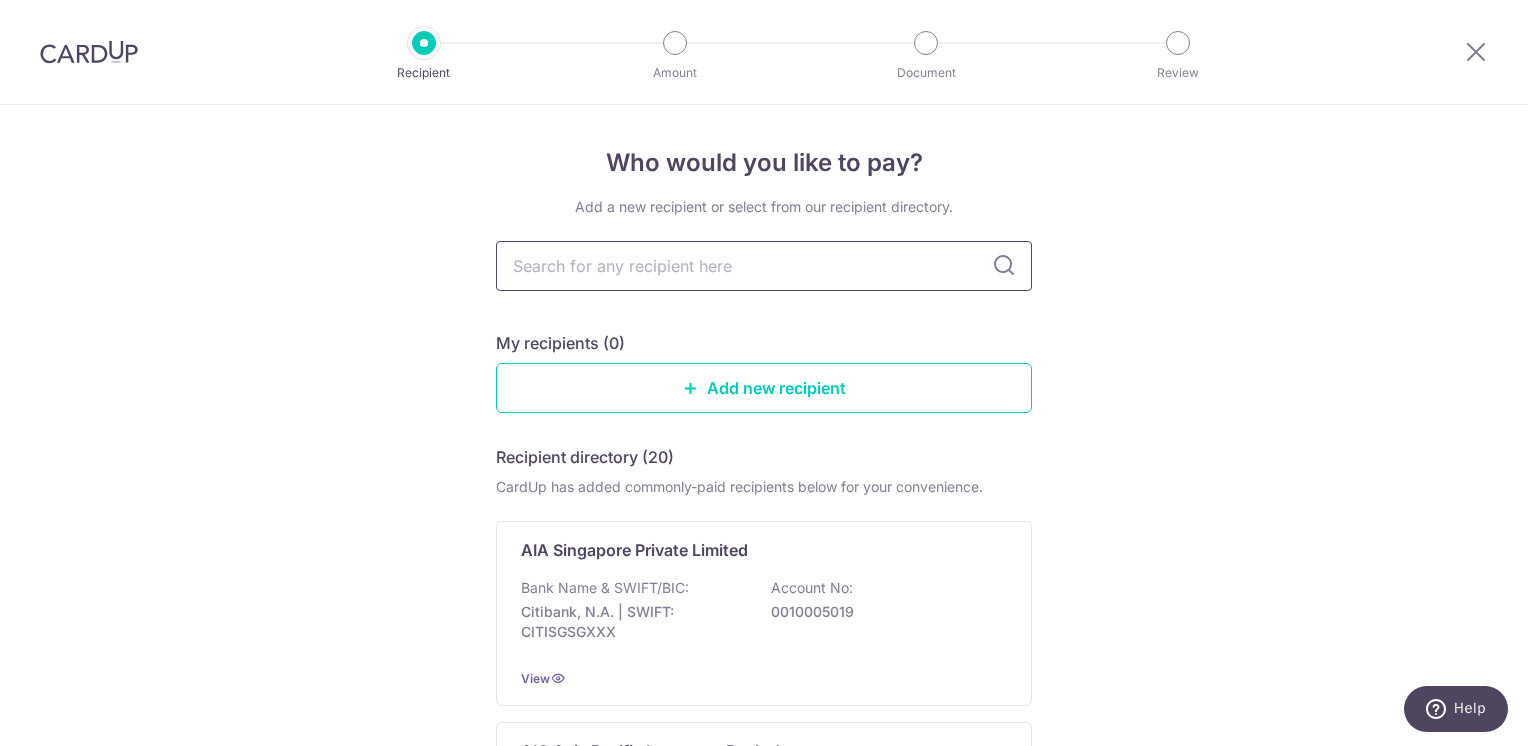 click at bounding box center (764, 266) 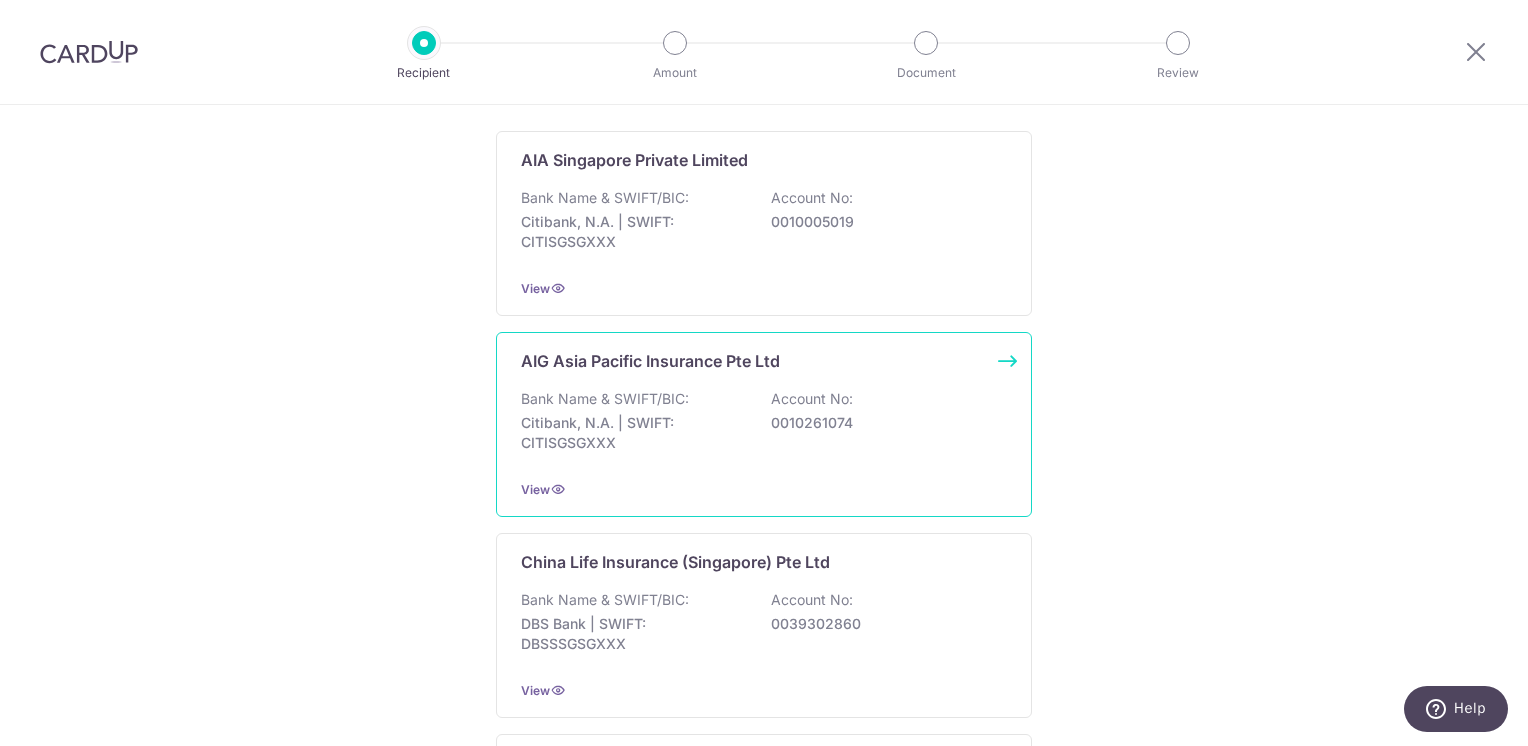 scroll, scrollTop: 400, scrollLeft: 0, axis: vertical 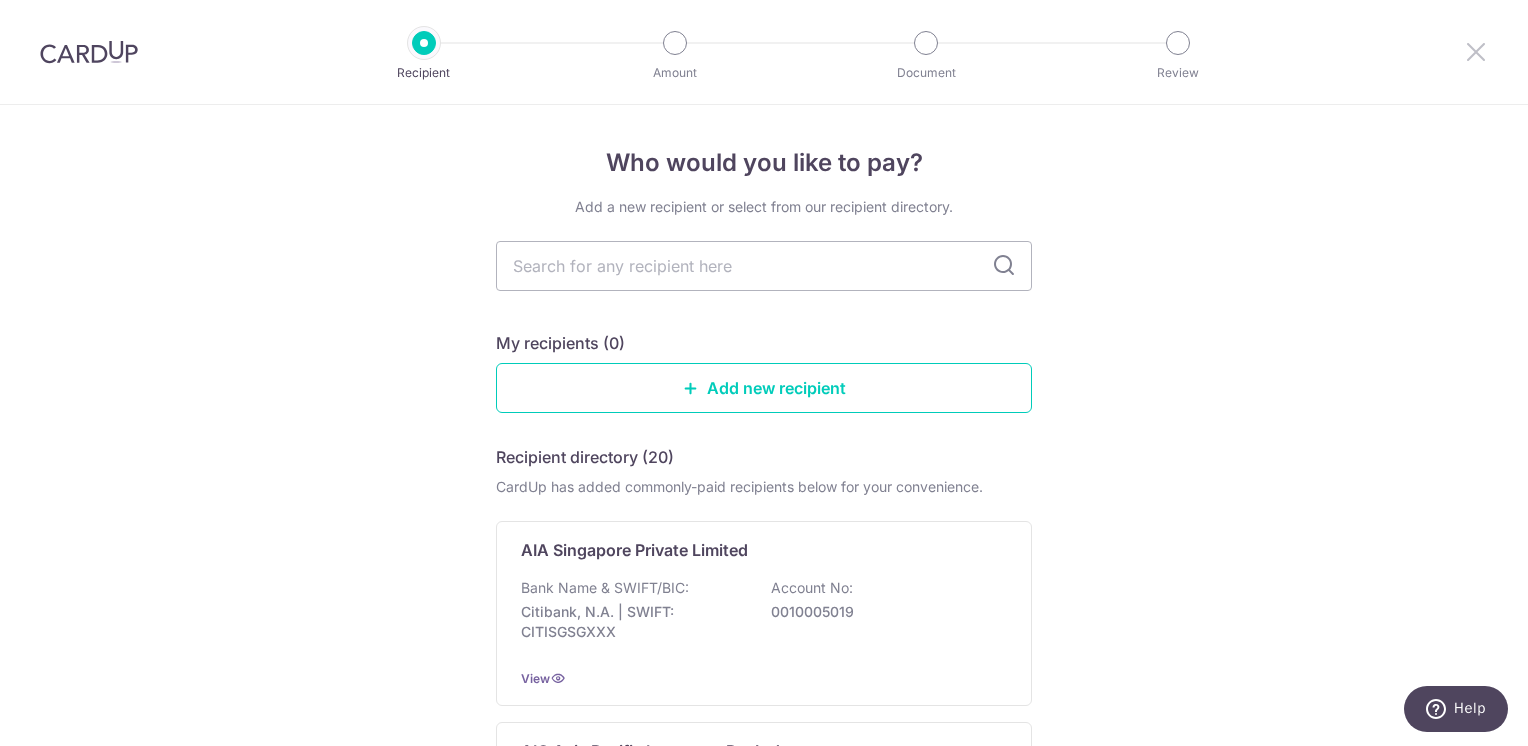 click at bounding box center (1476, 51) 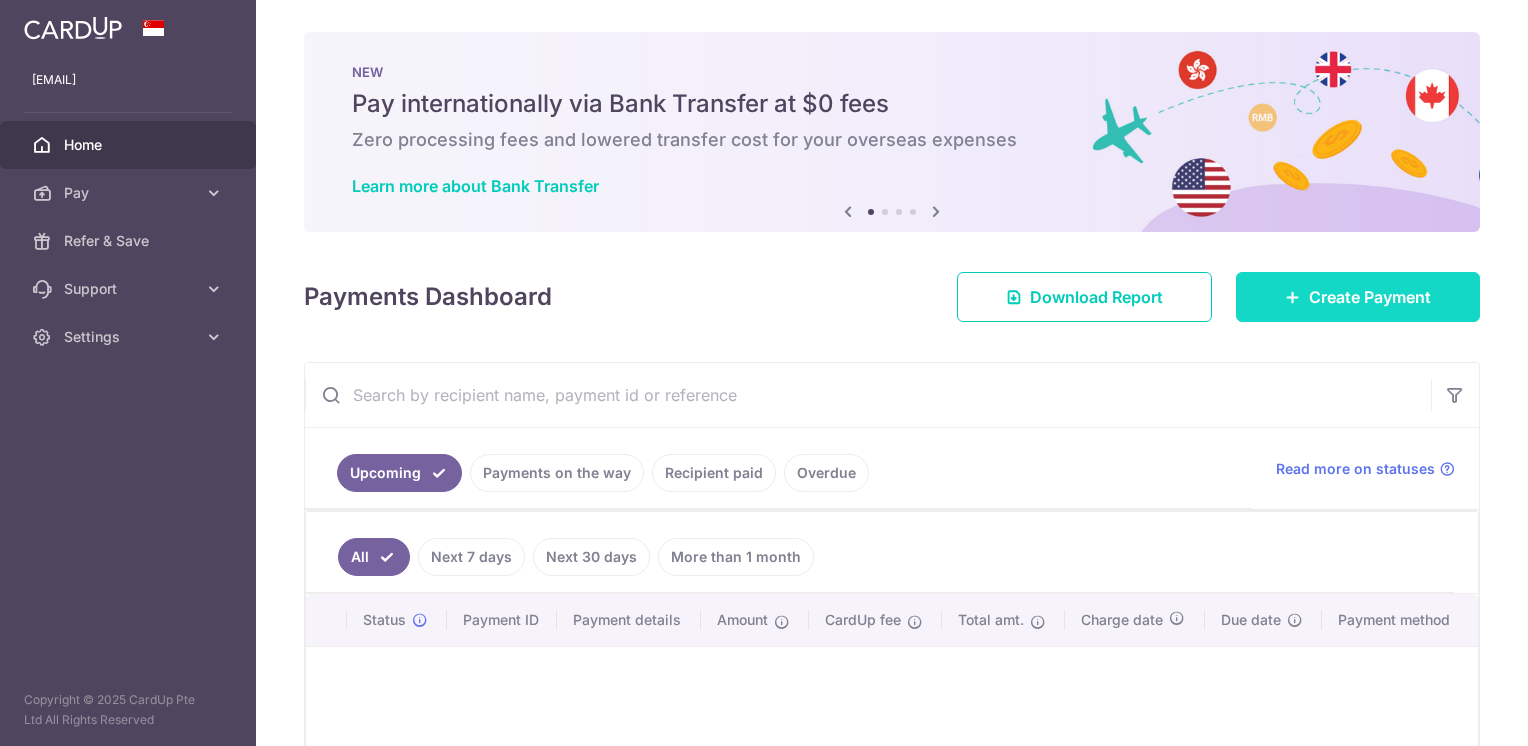 scroll, scrollTop: 0, scrollLeft: 0, axis: both 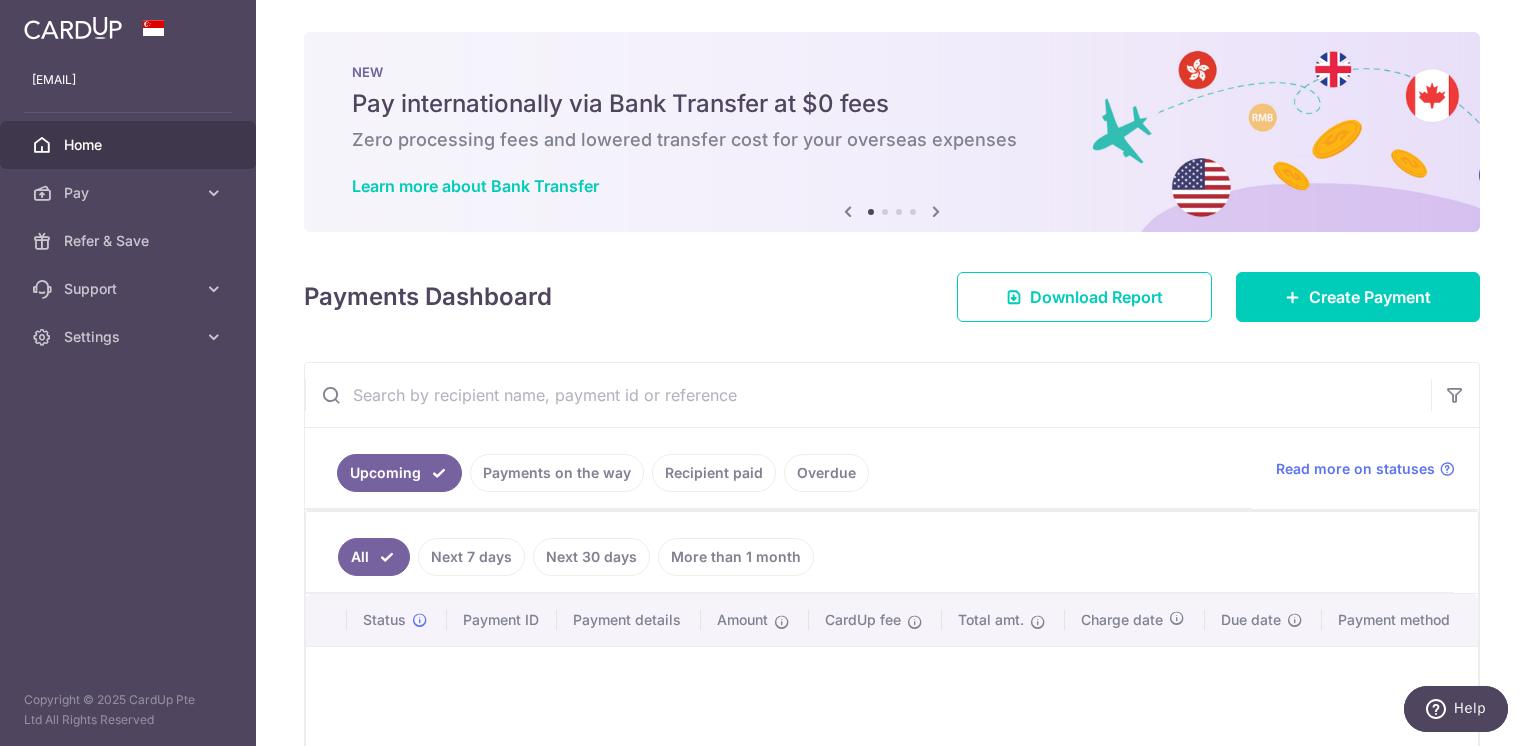 click on "Payments on the way" at bounding box center [557, 473] 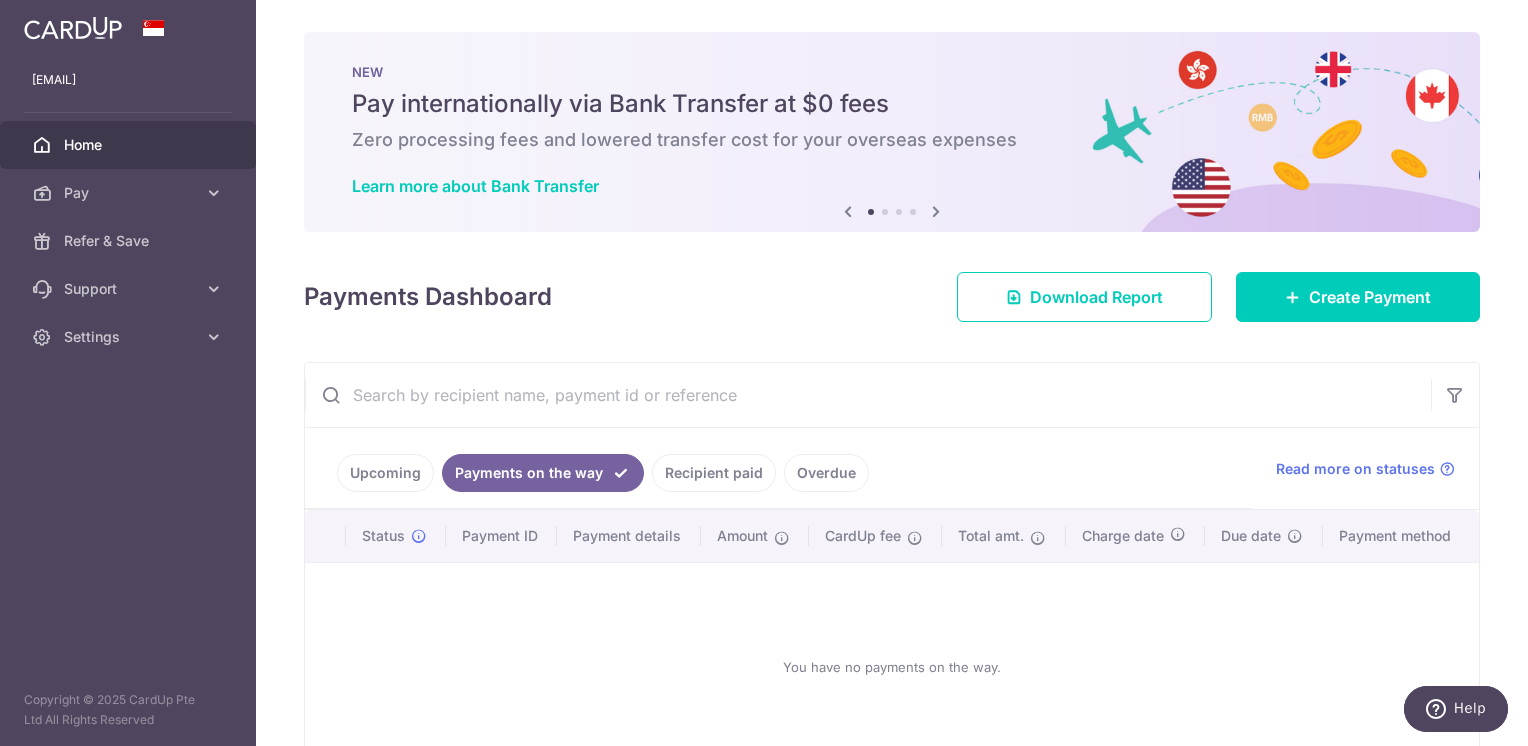click on "Recipient paid" at bounding box center (714, 473) 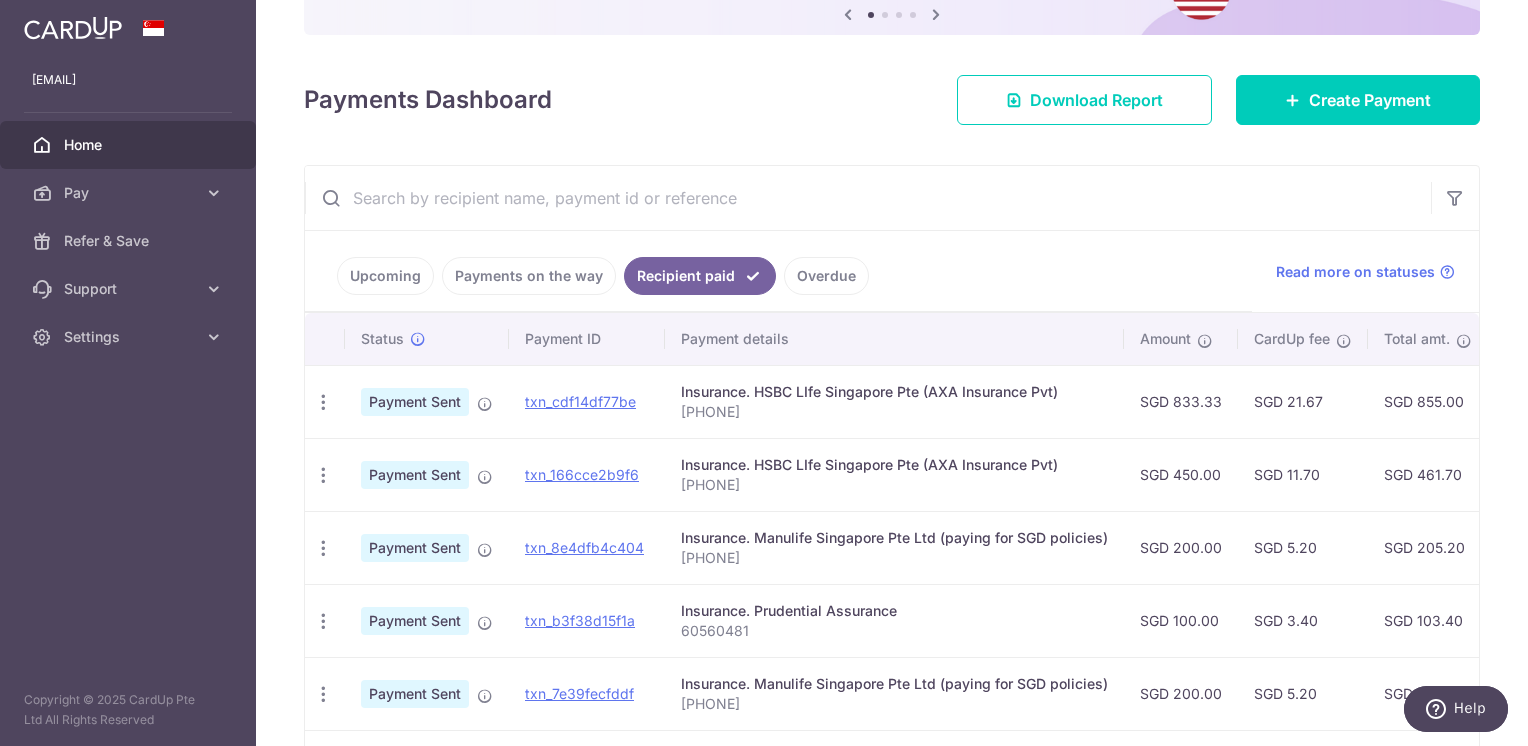 scroll, scrollTop: 200, scrollLeft: 0, axis: vertical 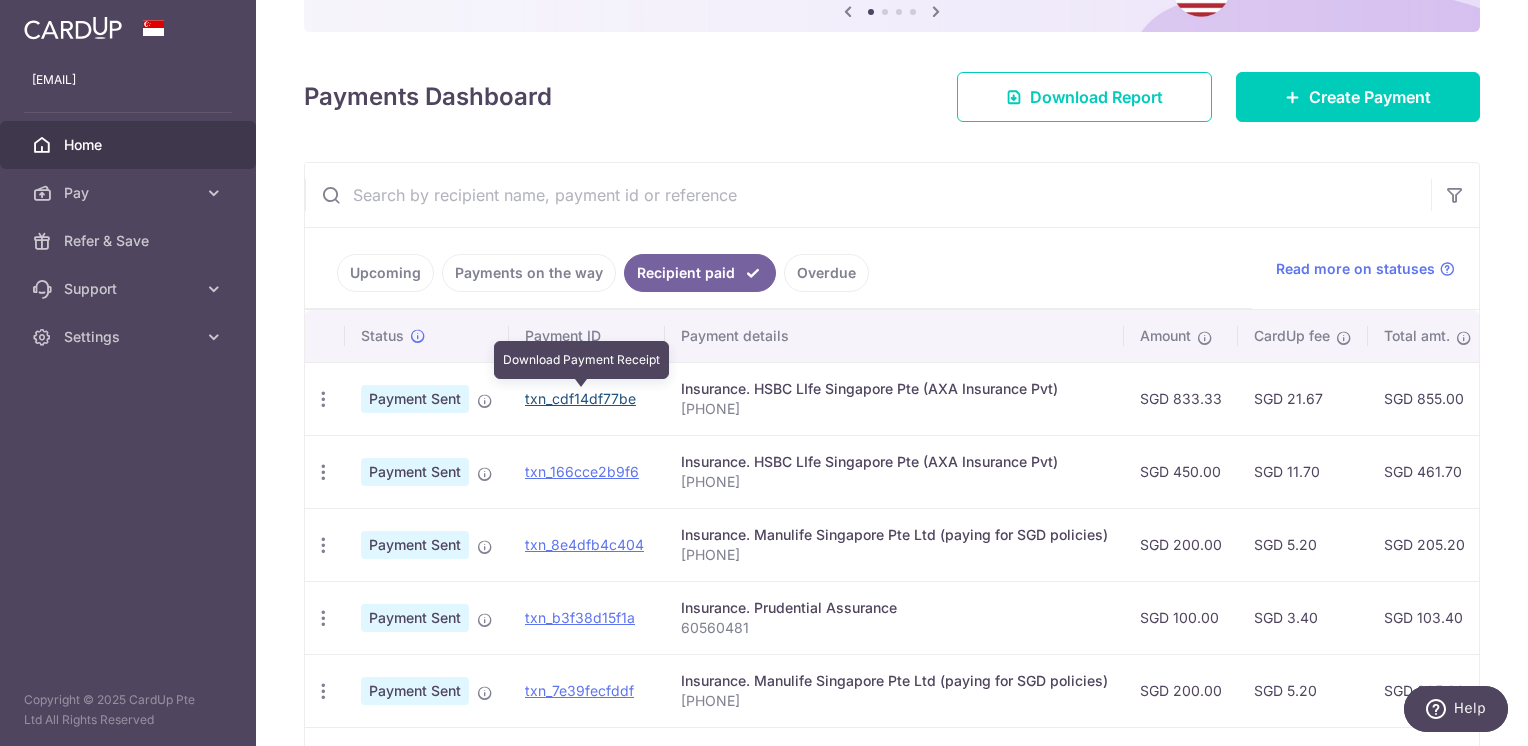 click on "txn_cdf14df77be" at bounding box center [580, 398] 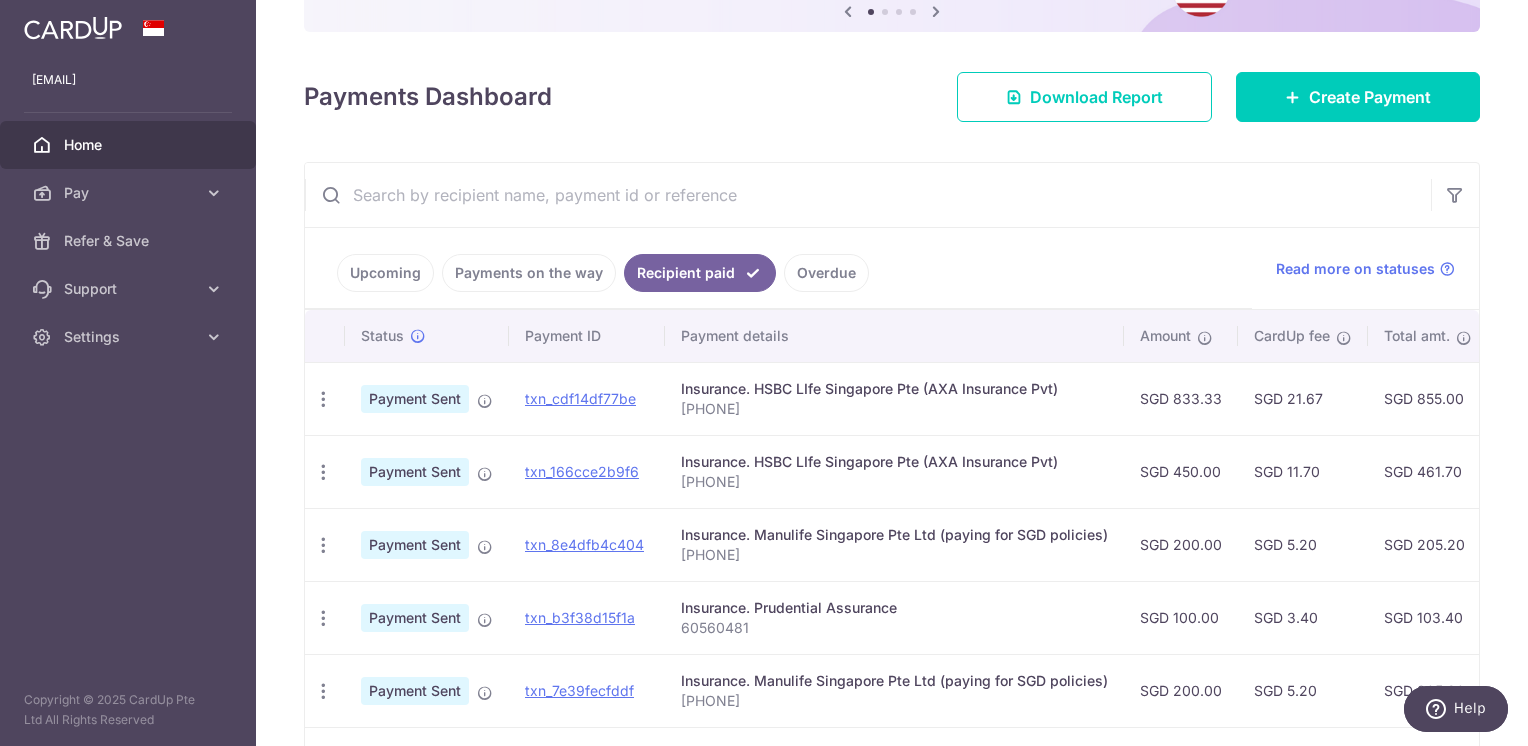 drag, startPoint x: 776, startPoint y: 405, endPoint x: 681, endPoint y: 409, distance: 95.084175 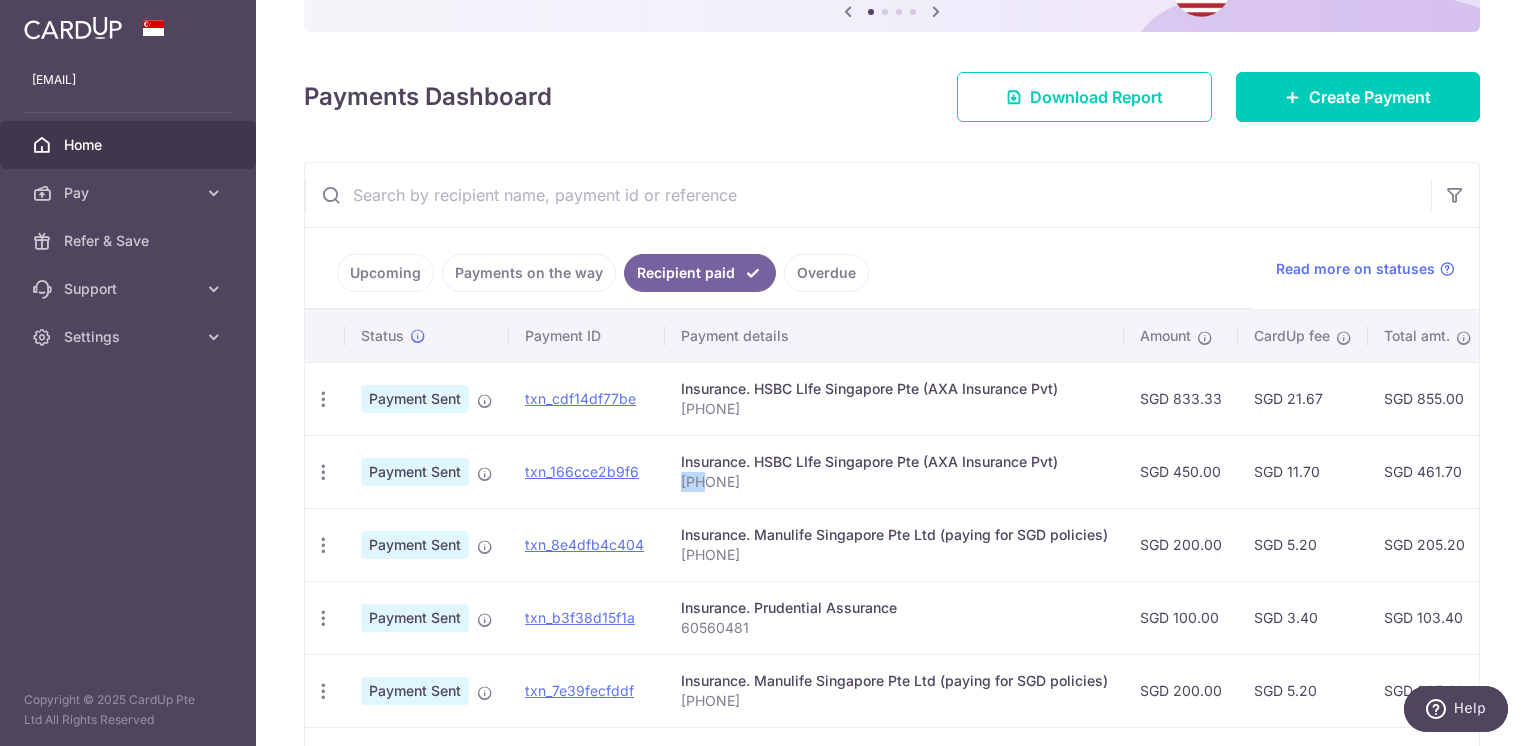 click on "102-2028300" at bounding box center [894, 482] 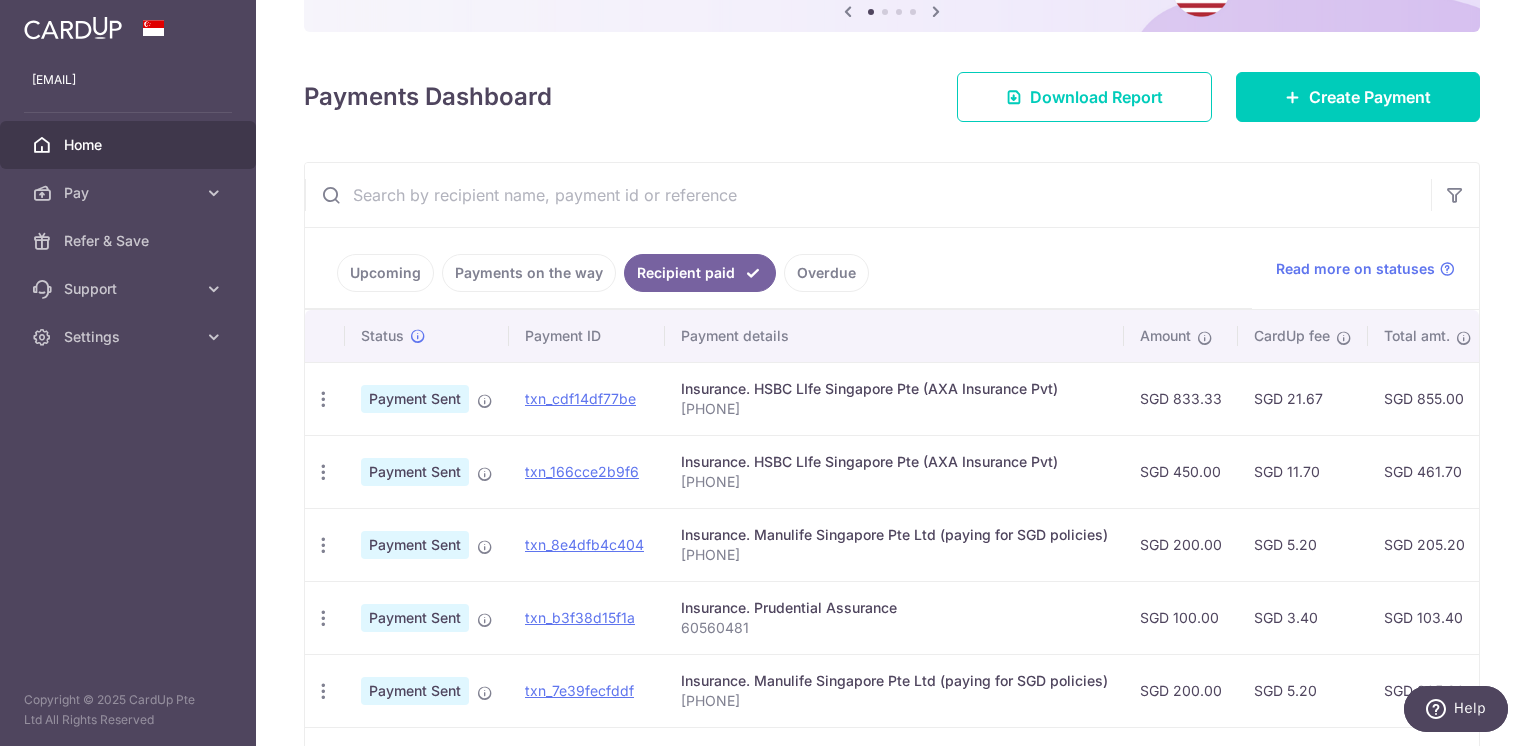 drag, startPoint x: 805, startPoint y: 481, endPoint x: 681, endPoint y: 478, distance: 124.036285 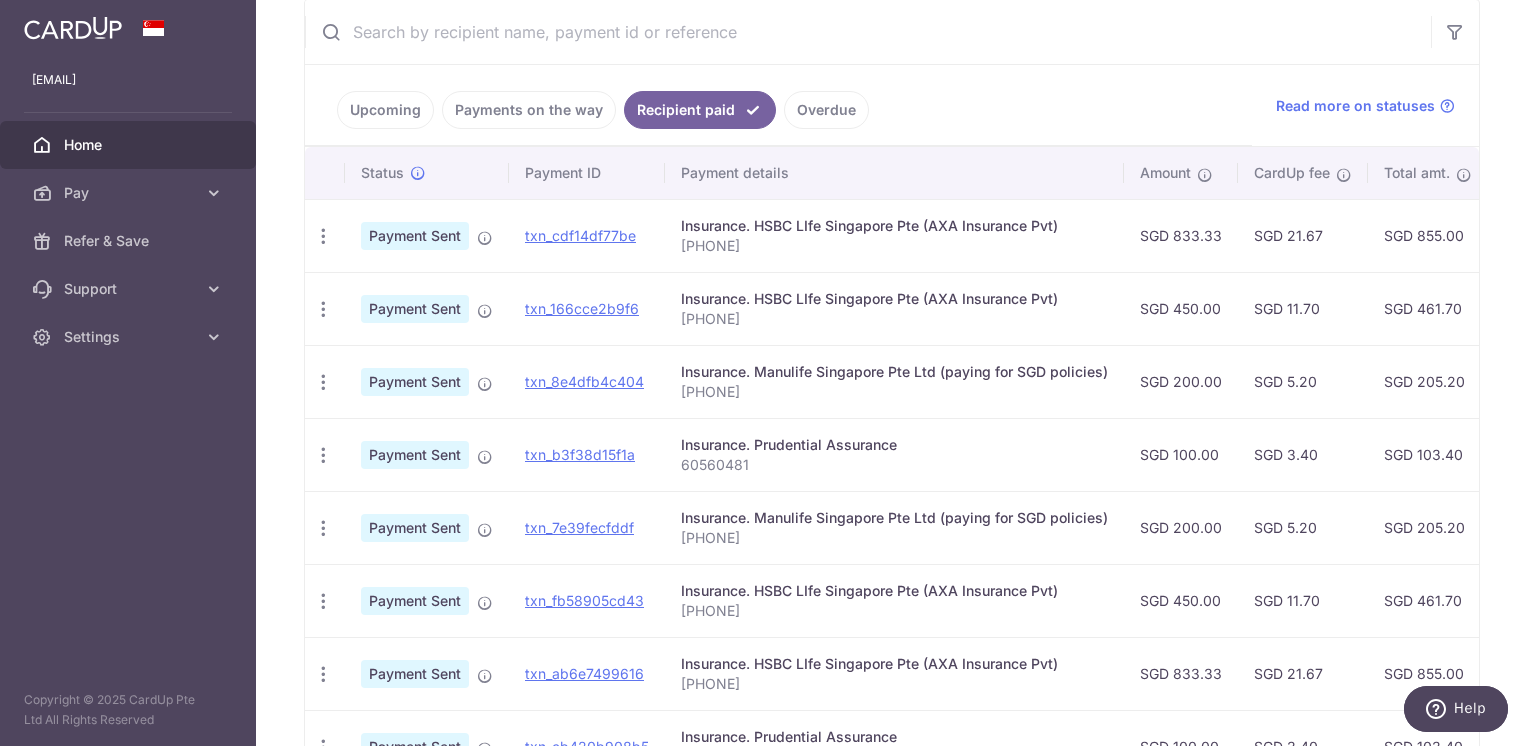 scroll, scrollTop: 400, scrollLeft: 0, axis: vertical 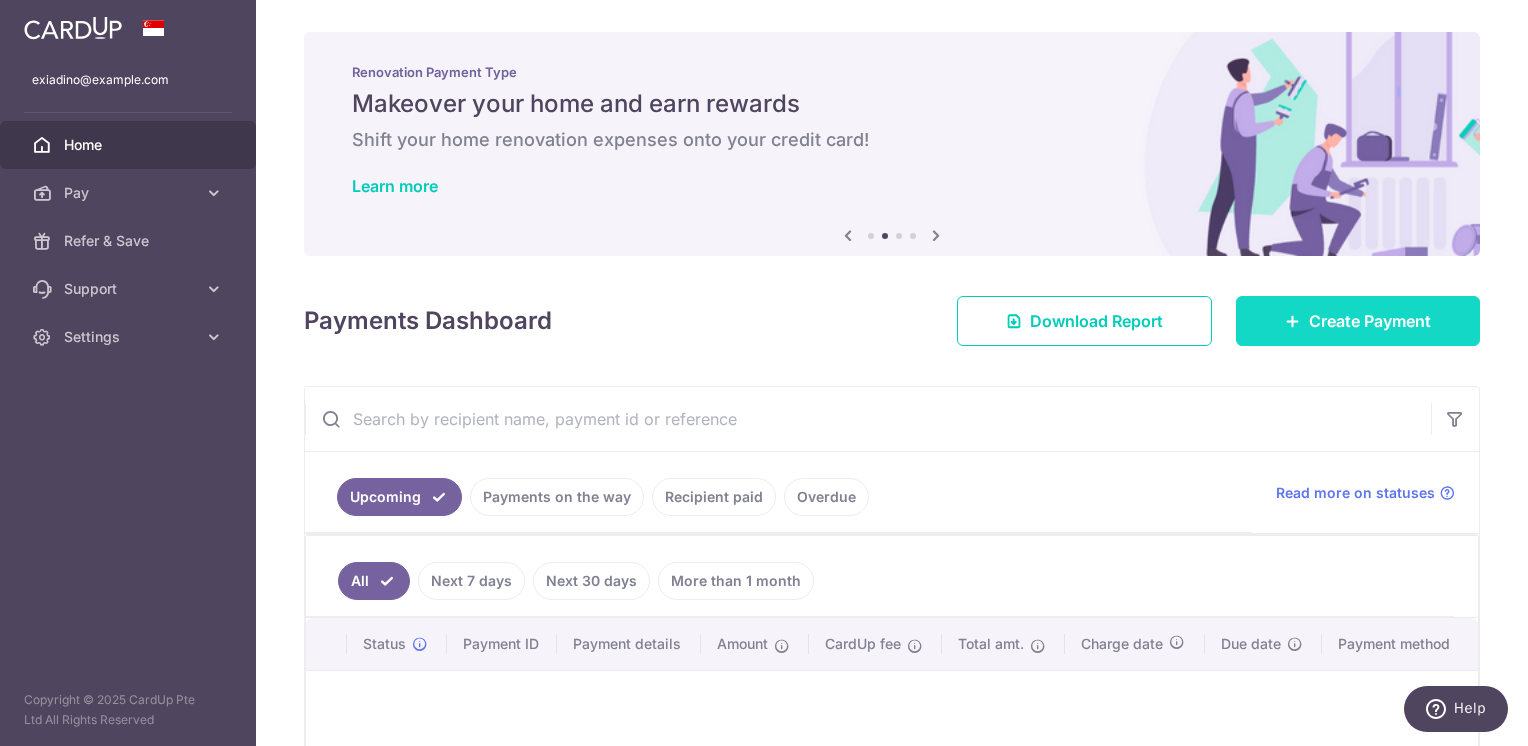 click on "Create Payment" at bounding box center (1370, 321) 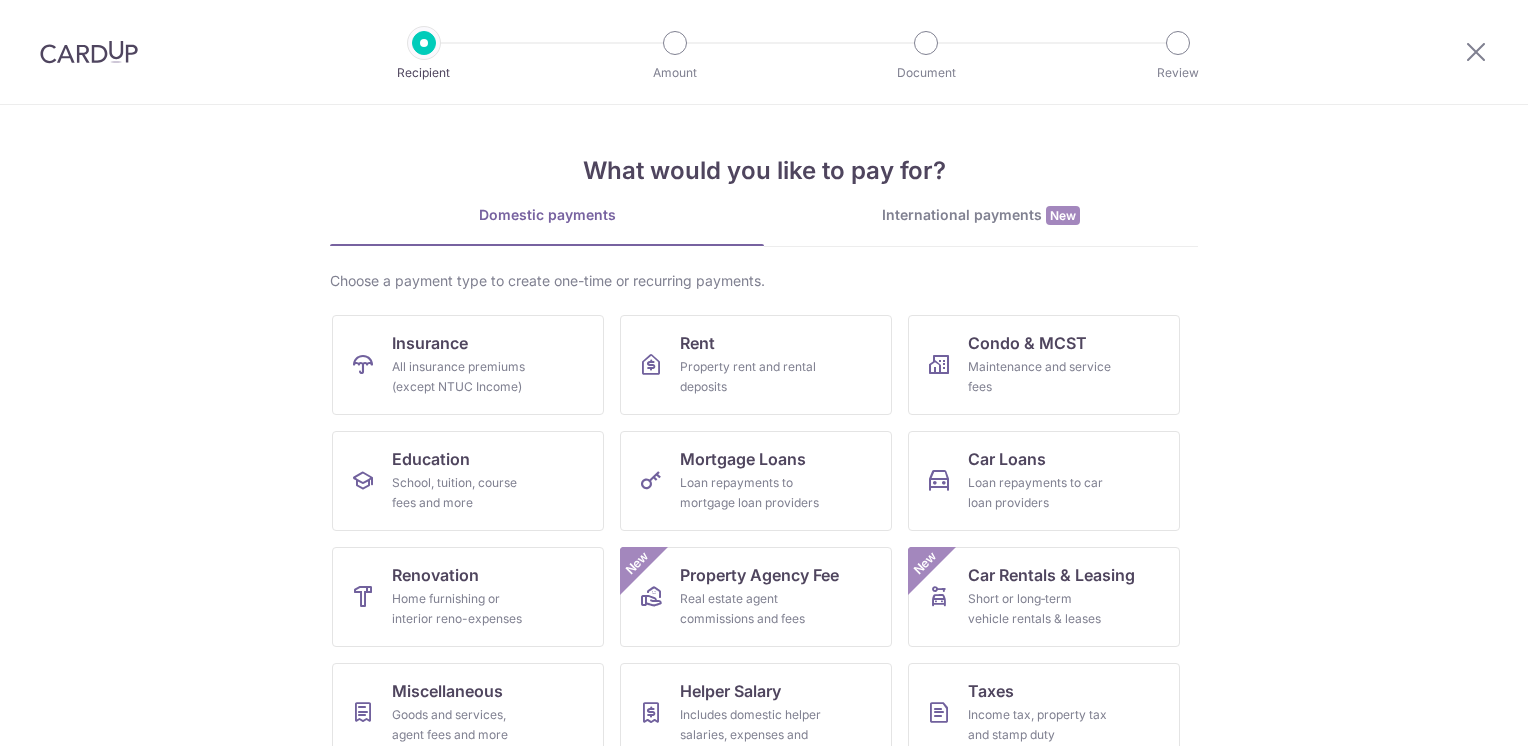 scroll, scrollTop: 0, scrollLeft: 0, axis: both 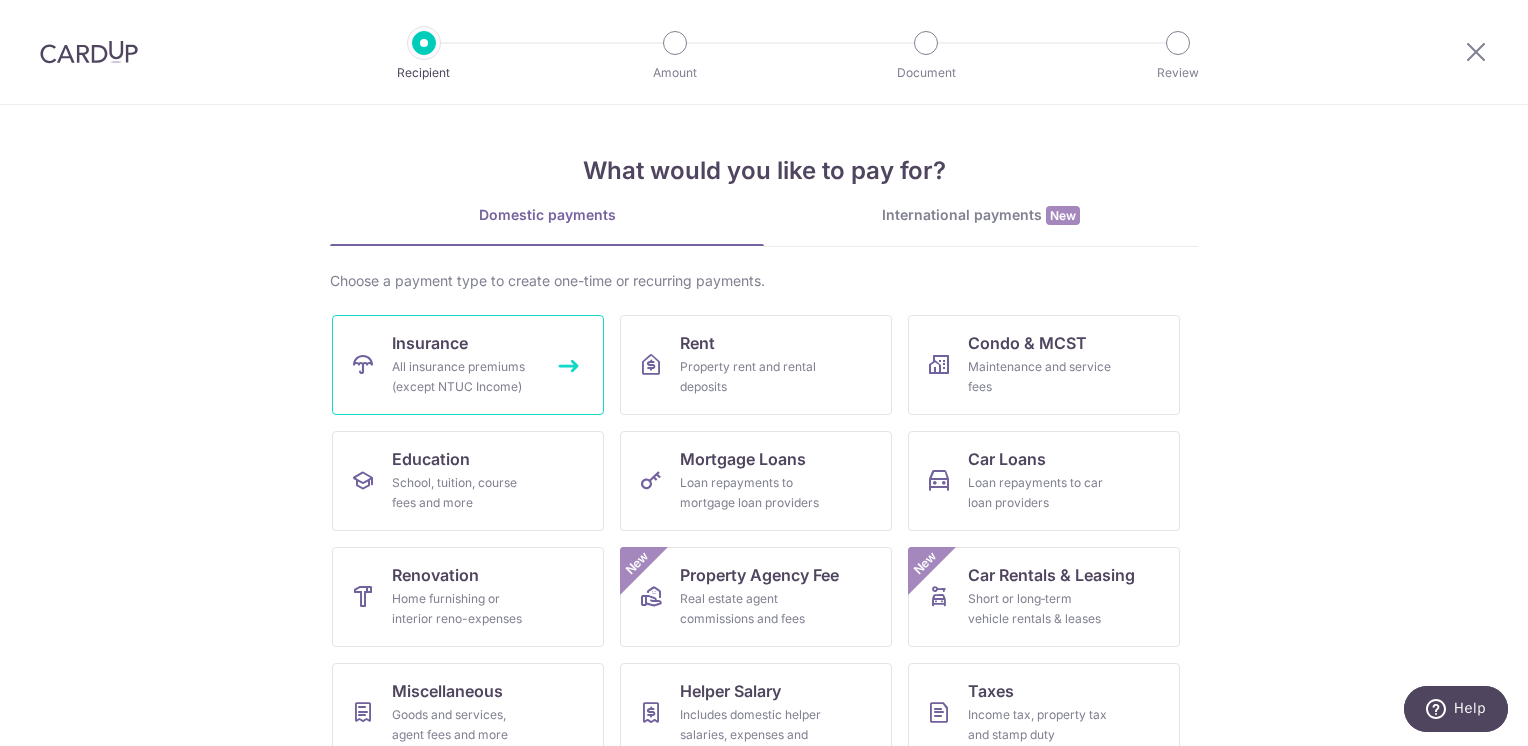 click on "All insurance premiums (except NTUC Income)" at bounding box center [464, 377] 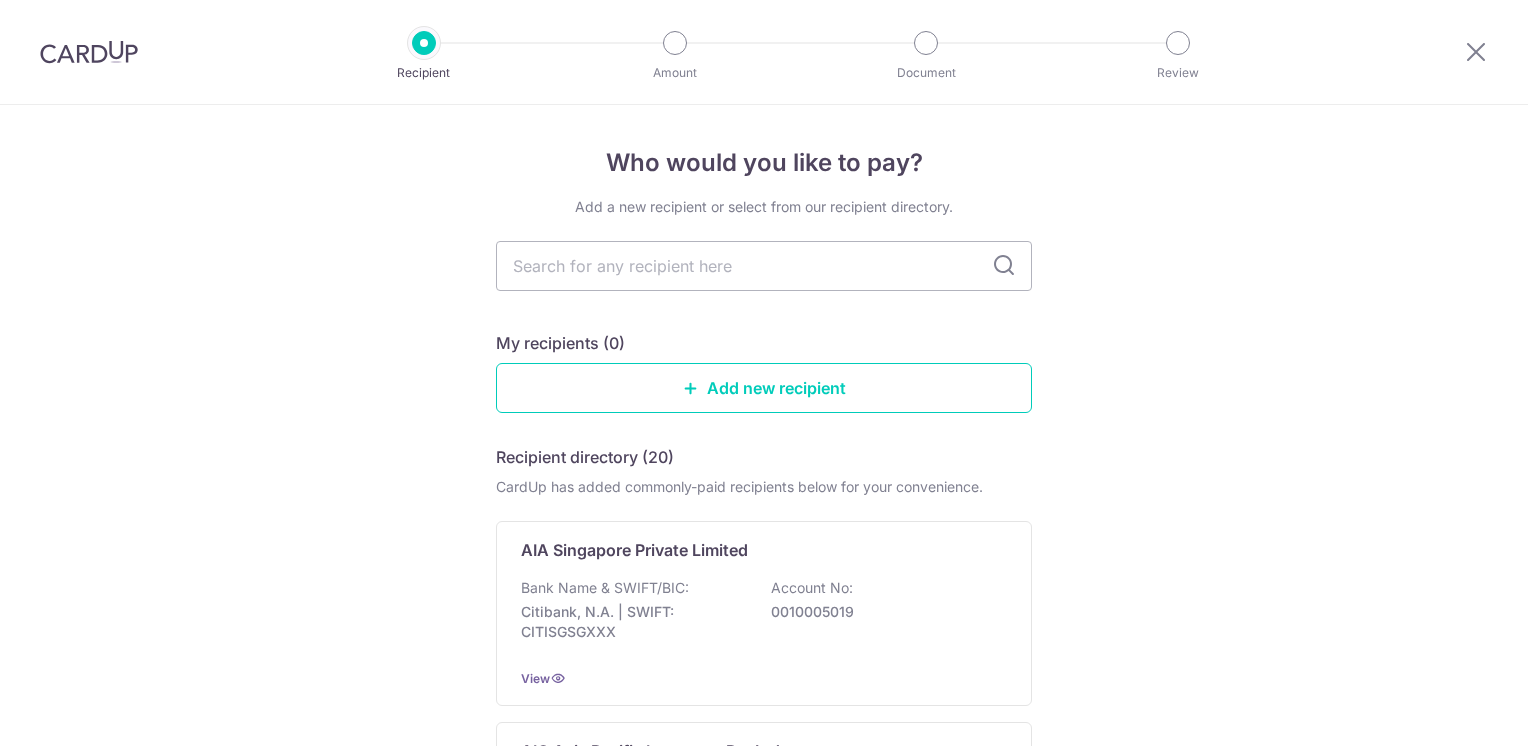 scroll, scrollTop: 0, scrollLeft: 0, axis: both 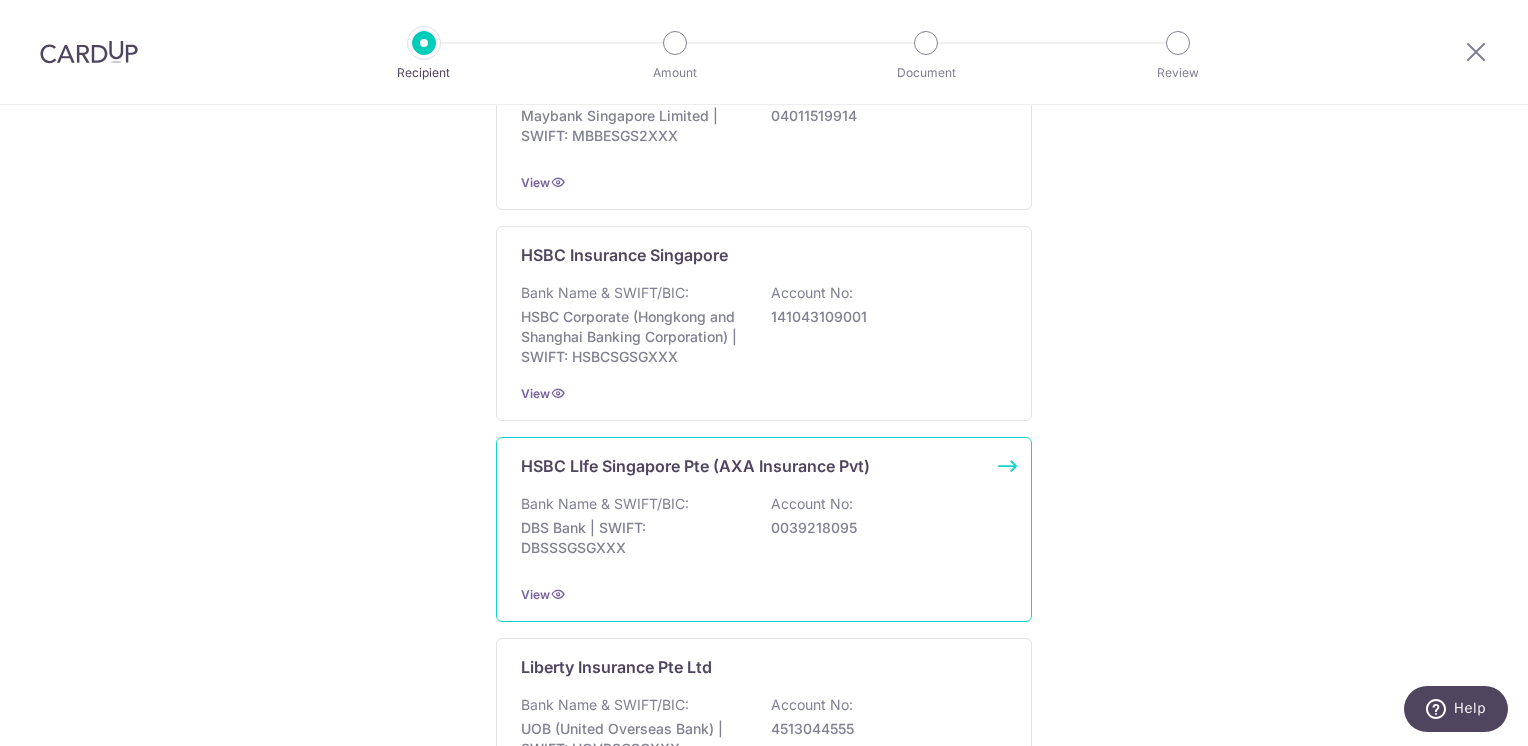 click on "HSBC LIfe Singapore Pte (AXA Insurance Pvt)" at bounding box center [695, 466] 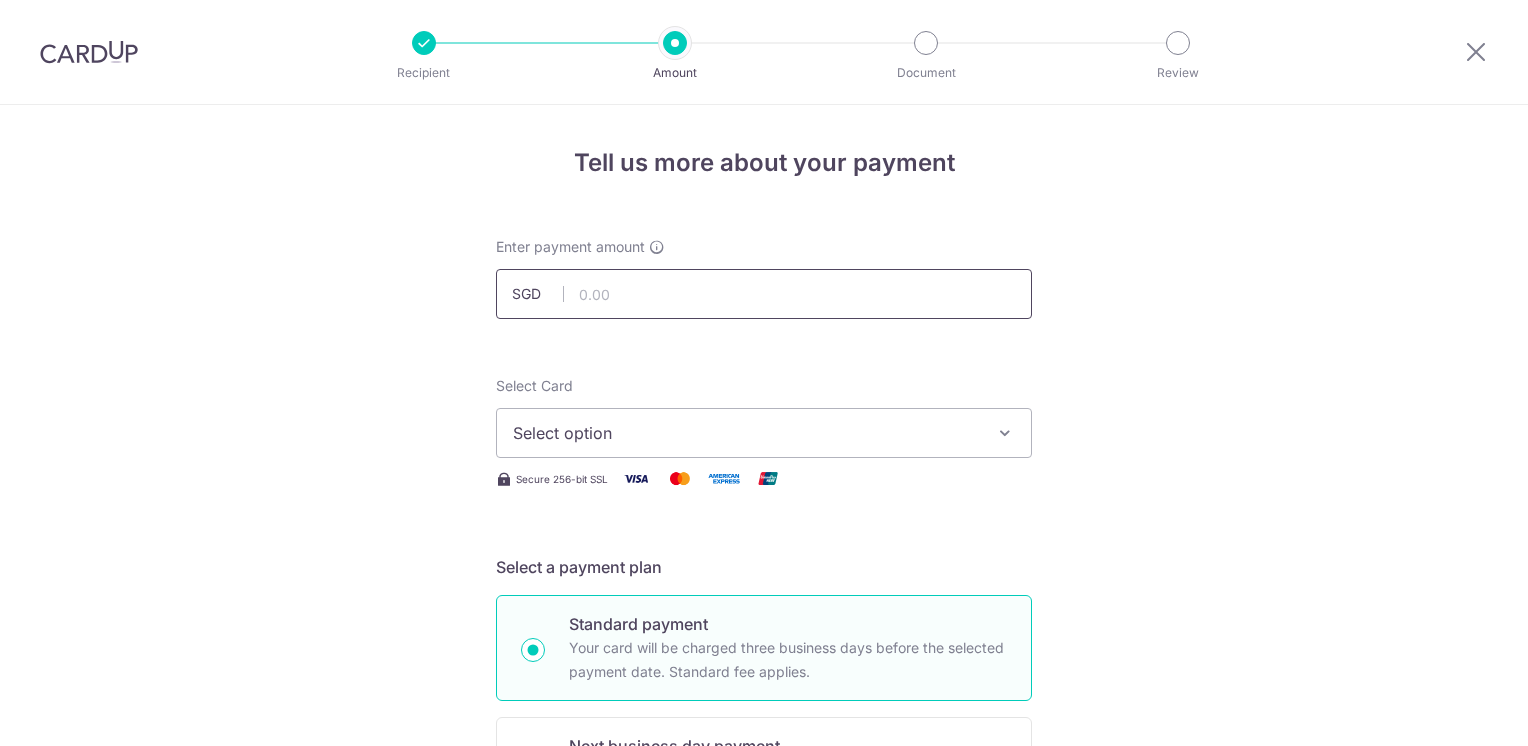 scroll, scrollTop: 0, scrollLeft: 0, axis: both 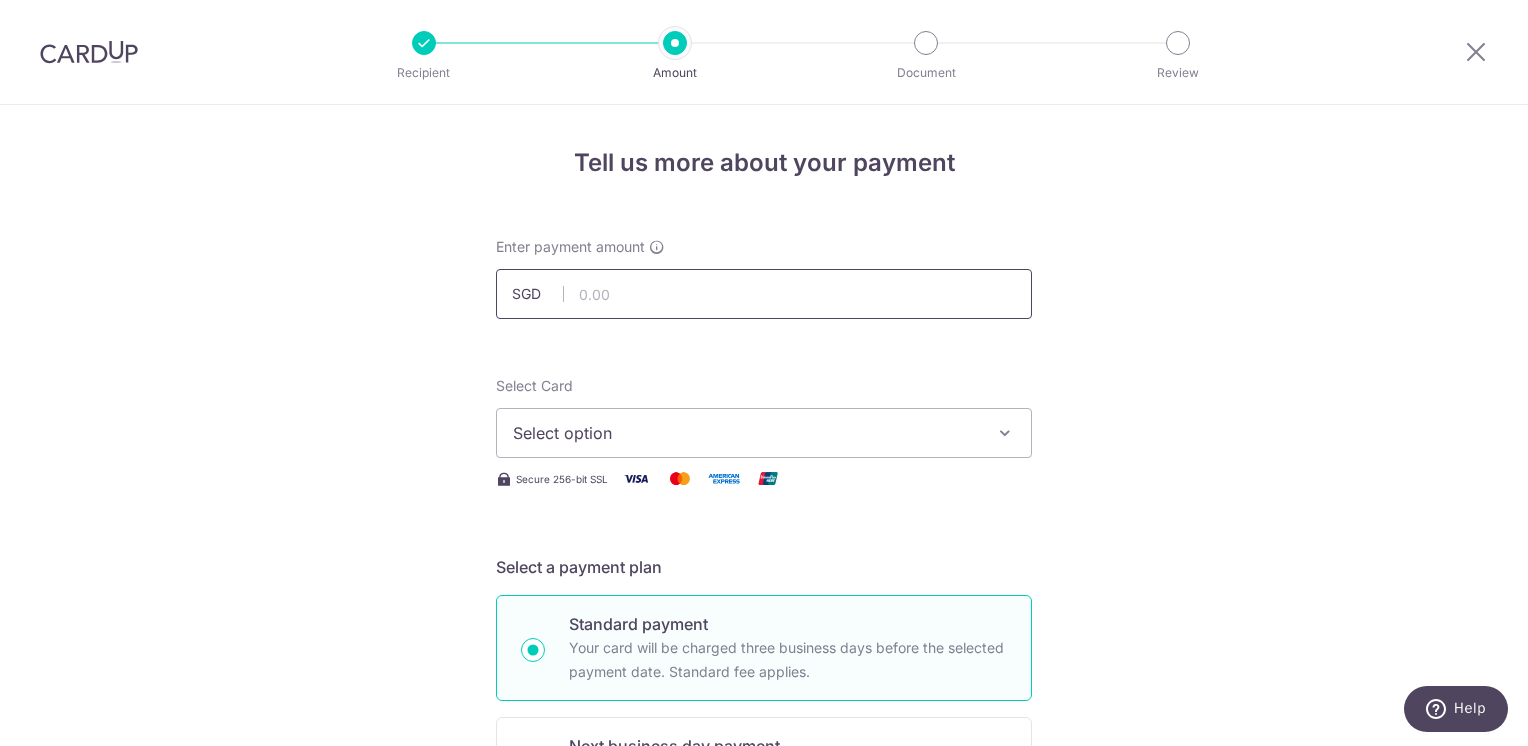 type on "833.33" 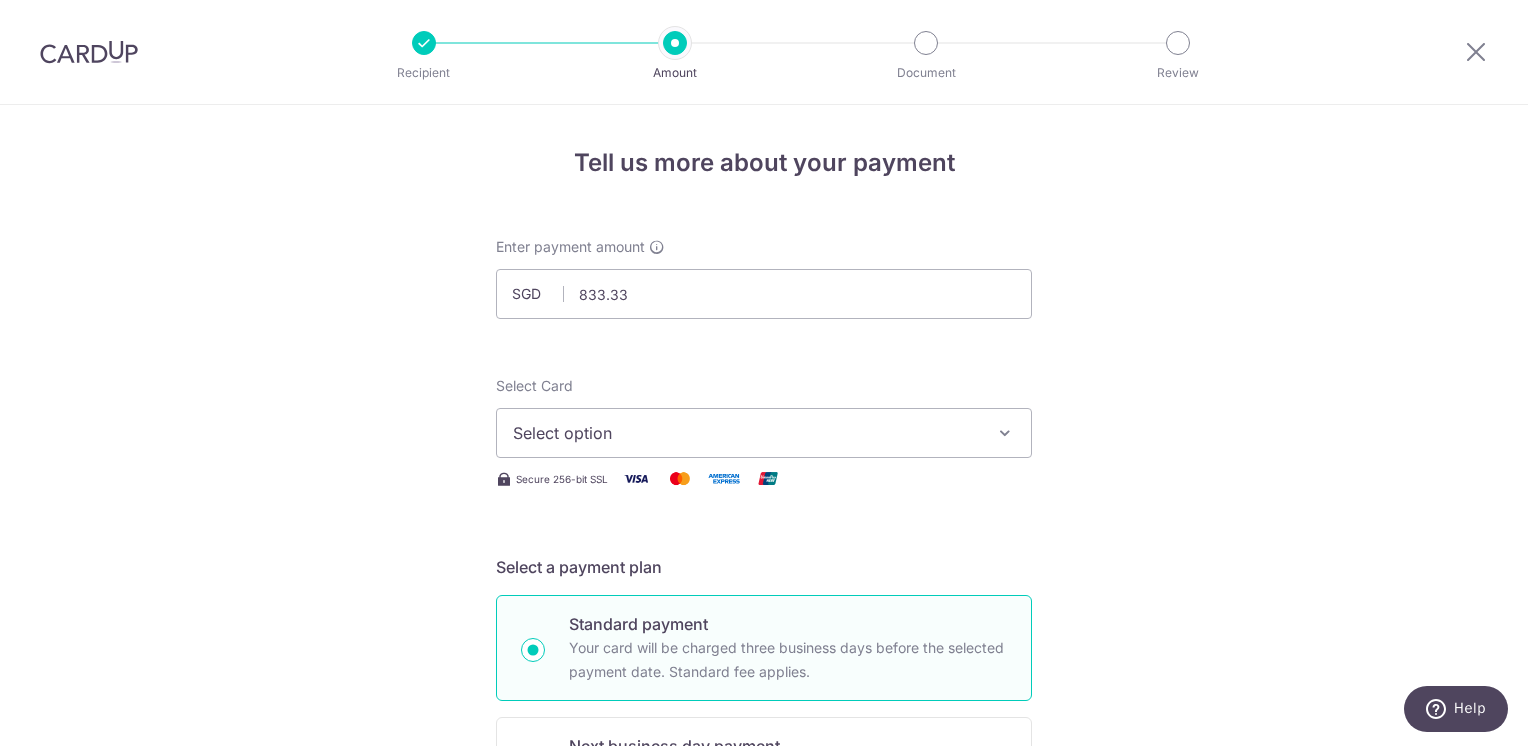 click on "Select option" at bounding box center [746, 433] 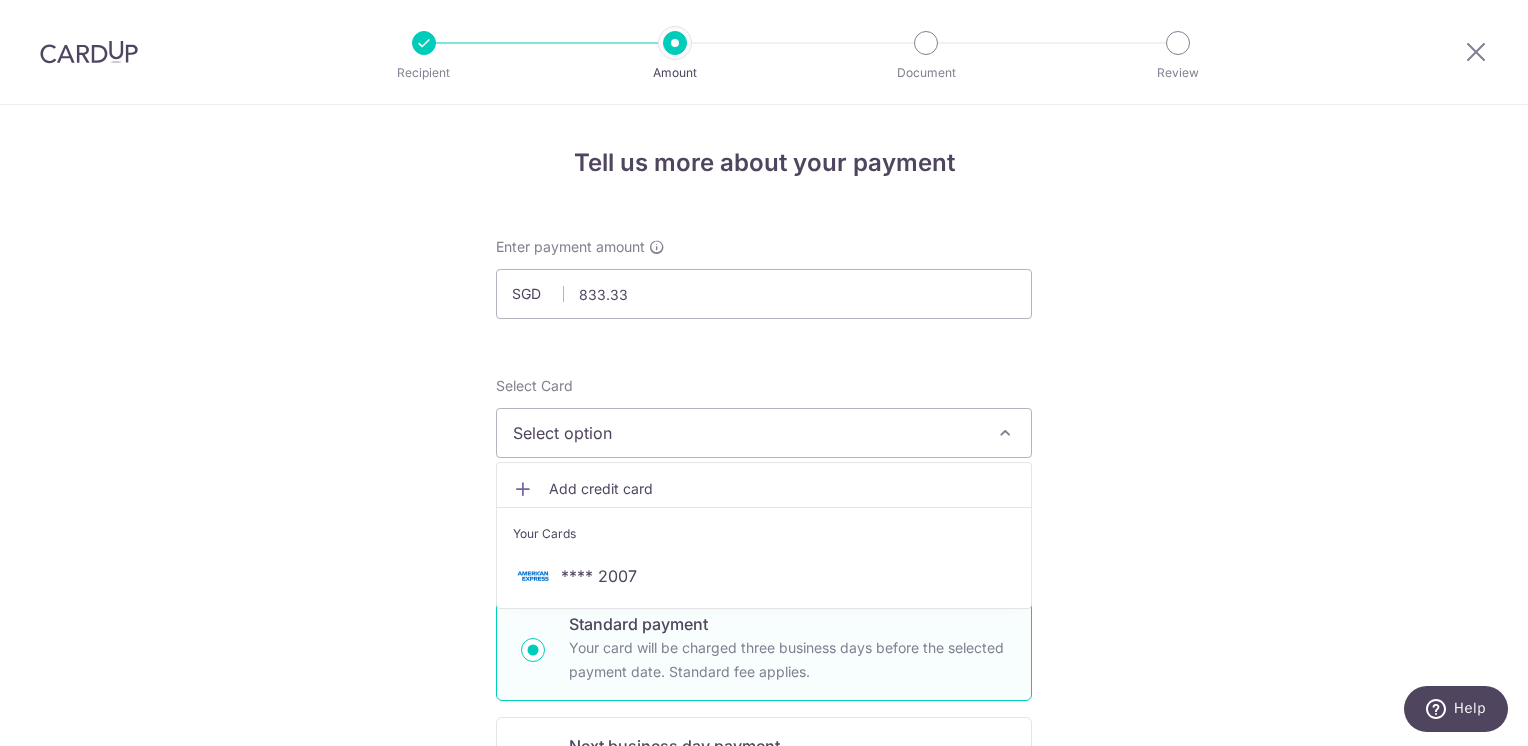 click on "Add credit card" at bounding box center [782, 489] 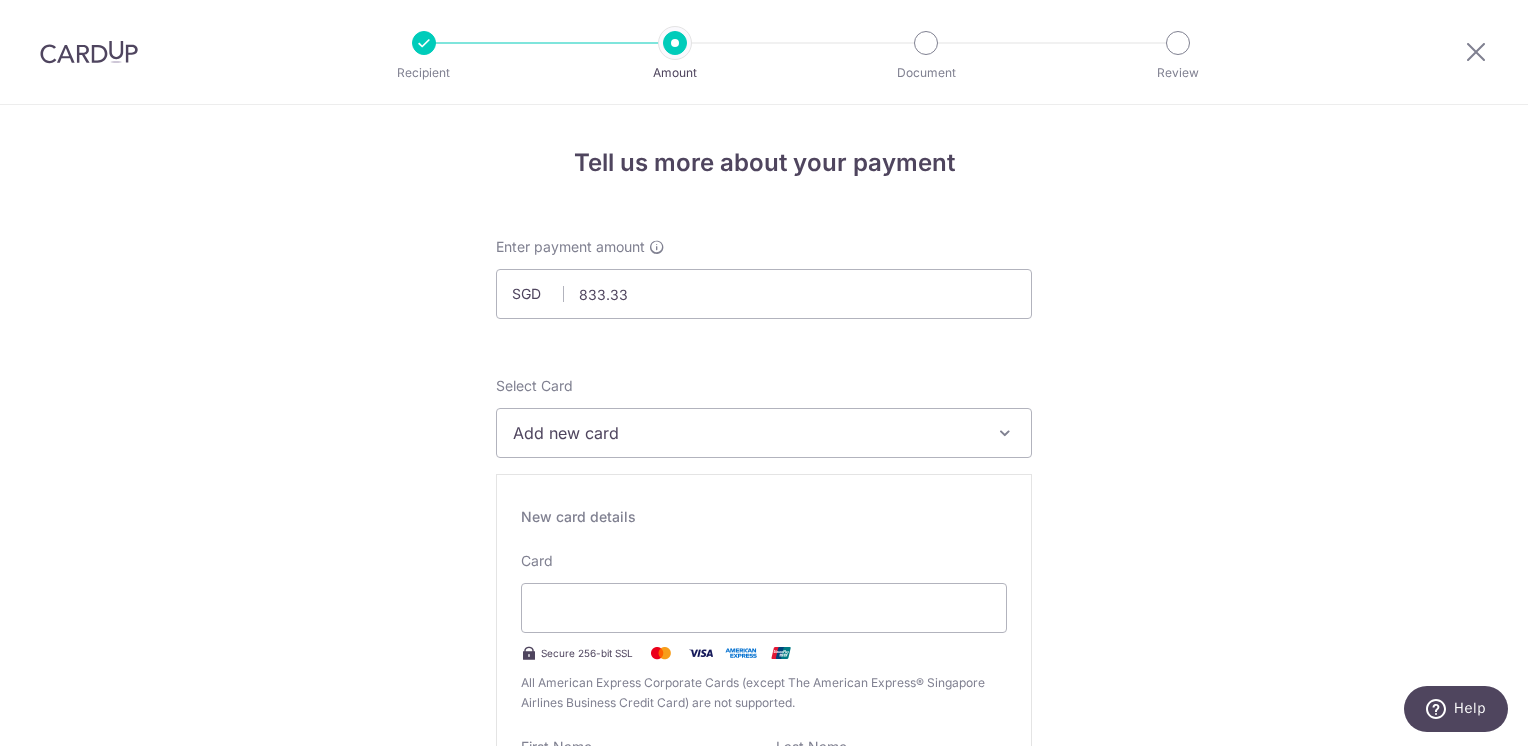 scroll, scrollTop: 200, scrollLeft: 0, axis: vertical 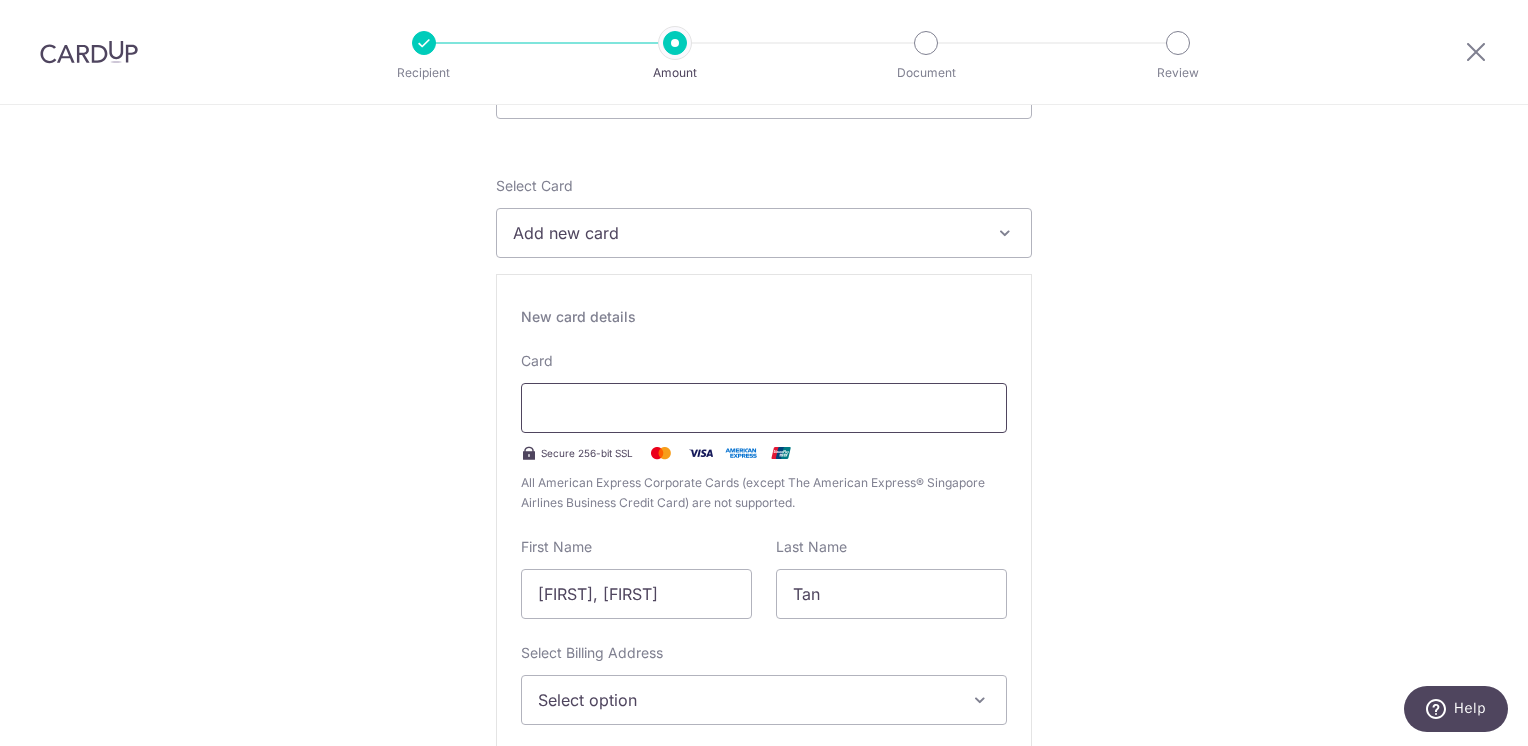 click at bounding box center (764, 408) 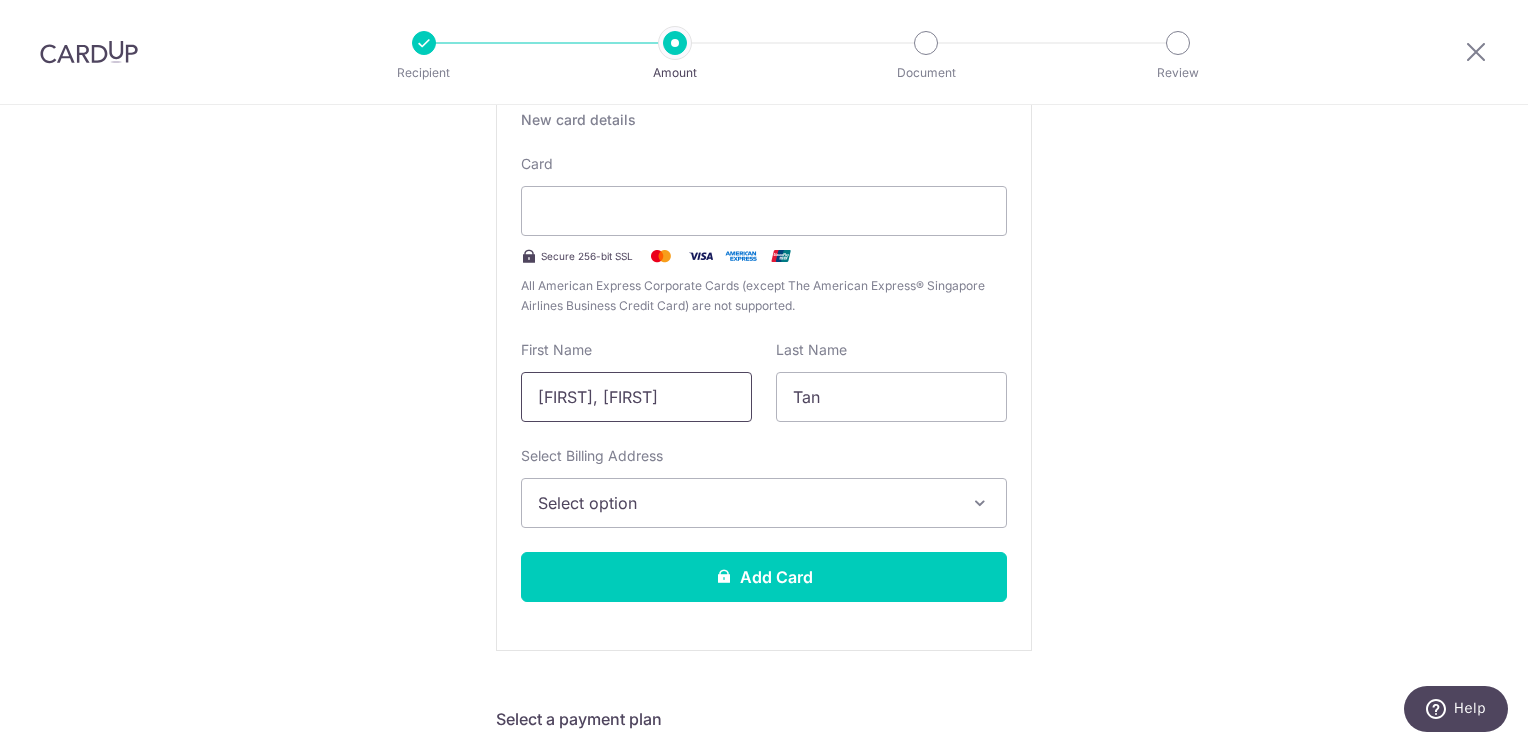 scroll, scrollTop: 400, scrollLeft: 0, axis: vertical 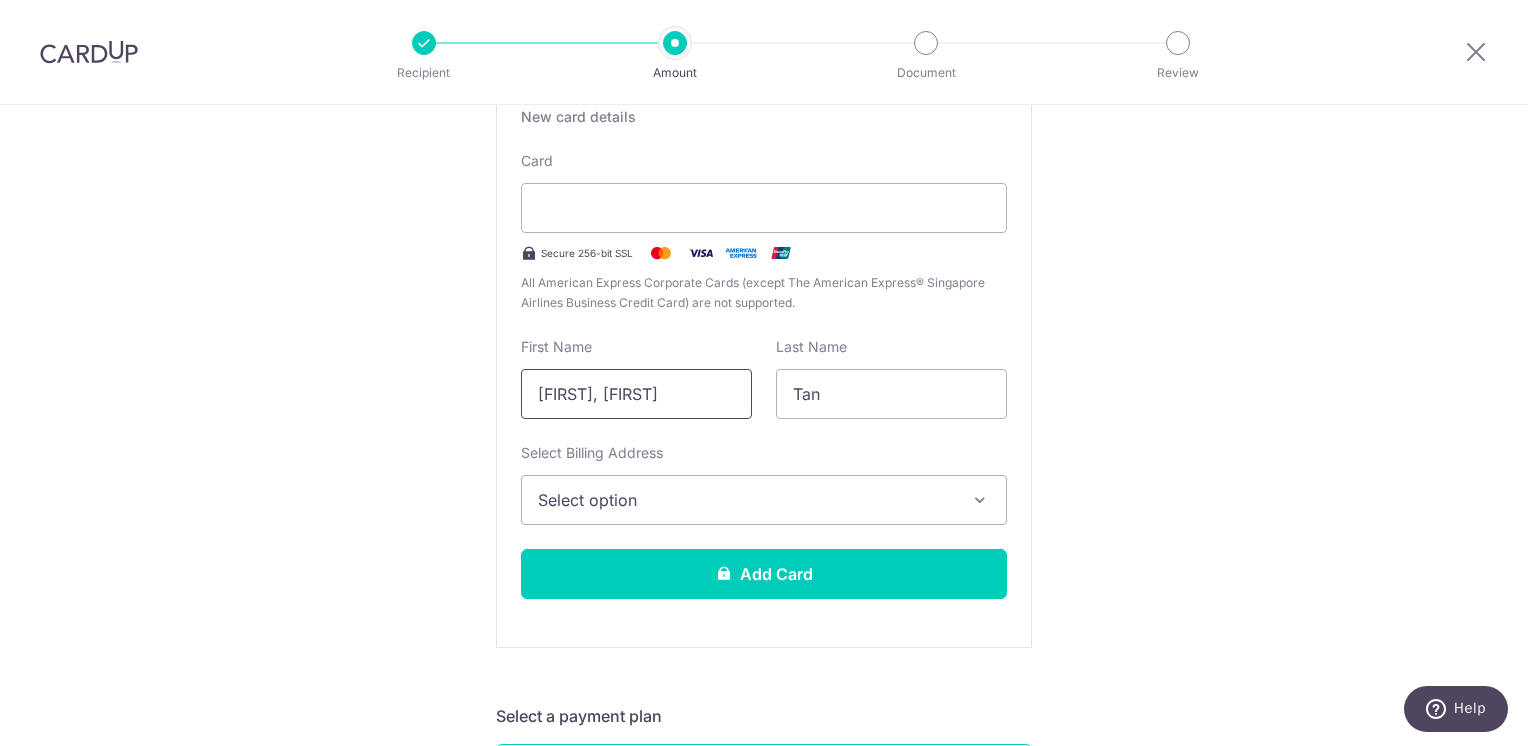 drag, startPoint x: 698, startPoint y: 389, endPoint x: 492, endPoint y: 375, distance: 206.47517 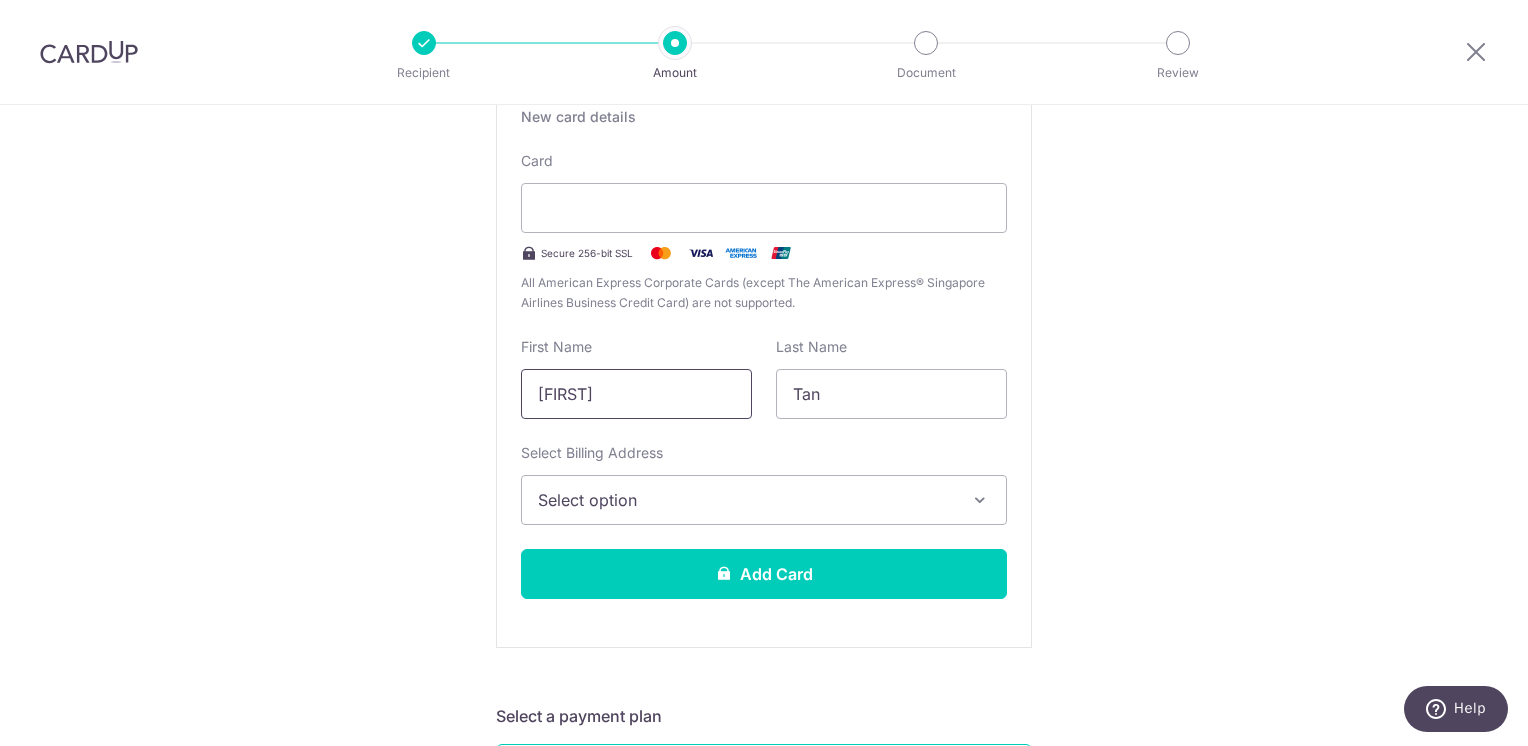 type on "[FIRST]" 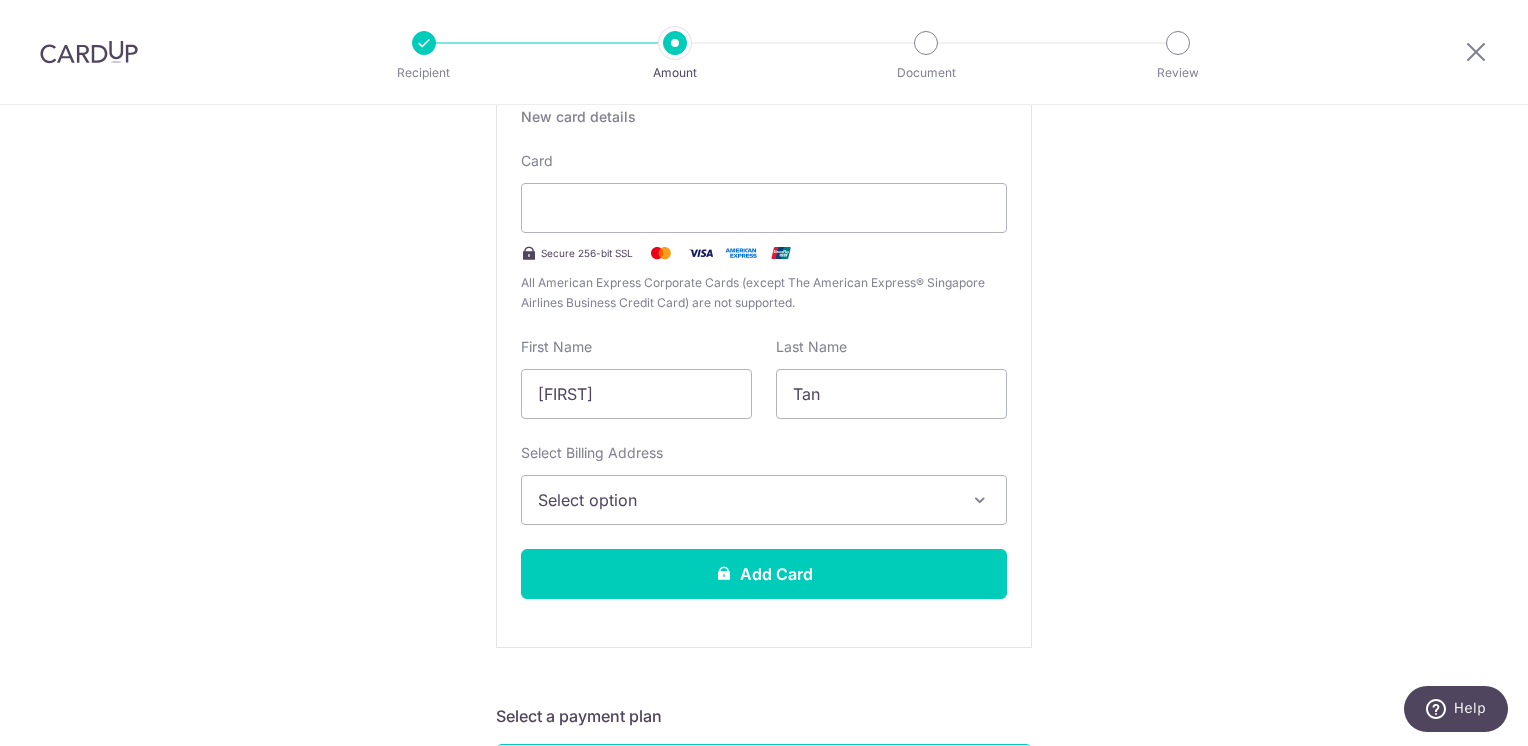 click on "Select option" at bounding box center [746, 500] 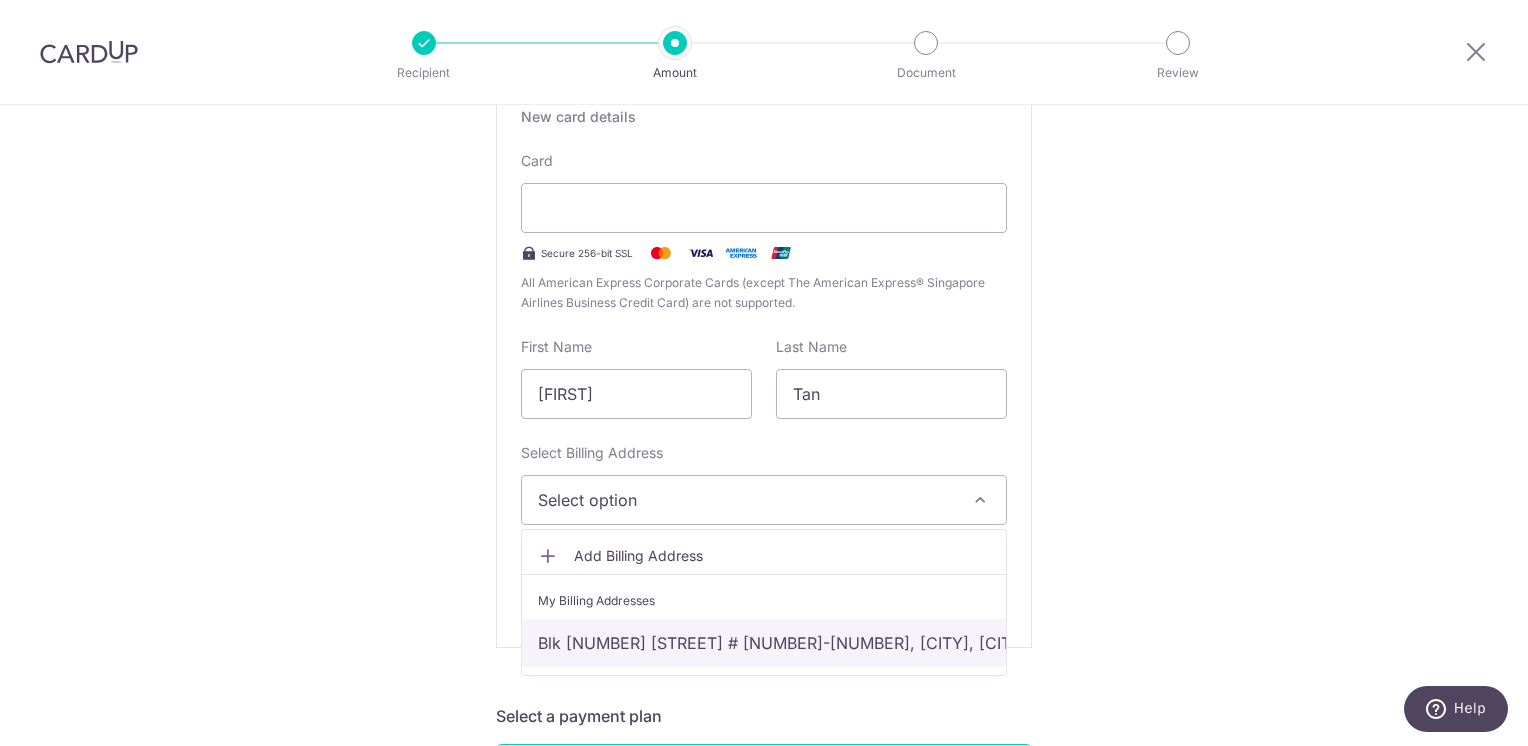 drag, startPoint x: 614, startPoint y: 642, endPoint x: 478, endPoint y: 636, distance: 136.1323 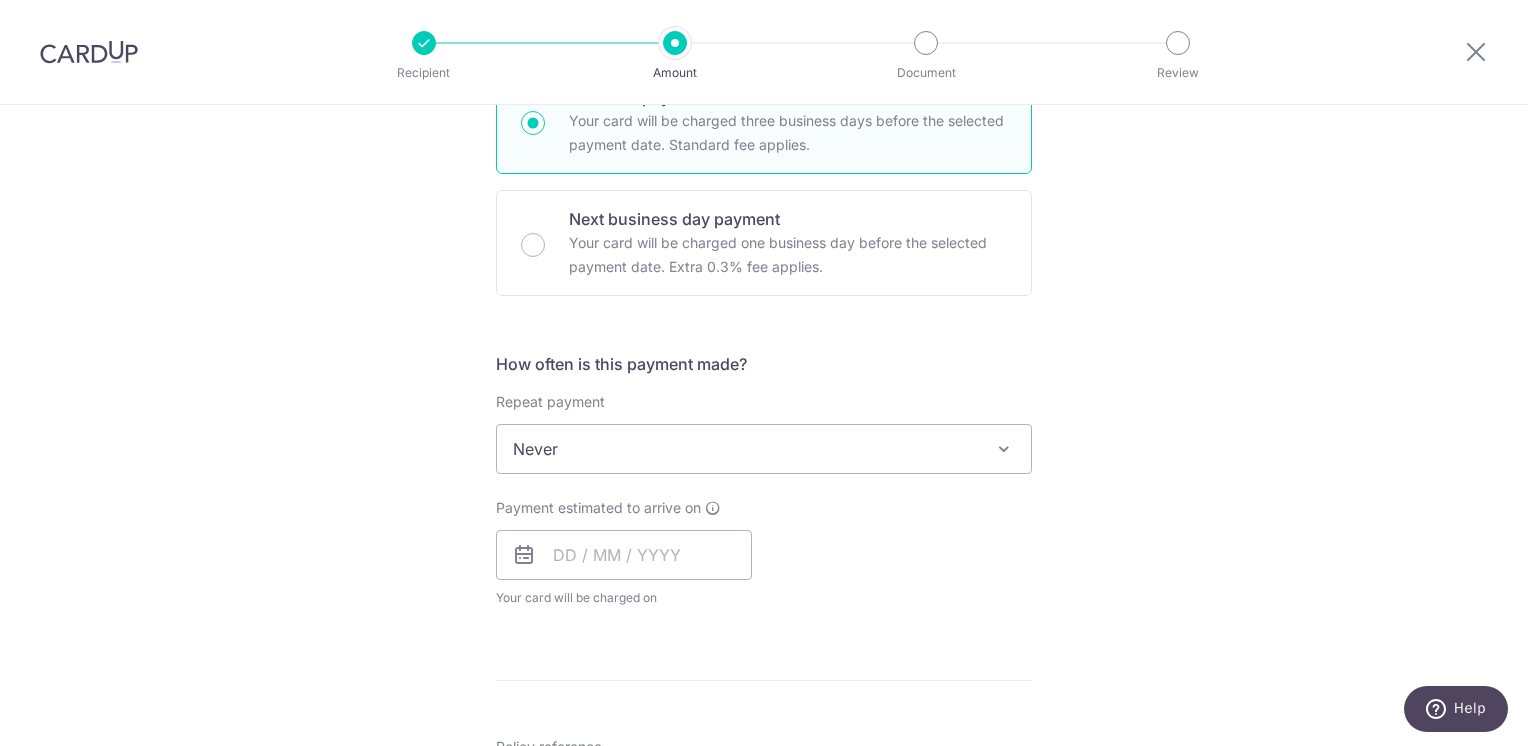 scroll, scrollTop: 1300, scrollLeft: 0, axis: vertical 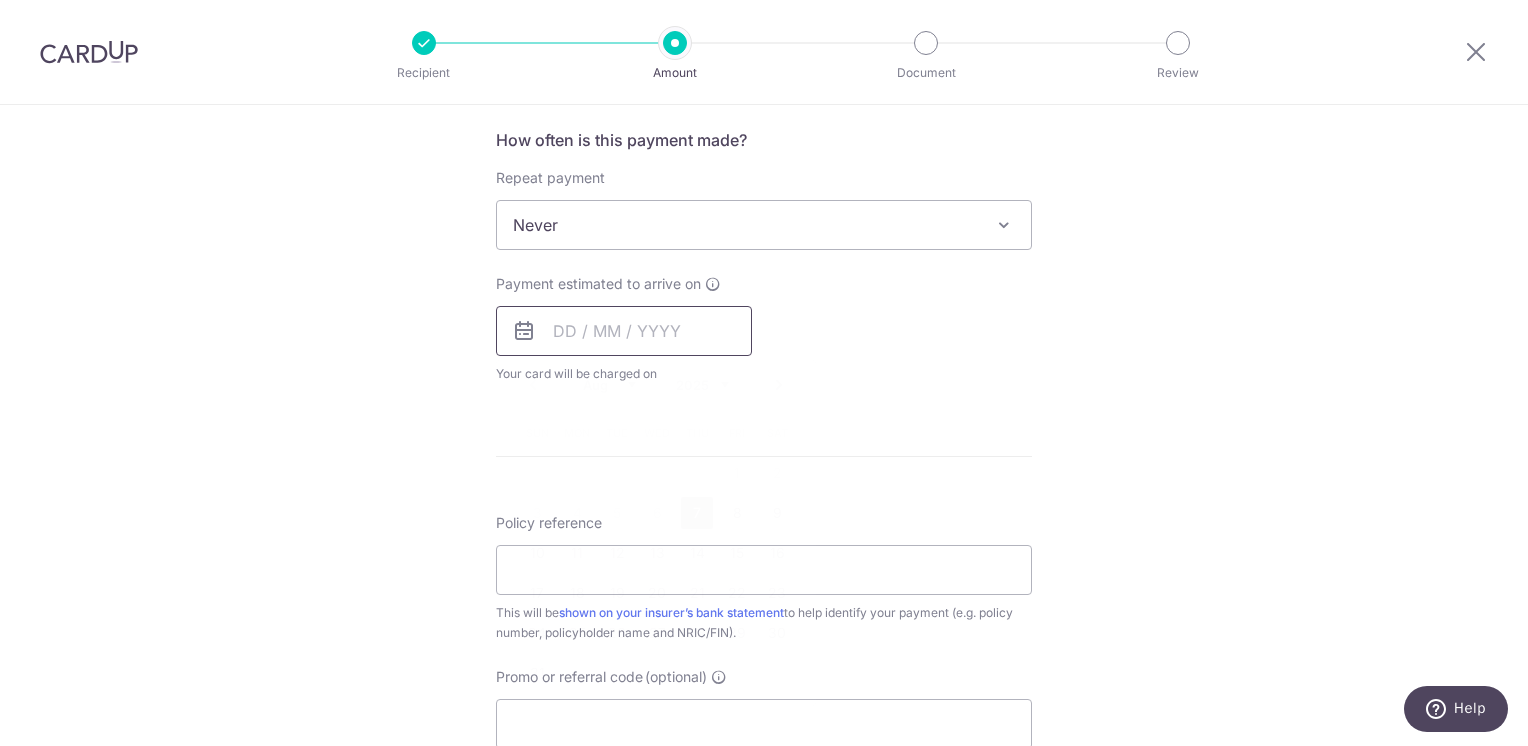 click at bounding box center [624, 331] 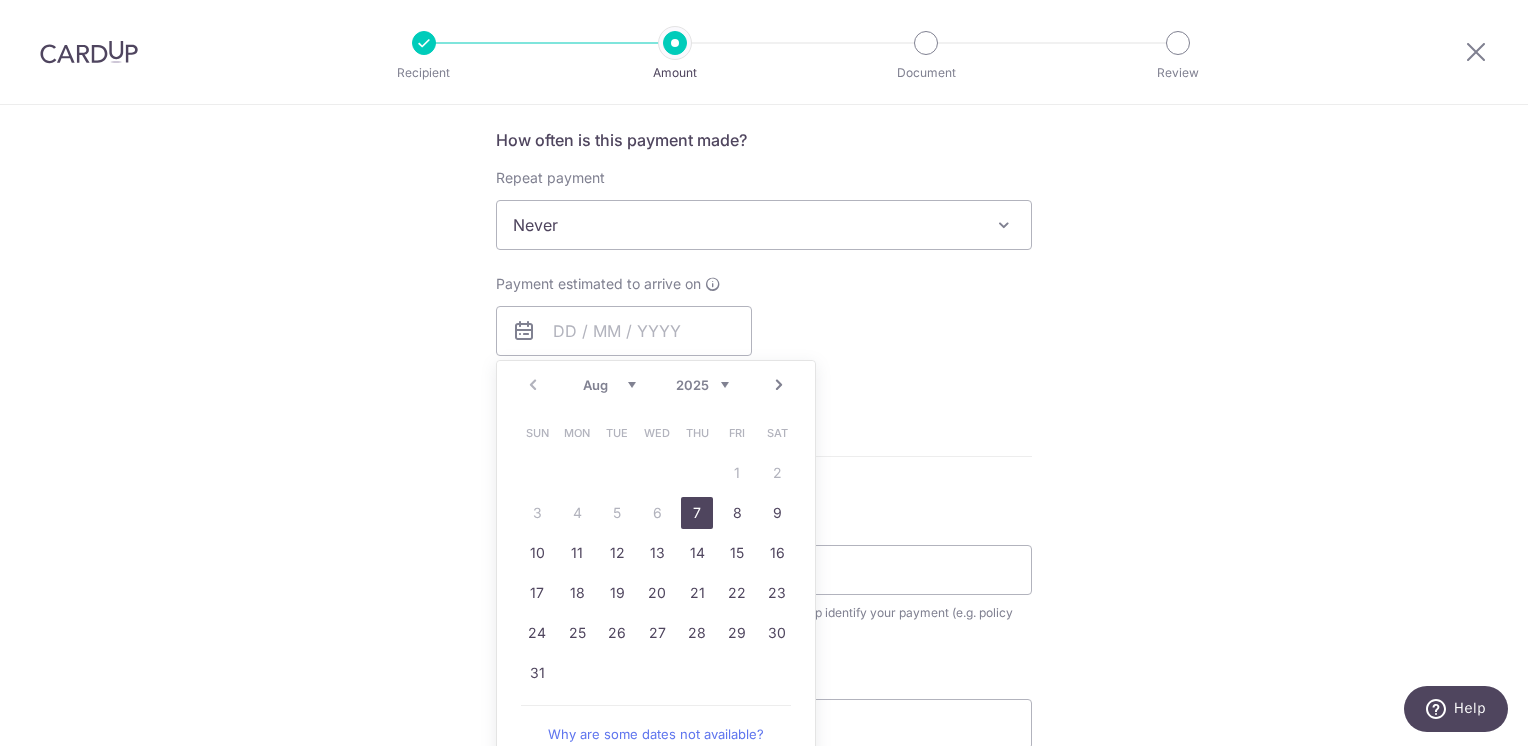 click on "7" at bounding box center [697, 513] 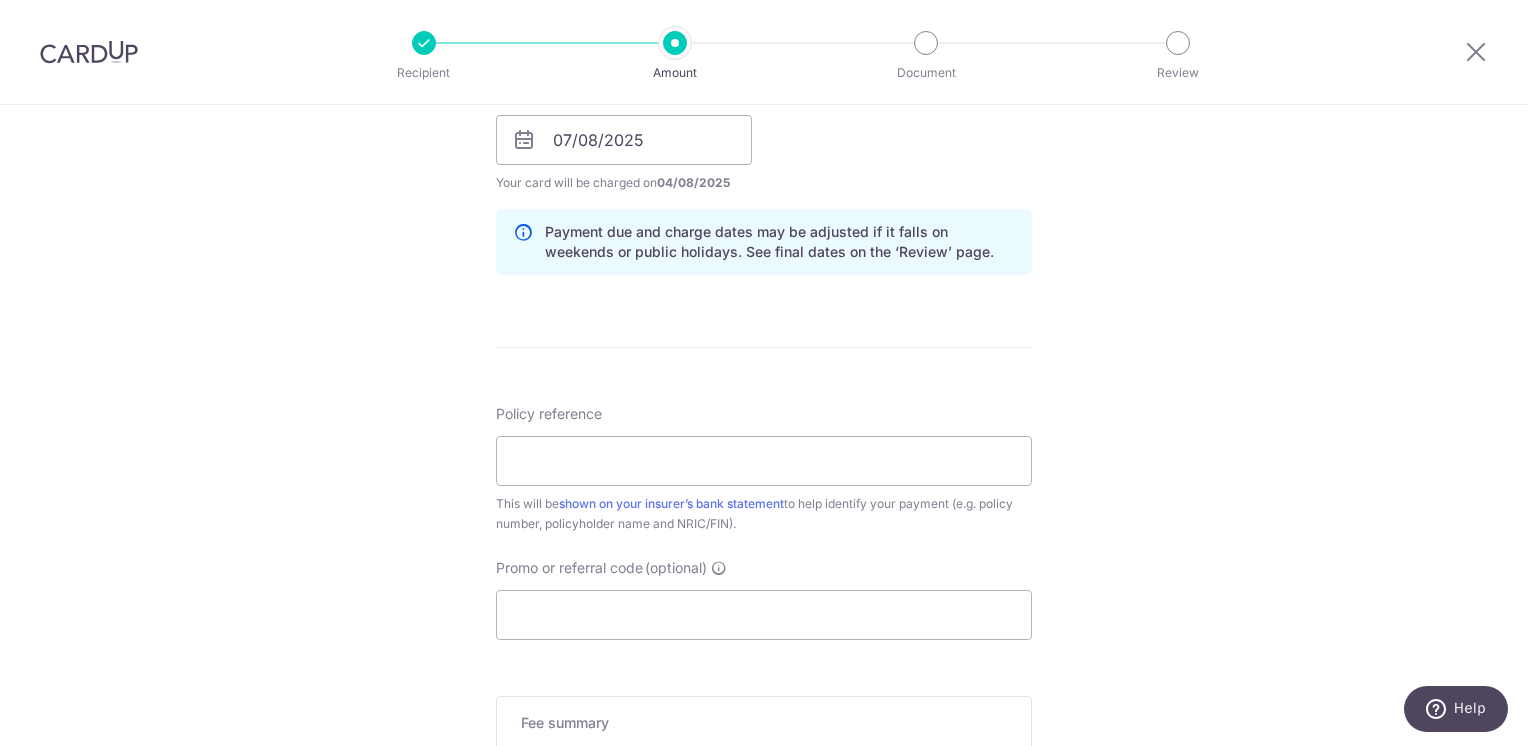 scroll, scrollTop: 1600, scrollLeft: 0, axis: vertical 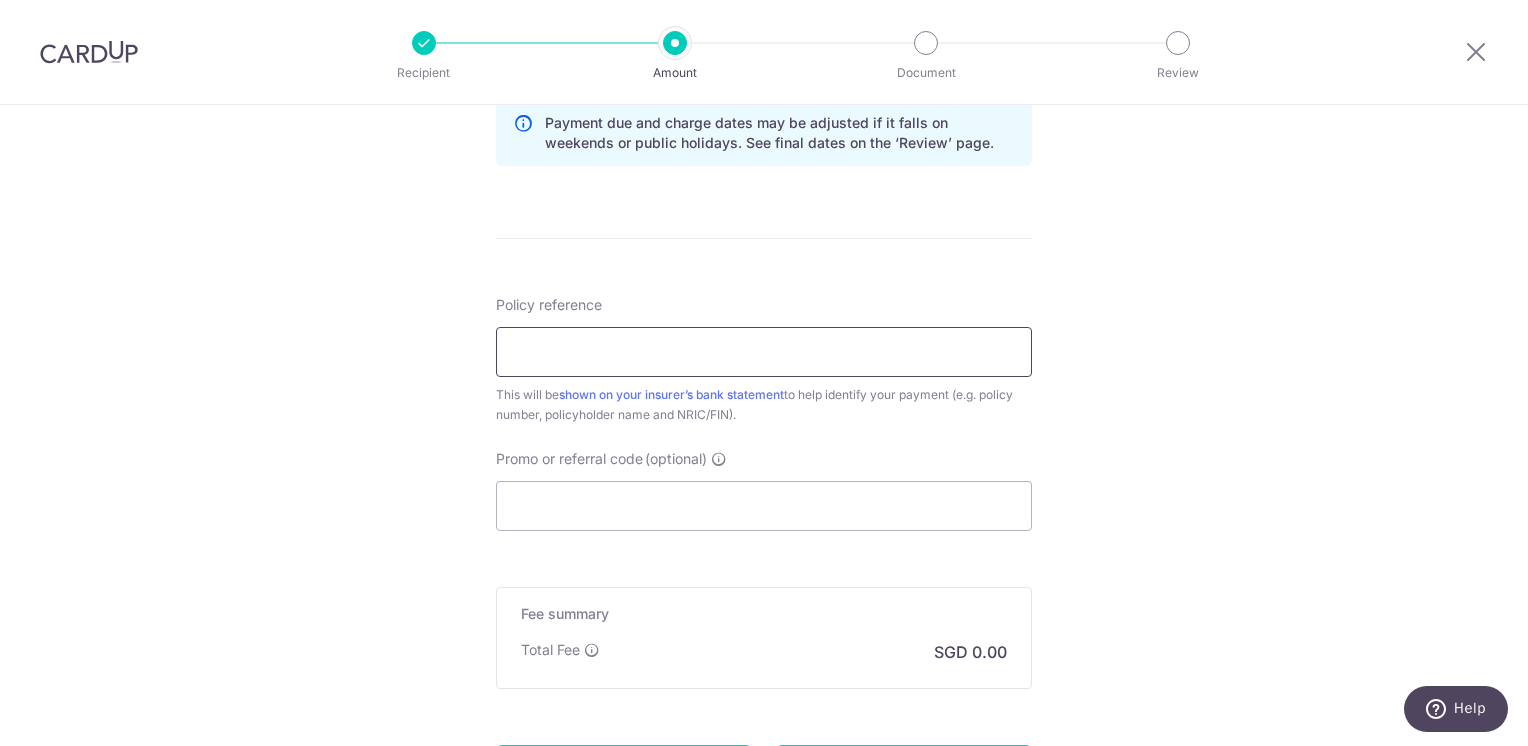 click on "Policy reference" at bounding box center (764, 352) 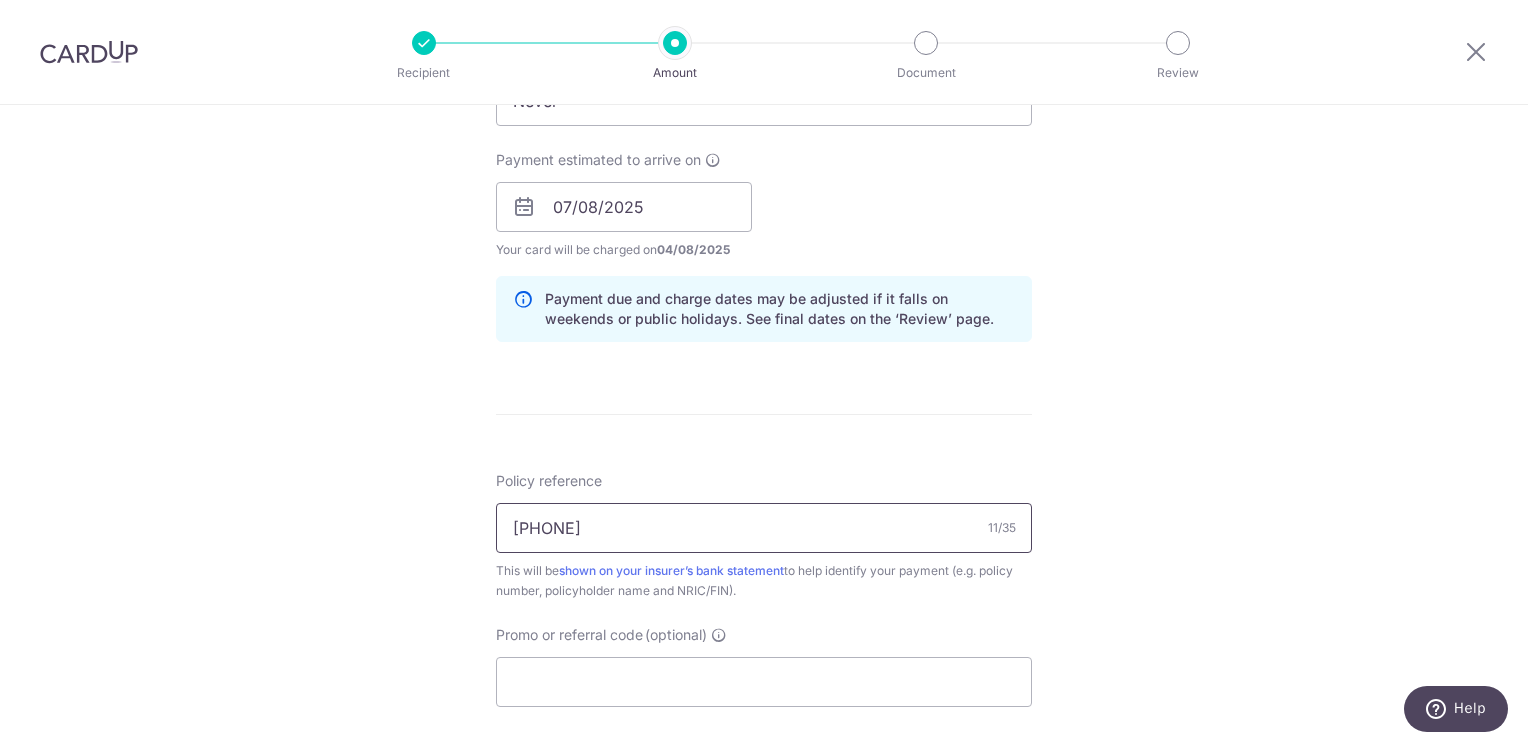 scroll, scrollTop: 1794, scrollLeft: 0, axis: vertical 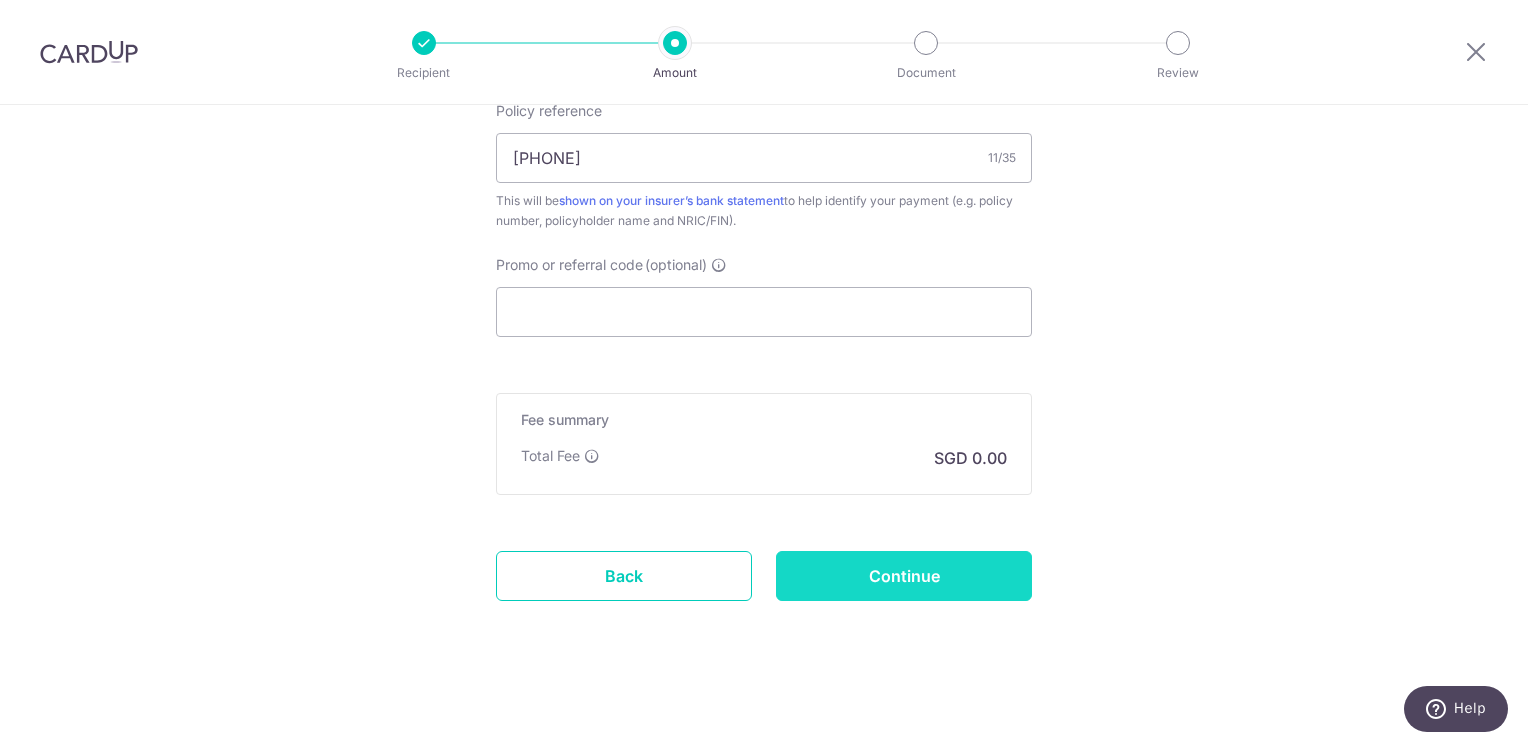 click on "Continue" at bounding box center (904, 576) 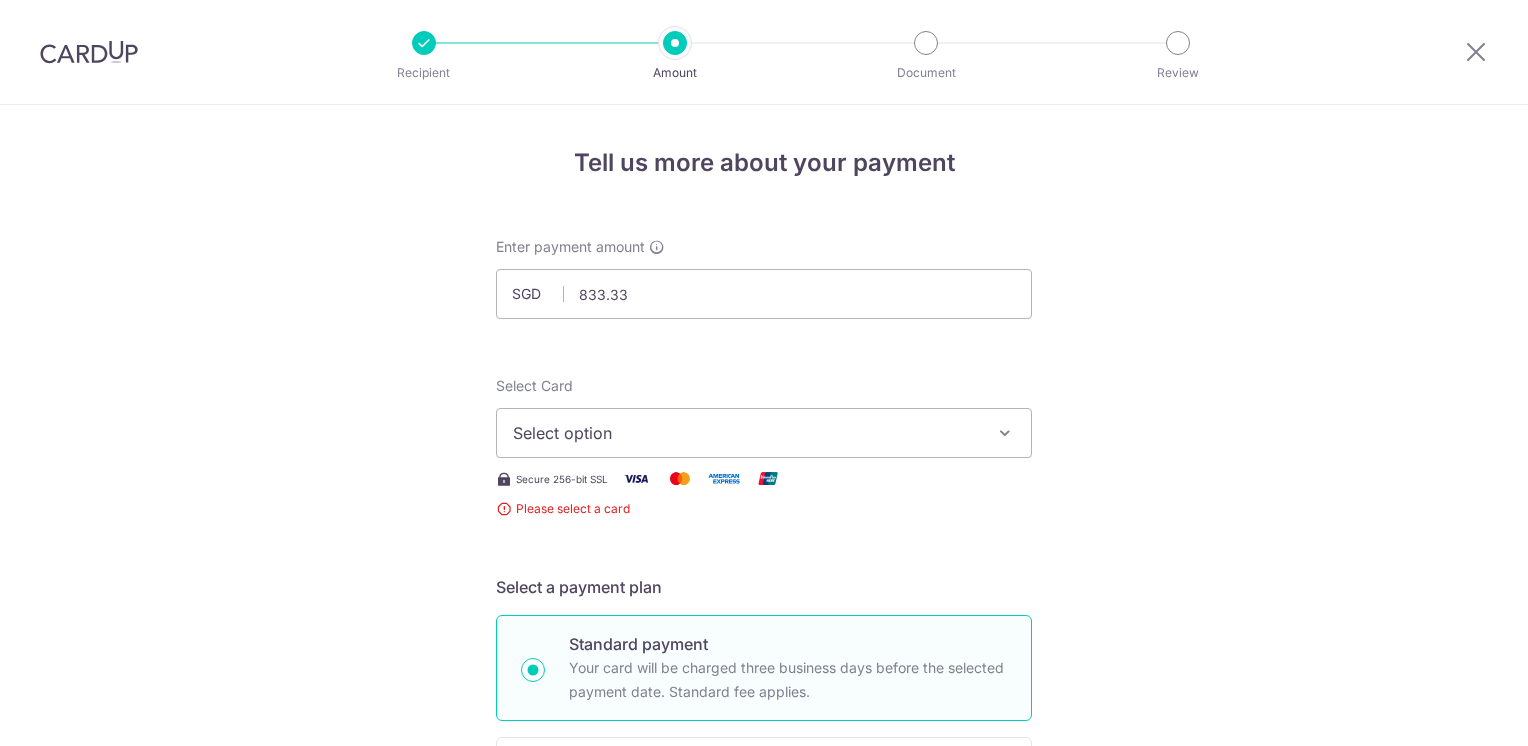 scroll, scrollTop: 0, scrollLeft: 0, axis: both 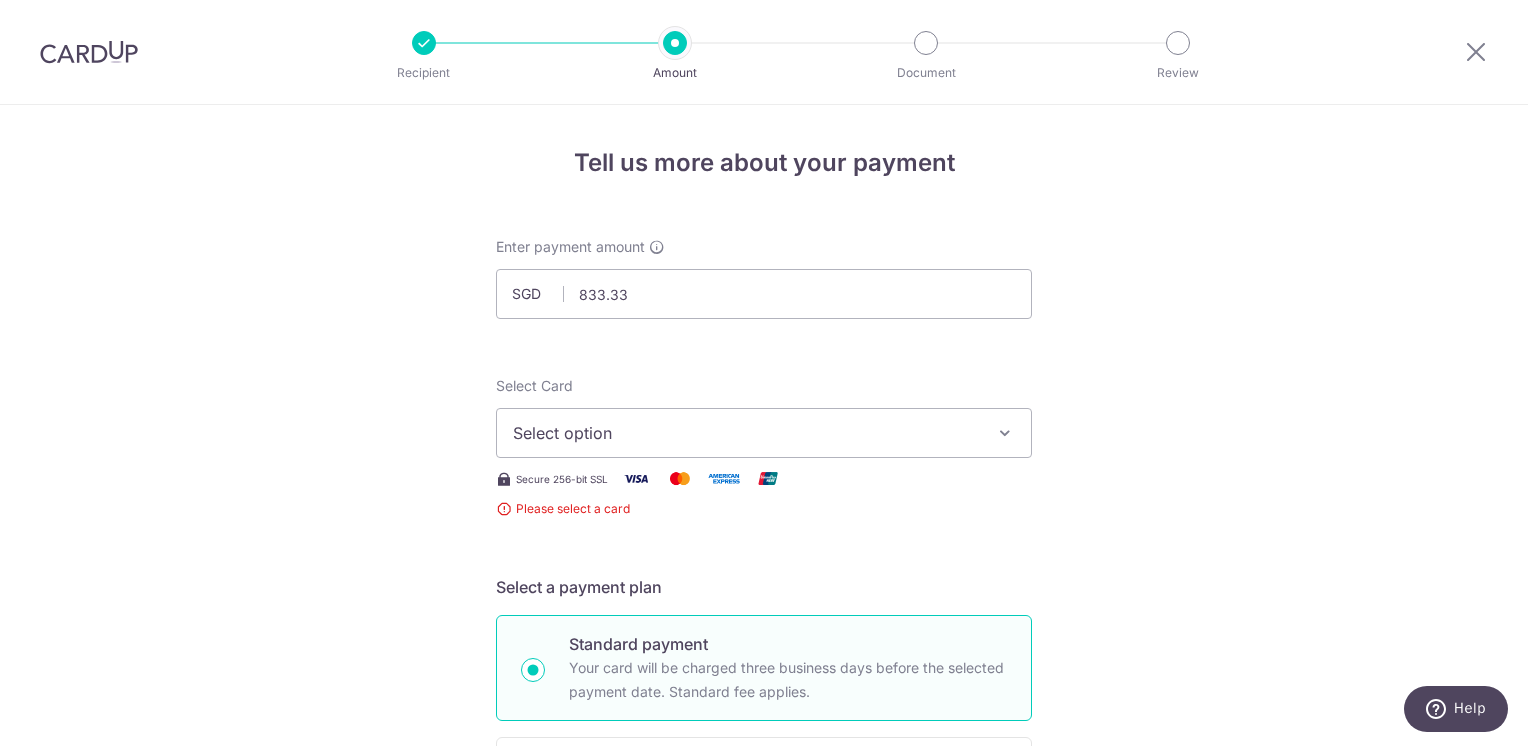 click on "Select option" at bounding box center [764, 433] 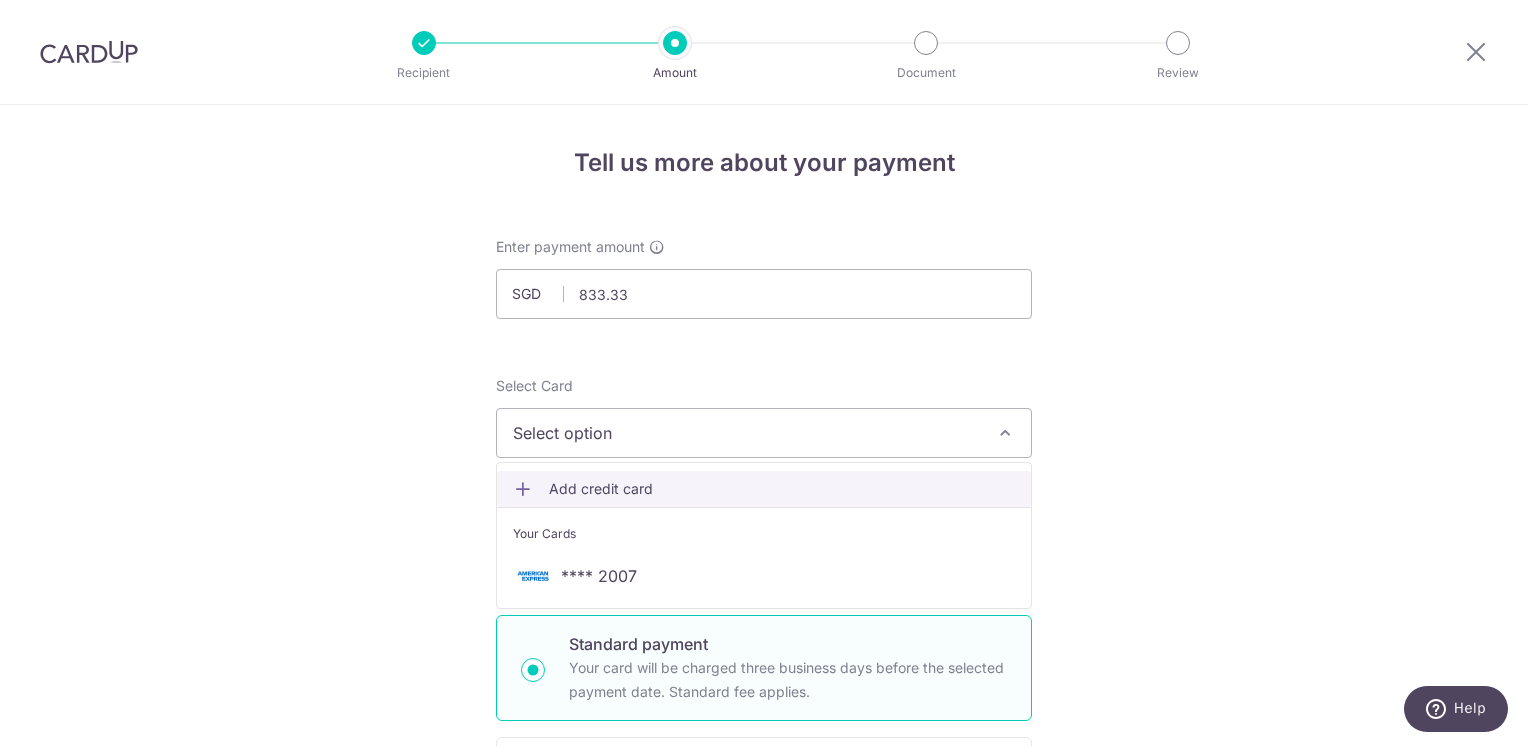 click on "Add credit card" at bounding box center [782, 489] 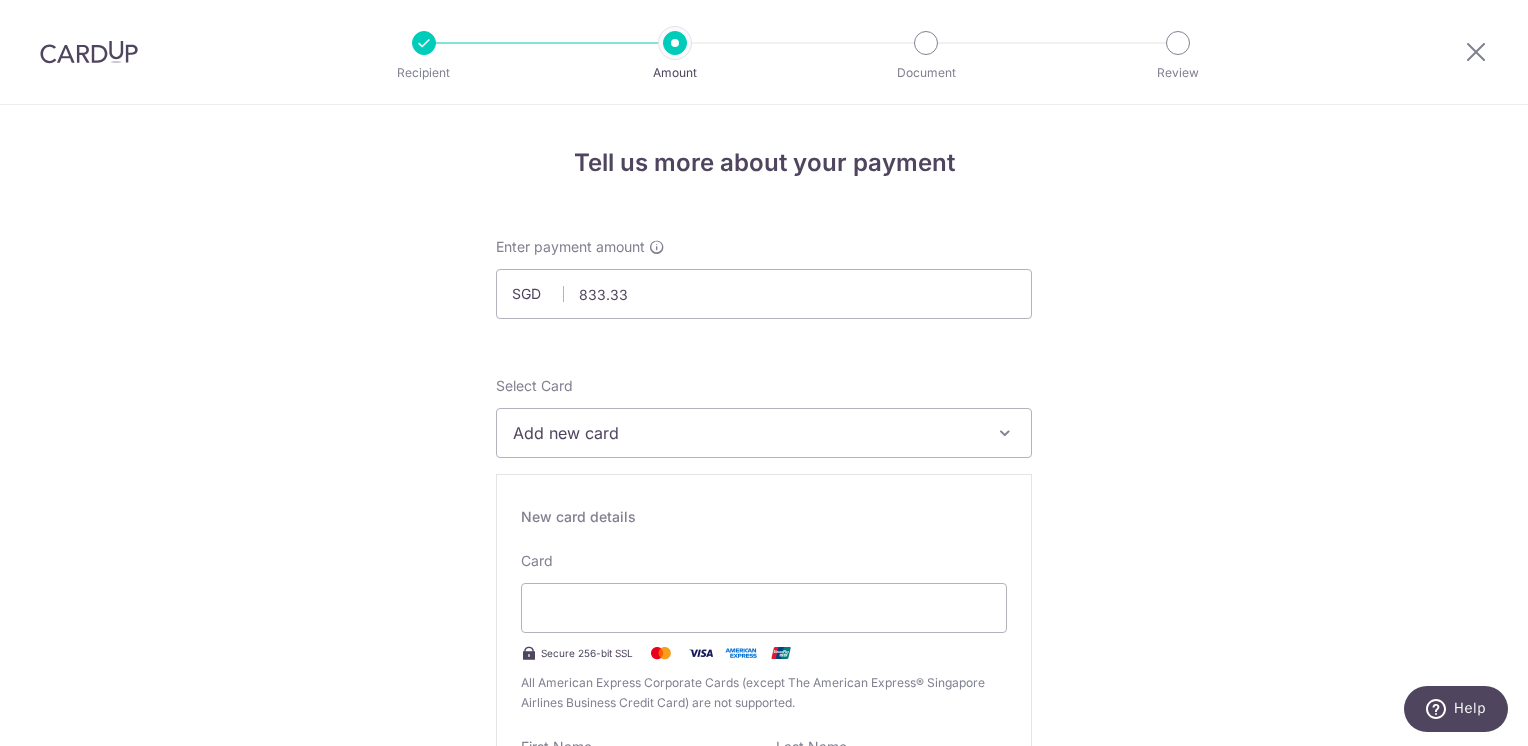 scroll, scrollTop: 300, scrollLeft: 0, axis: vertical 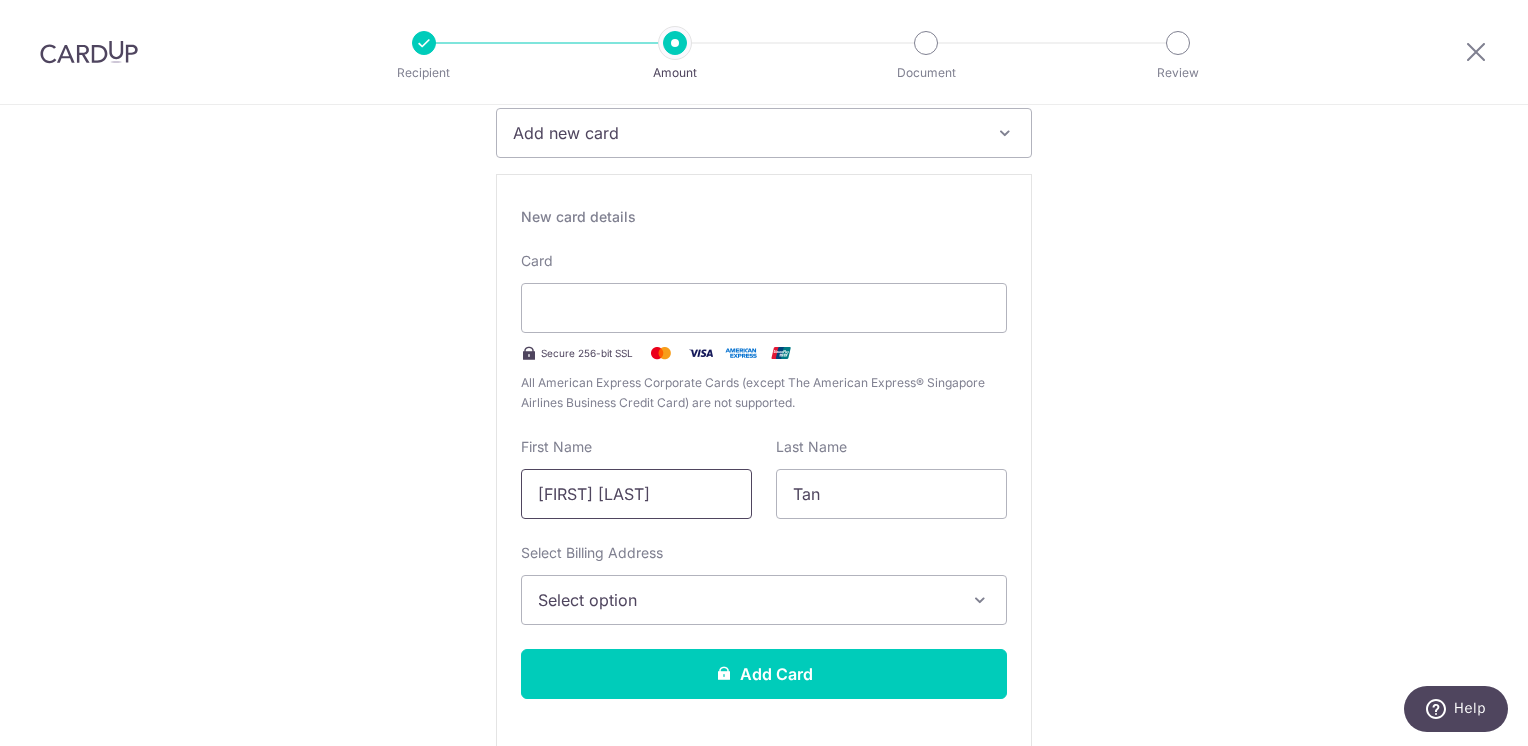 drag, startPoint x: 692, startPoint y: 489, endPoint x: 271, endPoint y: 488, distance: 421.0012 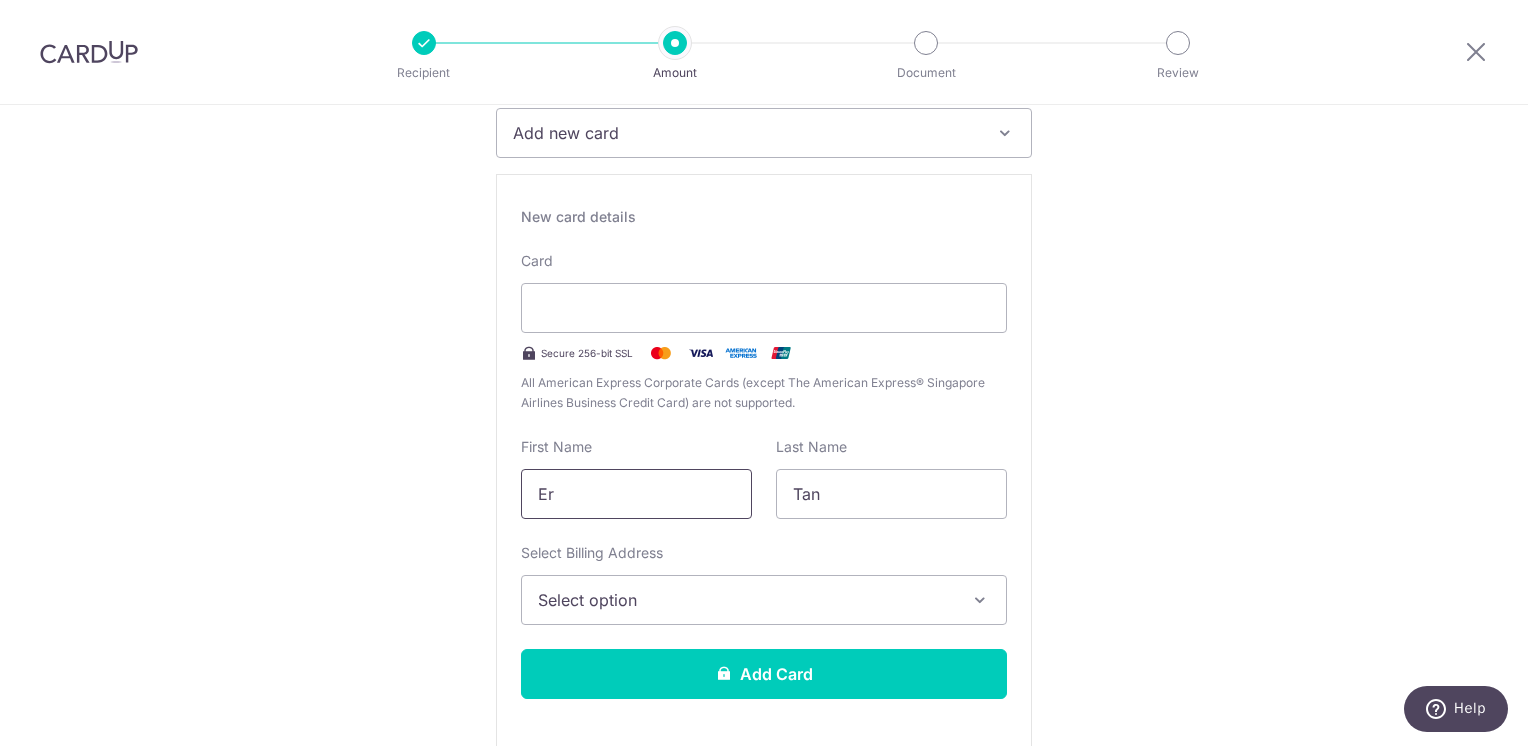 type on "Ernest" 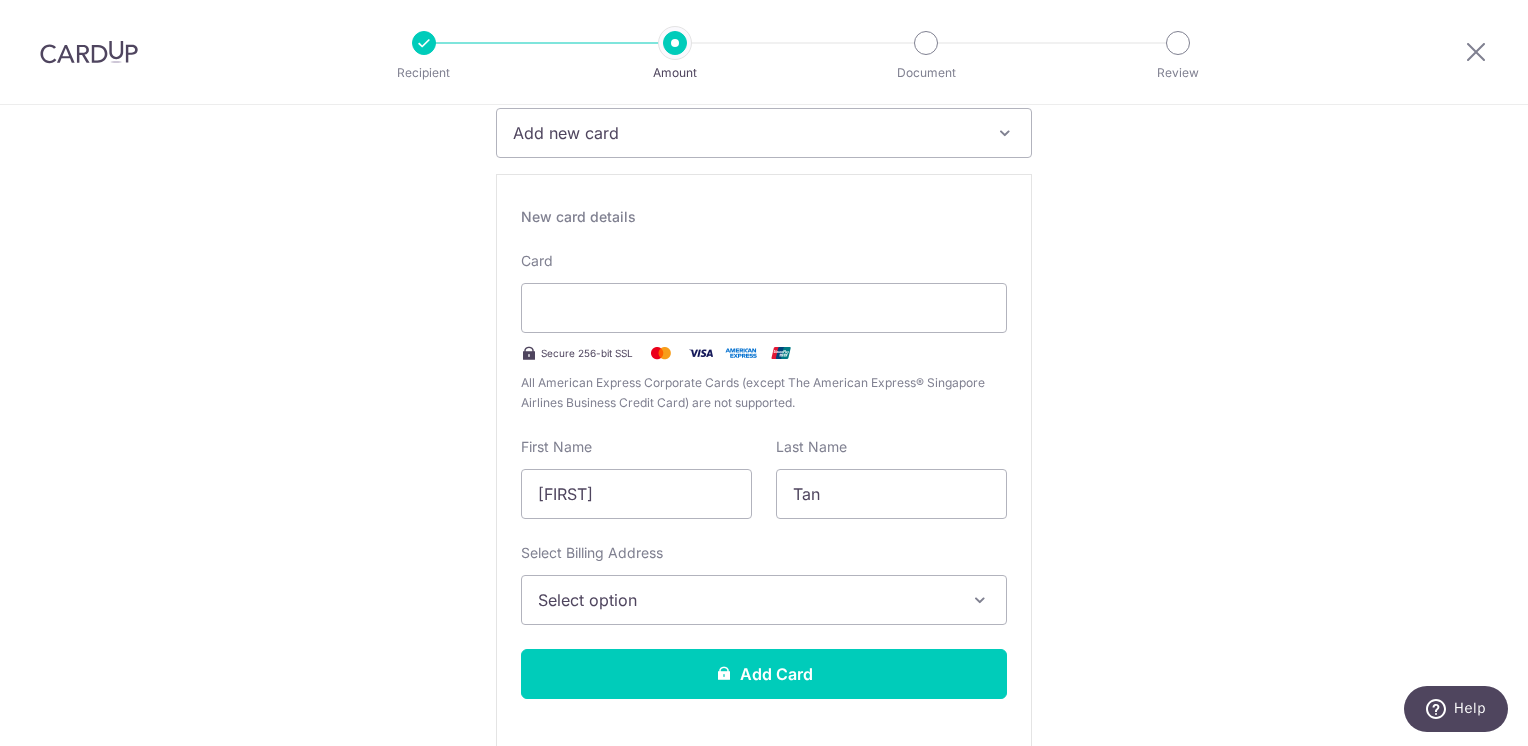click on "Select option" at bounding box center [746, 600] 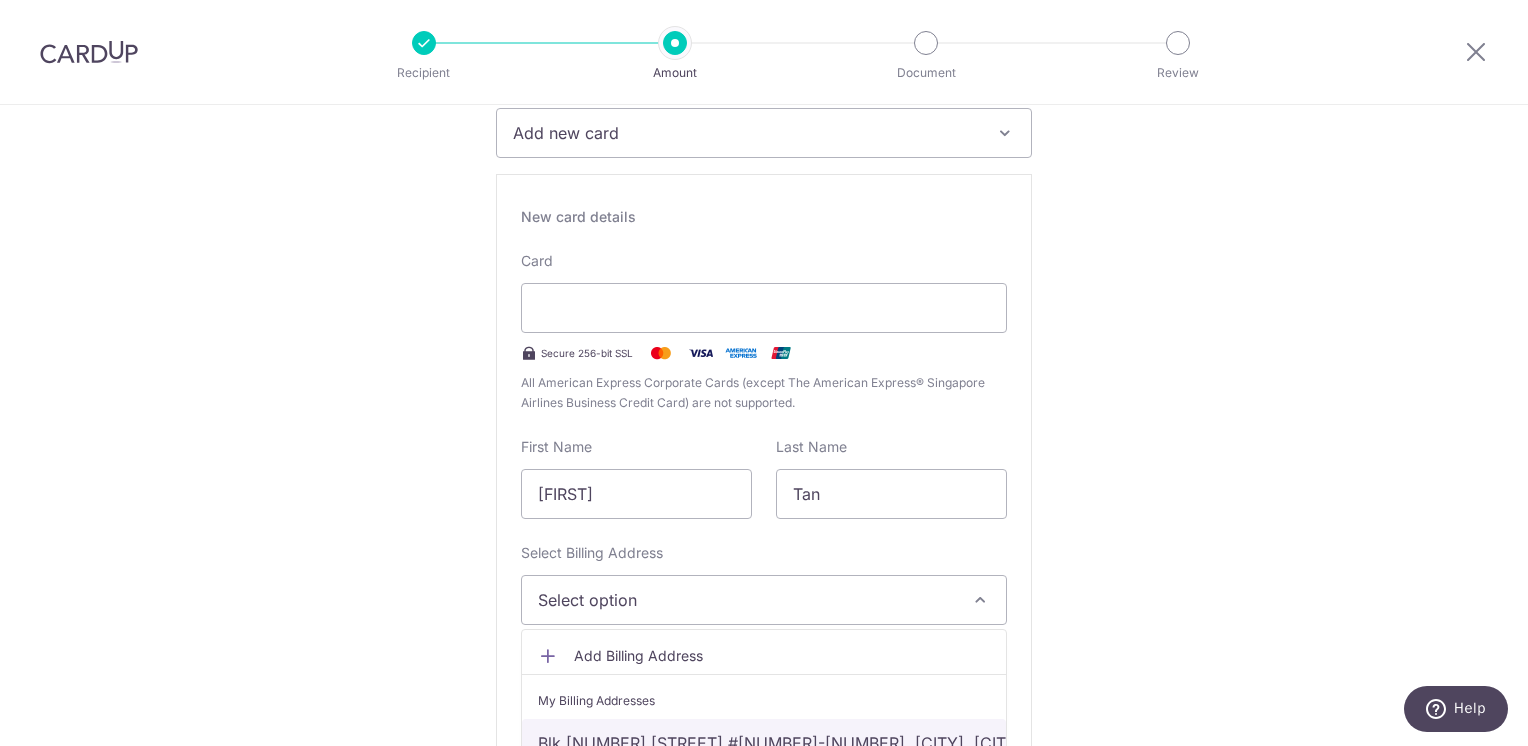 click on "Blk 11 Haig Road #05-379, Singapore, Singapore, Singapore-430011" at bounding box center (764, 743) 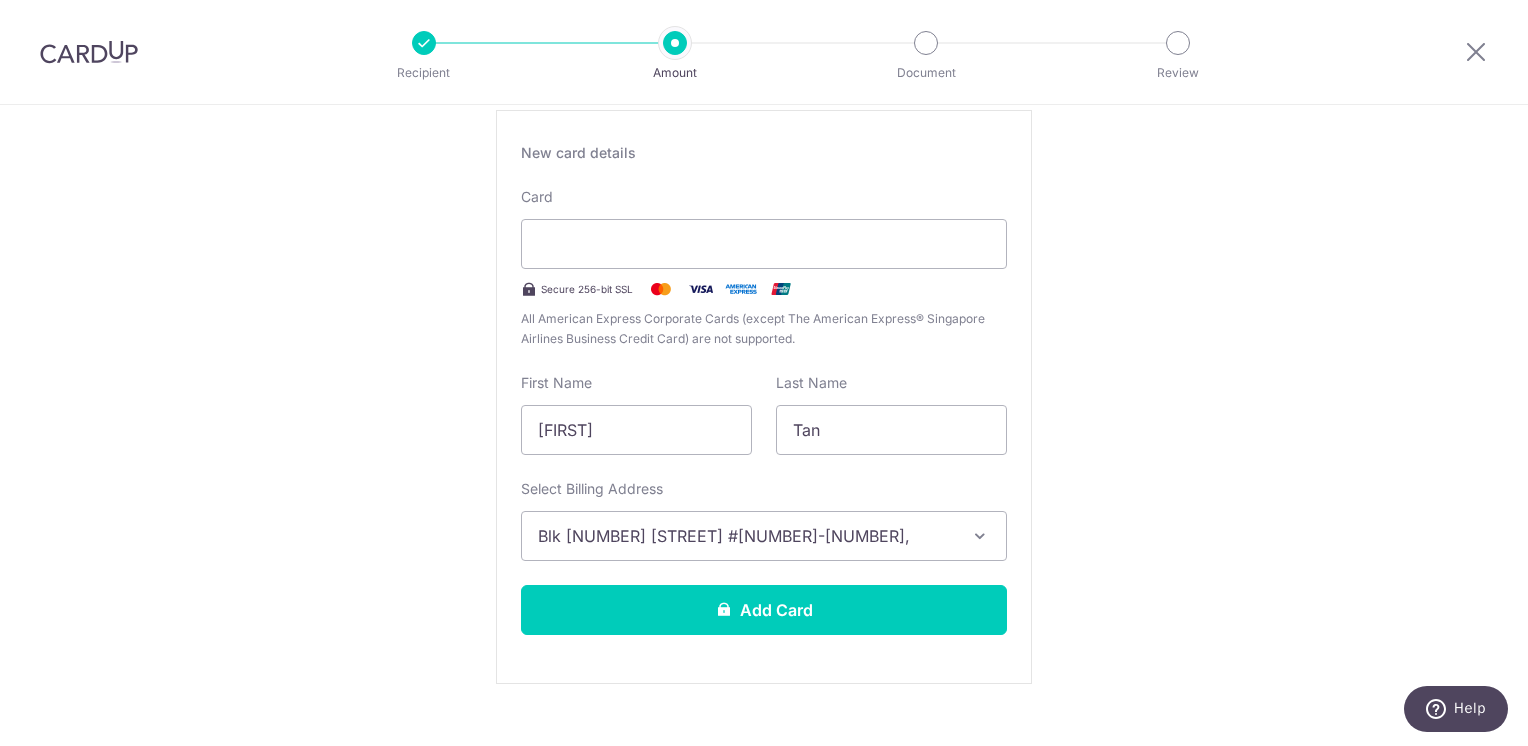 scroll, scrollTop: 400, scrollLeft: 0, axis: vertical 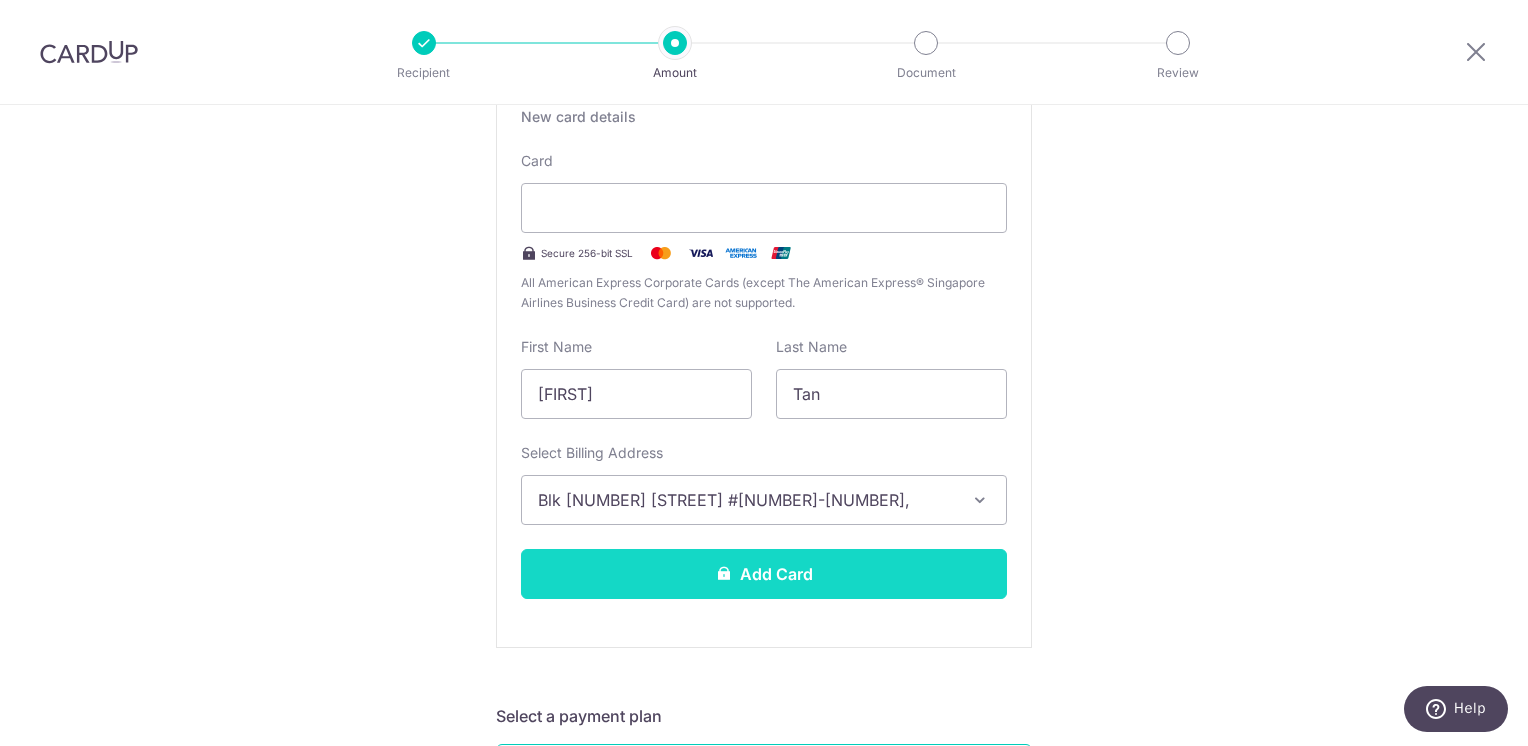 click on "Add Card" at bounding box center (764, 574) 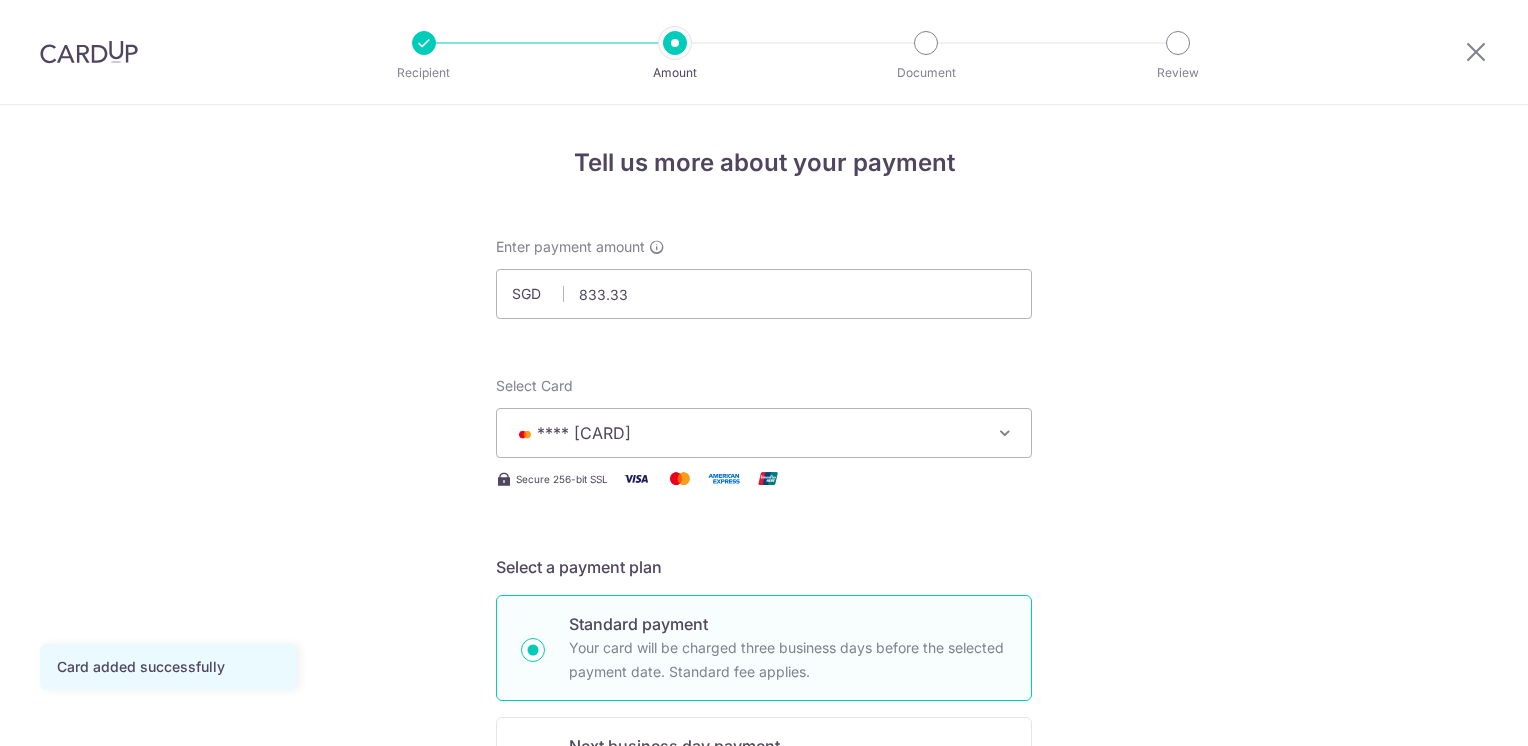 scroll, scrollTop: 0, scrollLeft: 0, axis: both 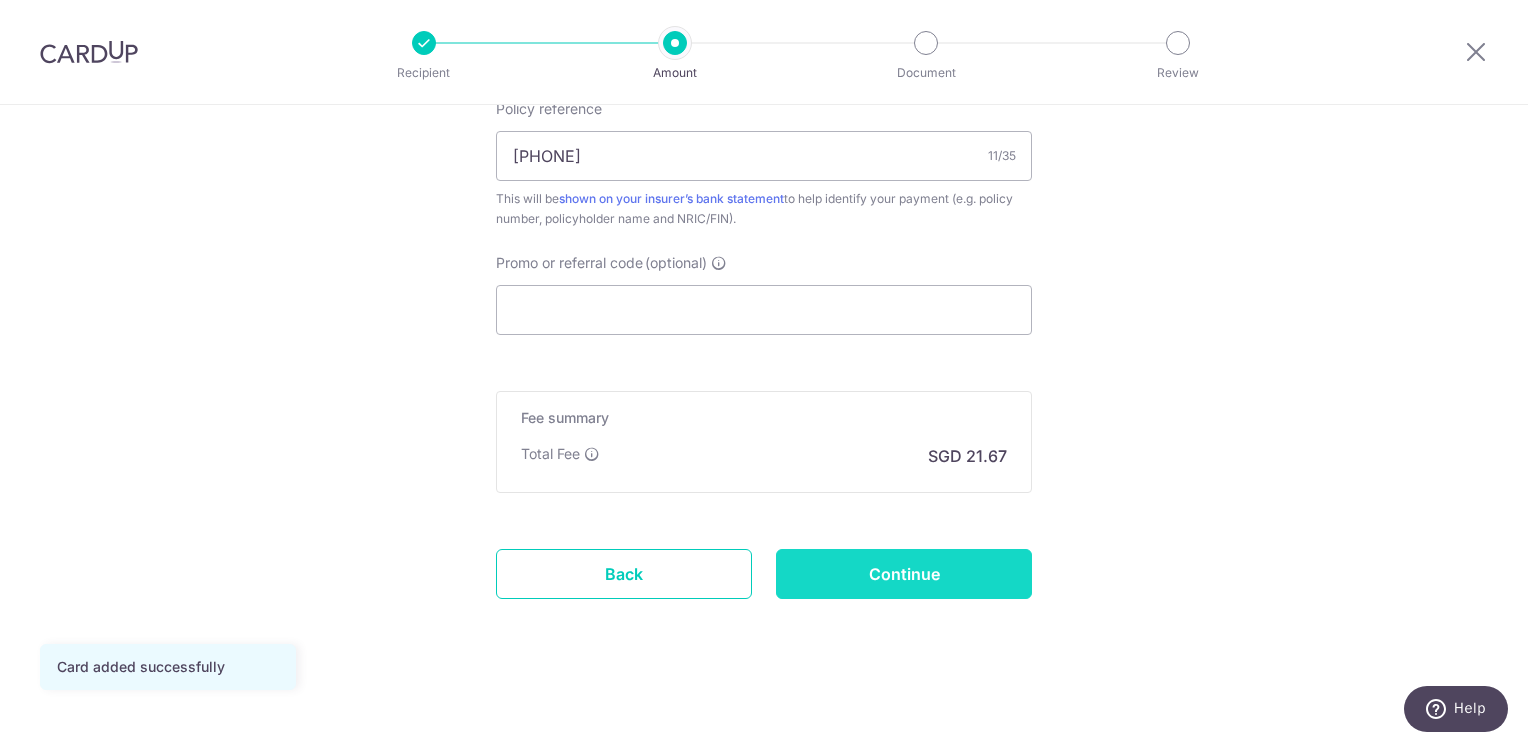 click on "Continue" at bounding box center [904, 574] 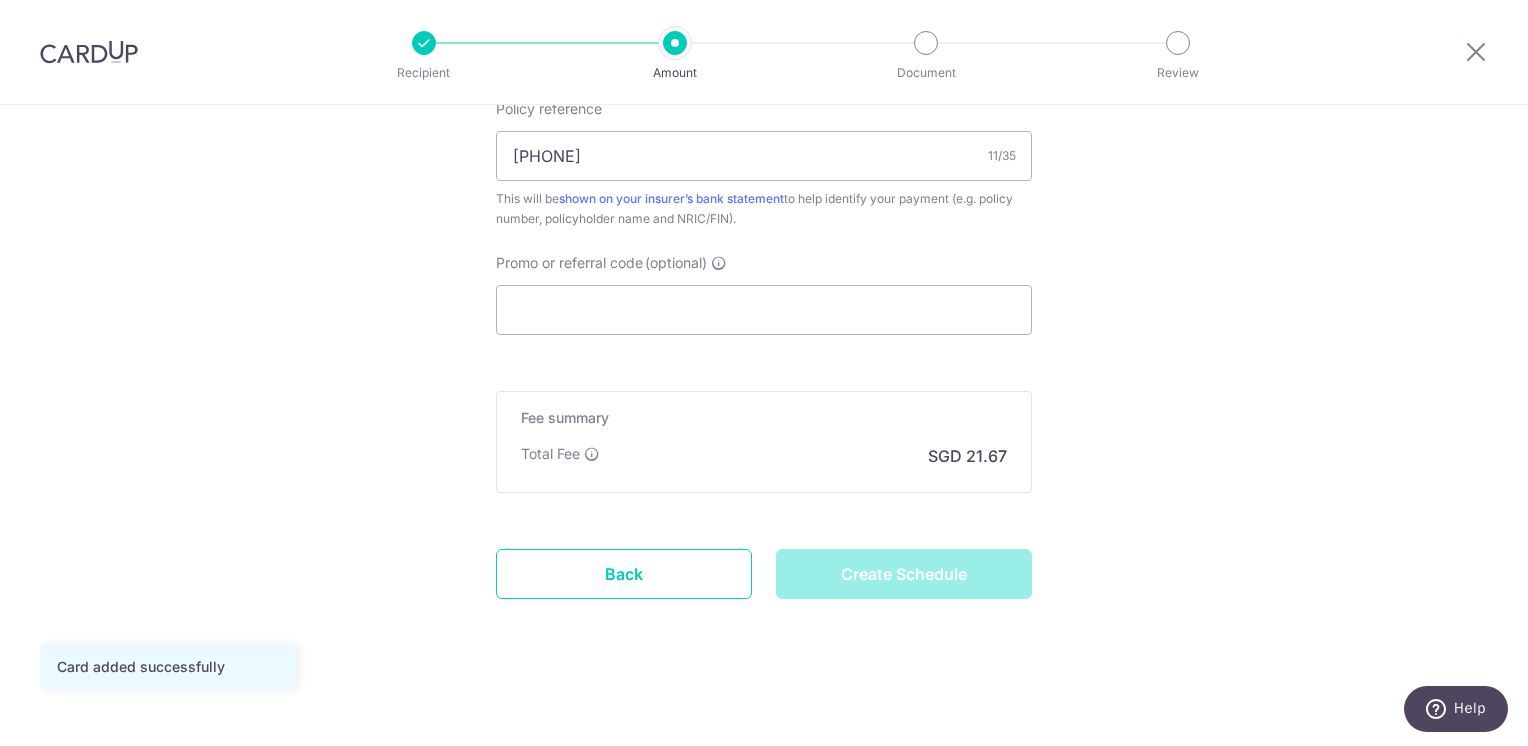 type on "Create Schedule" 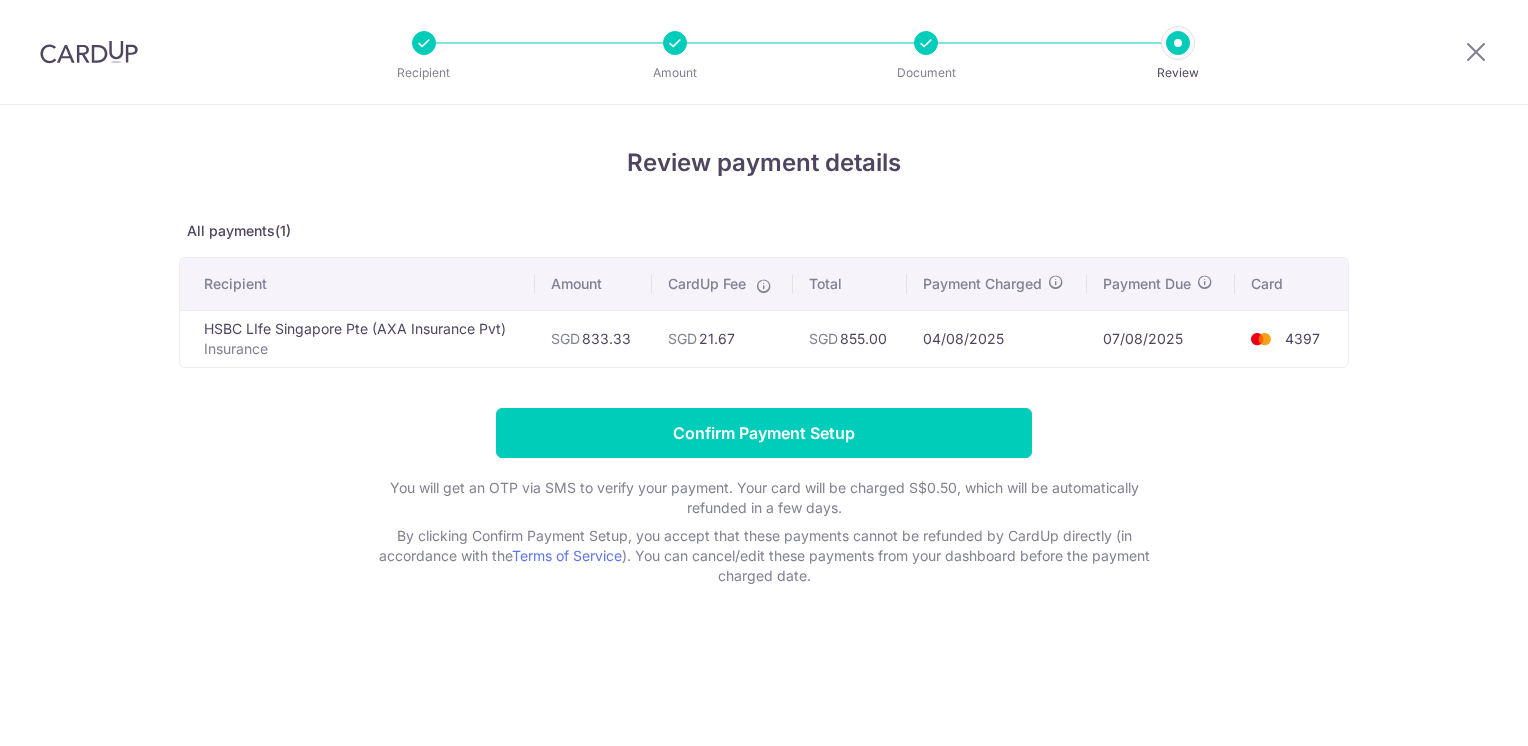 scroll, scrollTop: 0, scrollLeft: 0, axis: both 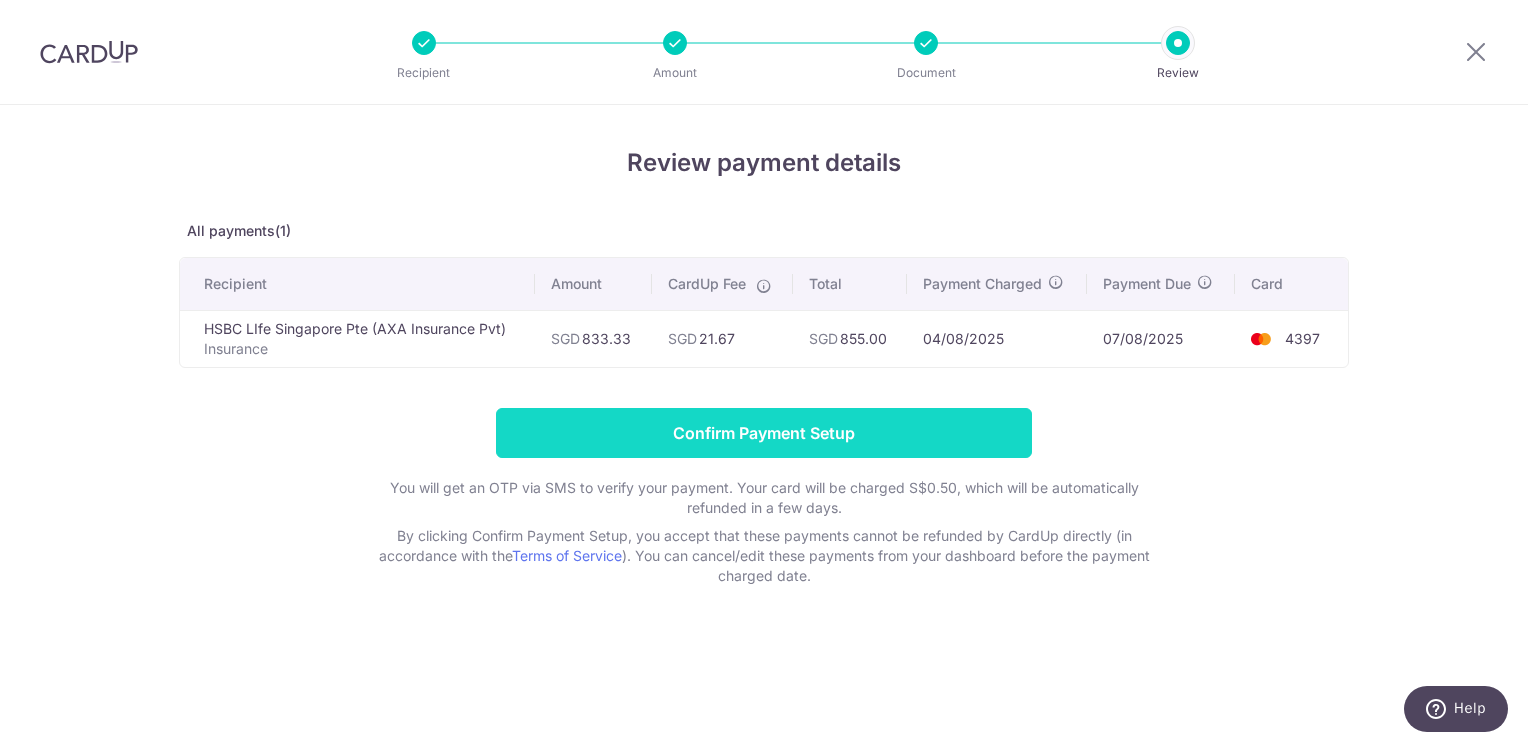 click on "Confirm Payment Setup" at bounding box center [764, 433] 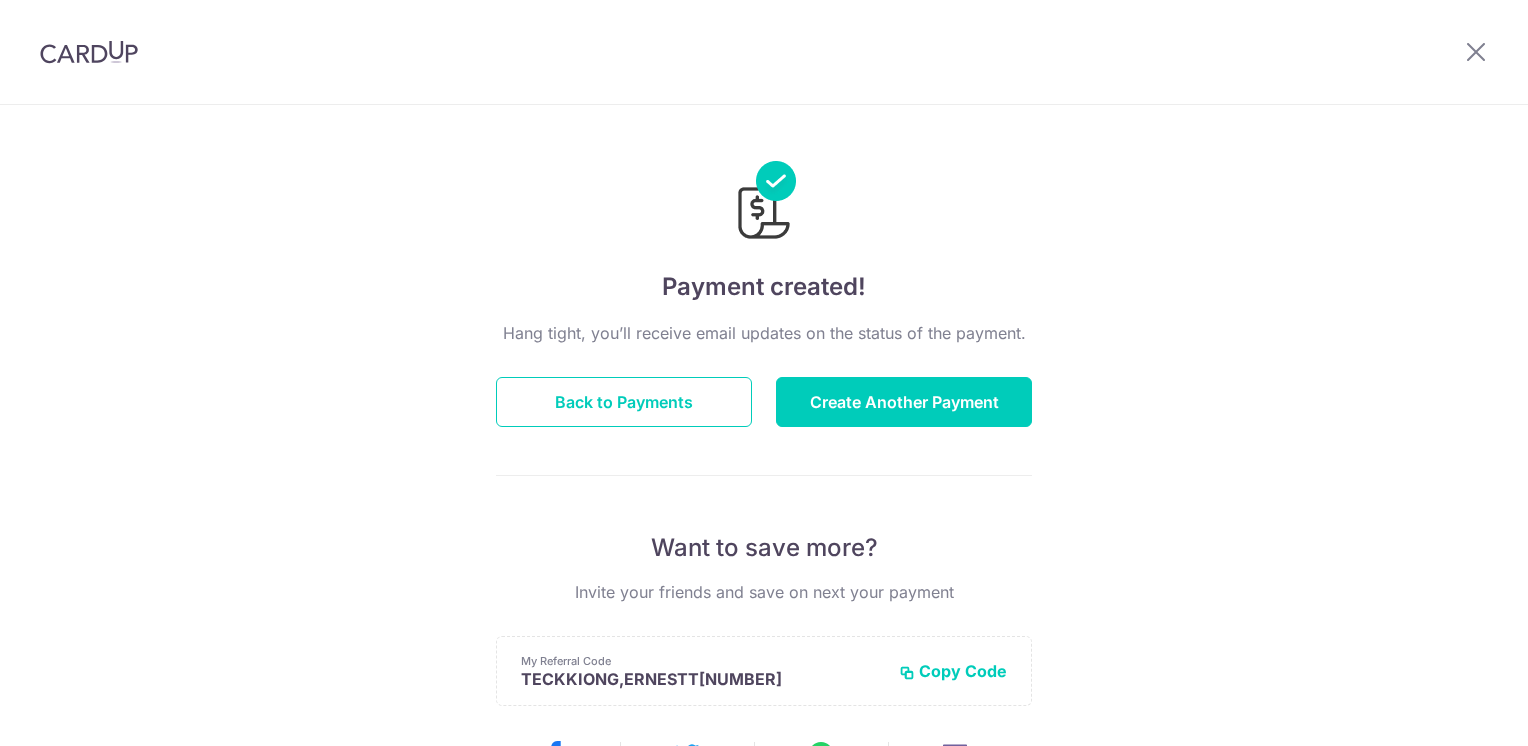 scroll, scrollTop: 0, scrollLeft: 0, axis: both 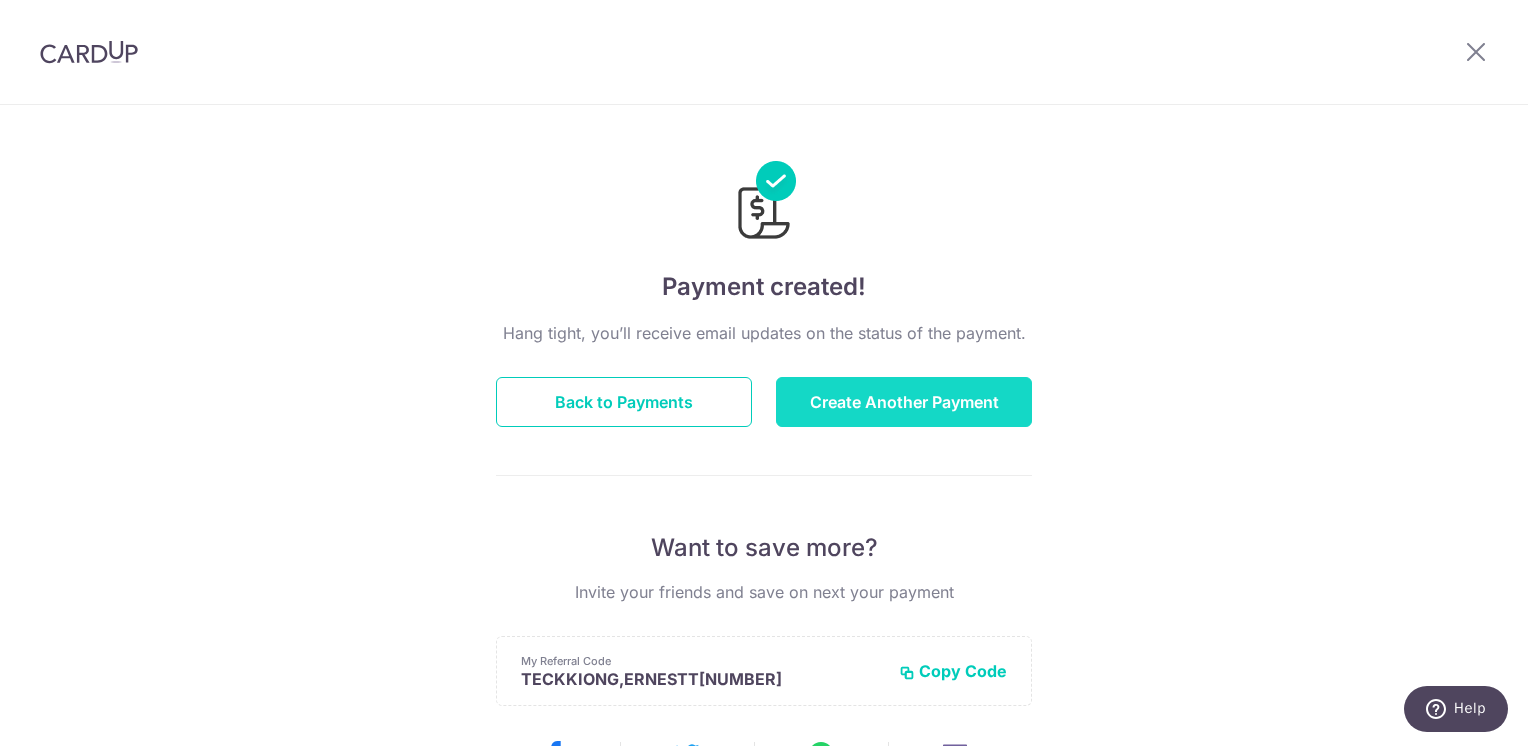 click on "Create Another Payment" at bounding box center [904, 402] 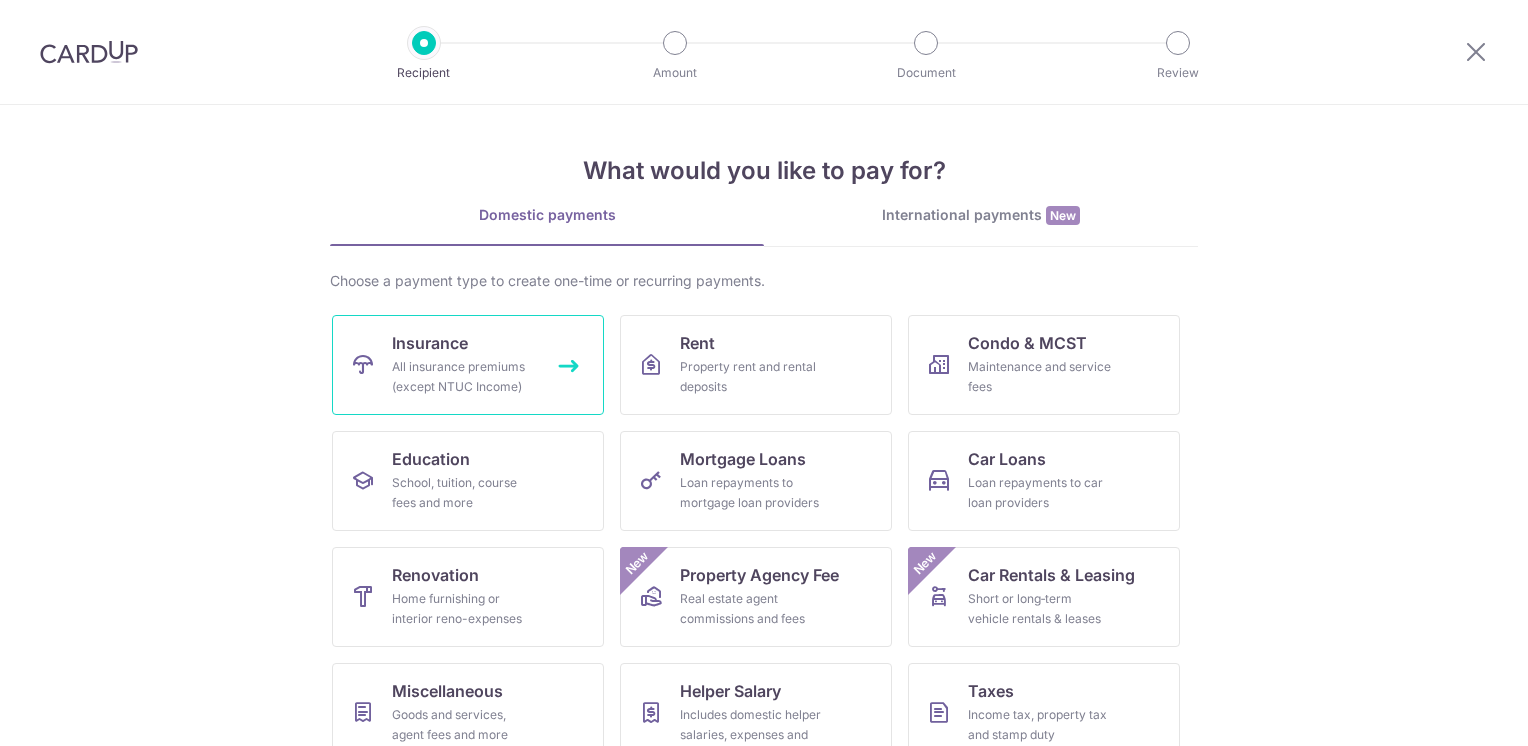 scroll, scrollTop: 0, scrollLeft: 0, axis: both 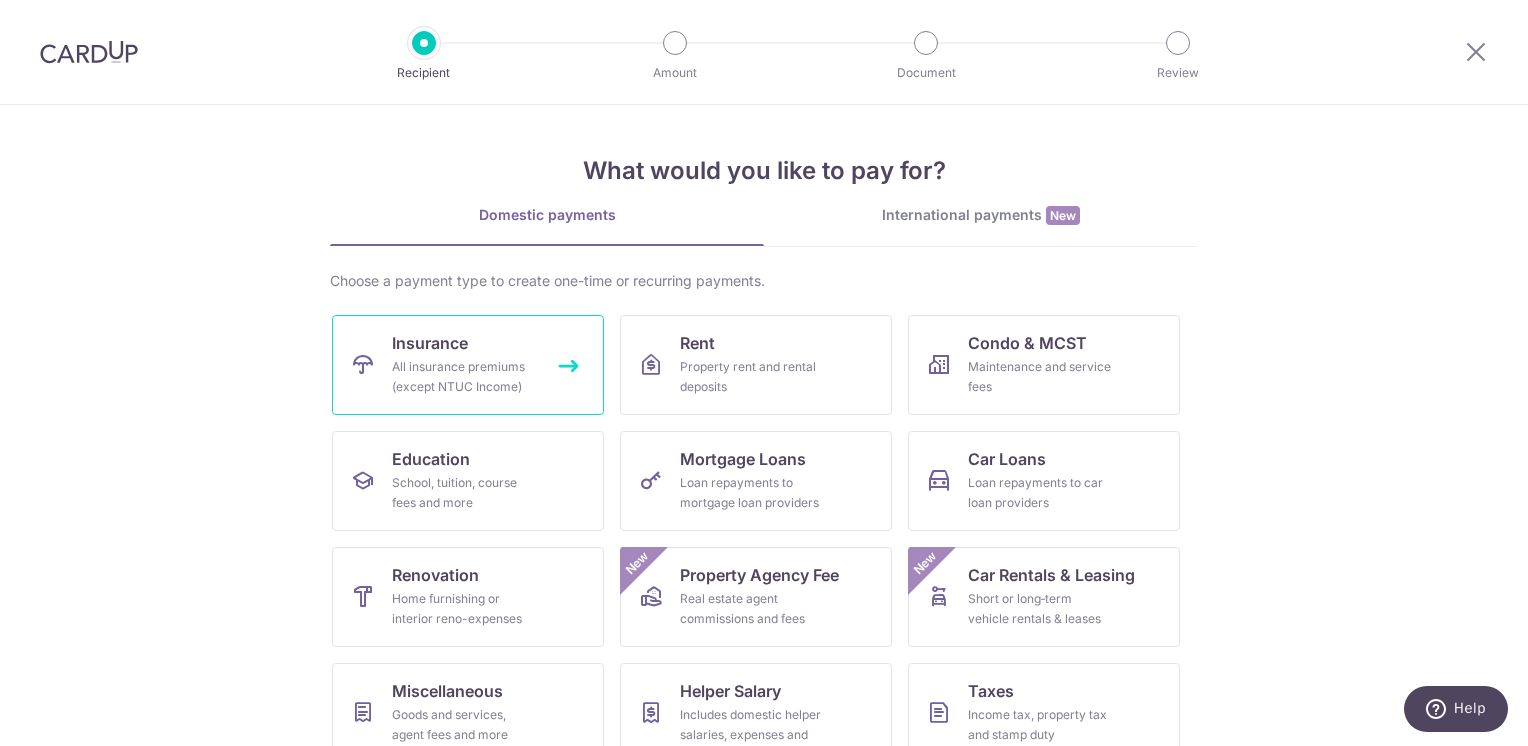 click on "Insurance All insurance premiums (except NTUC Income)" at bounding box center [468, 365] 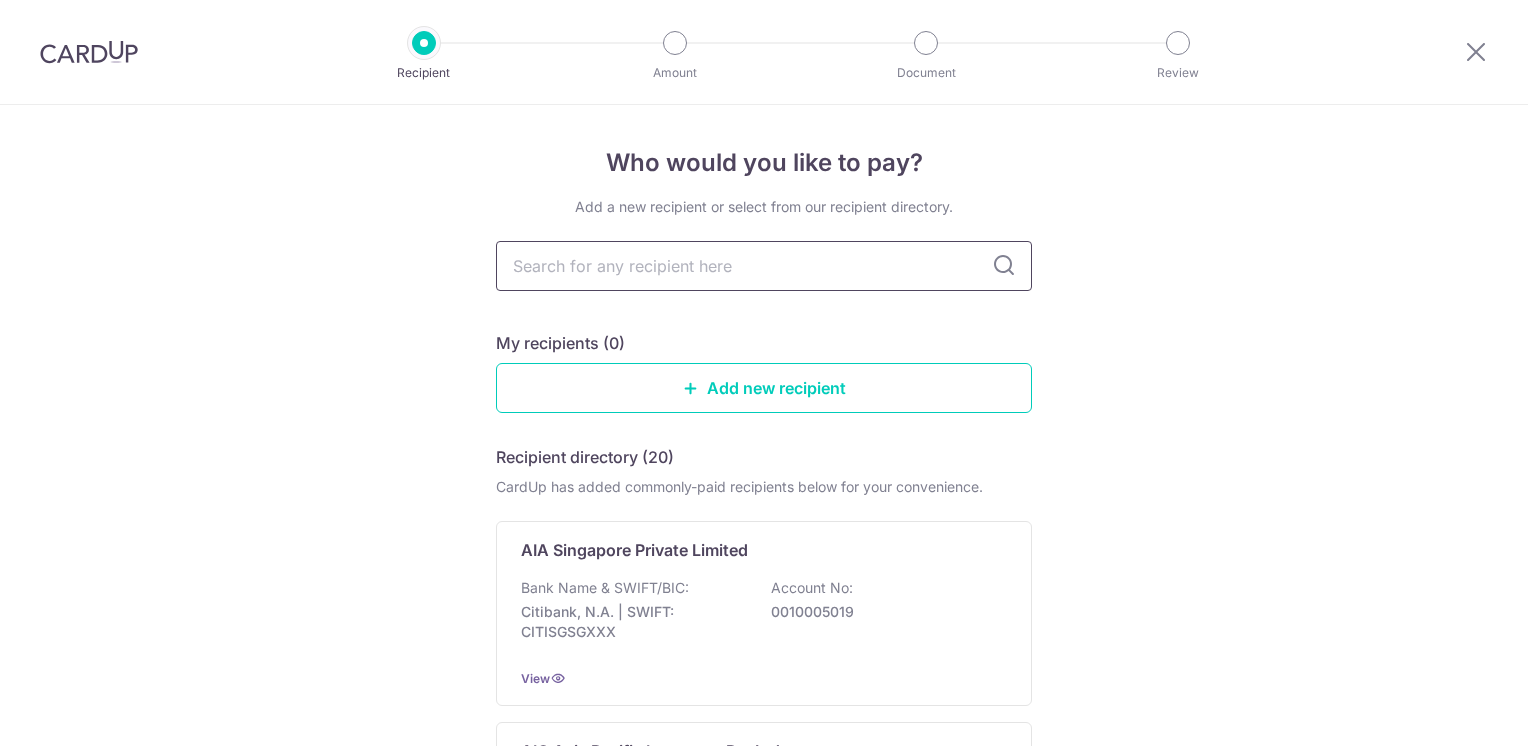 scroll, scrollTop: 0, scrollLeft: 0, axis: both 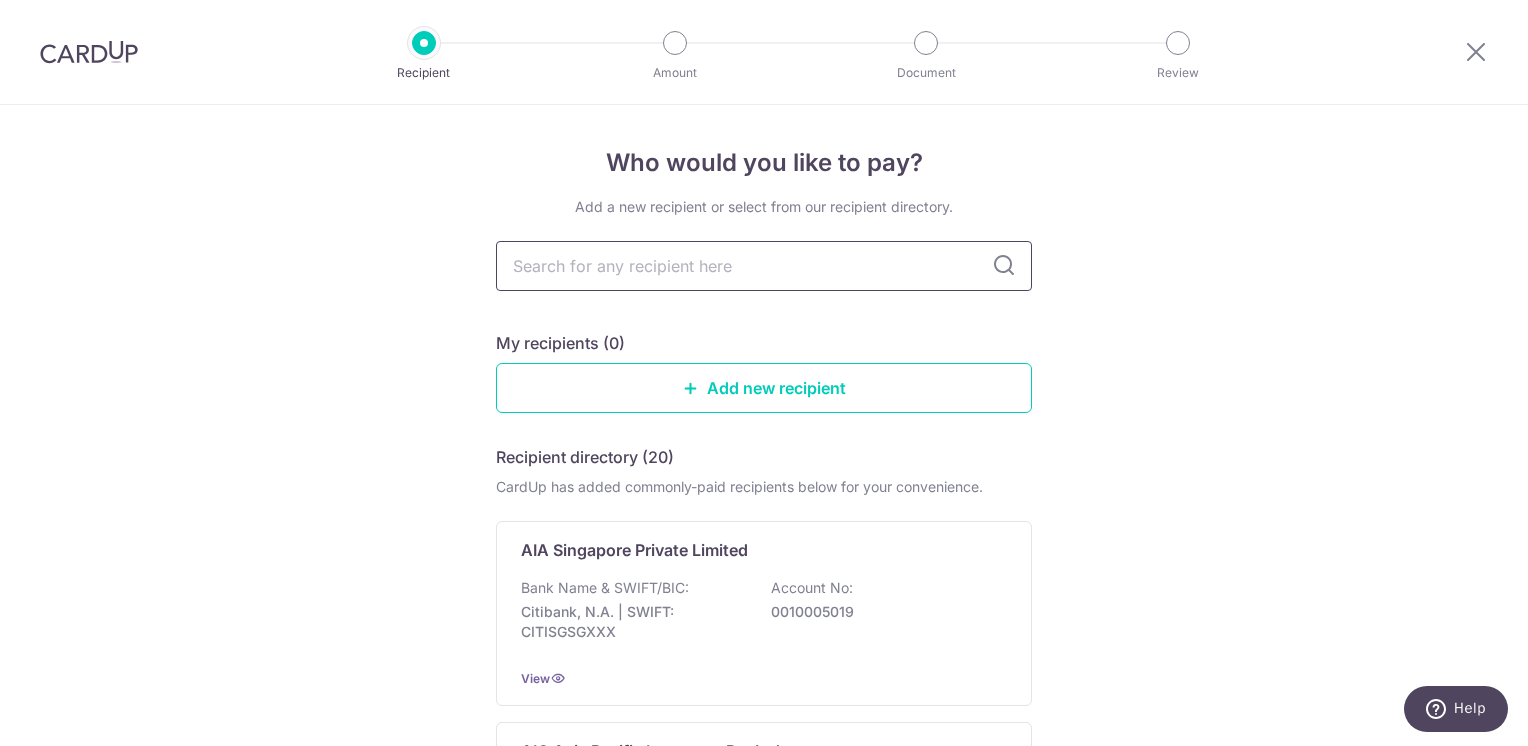 click at bounding box center [764, 266] 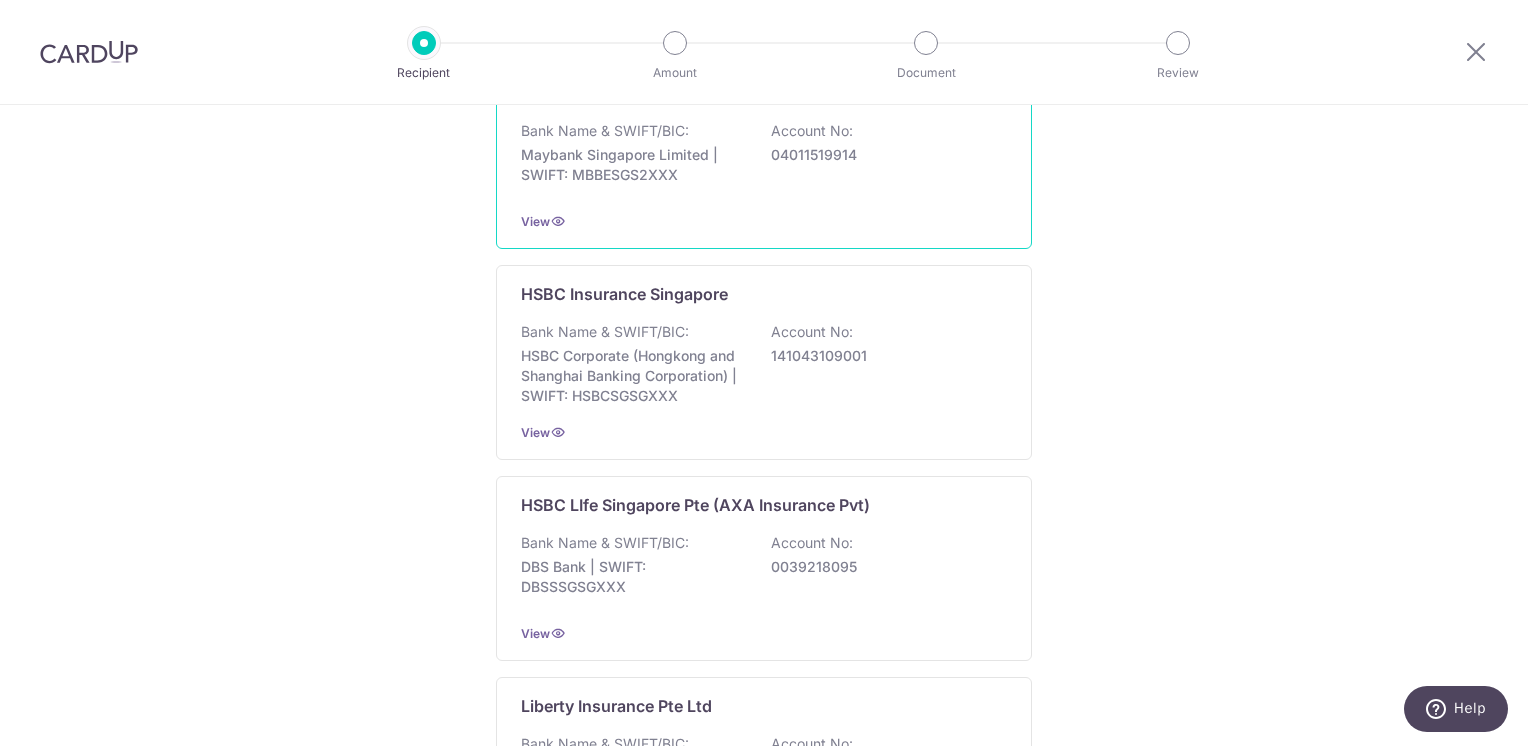 scroll, scrollTop: 1500, scrollLeft: 0, axis: vertical 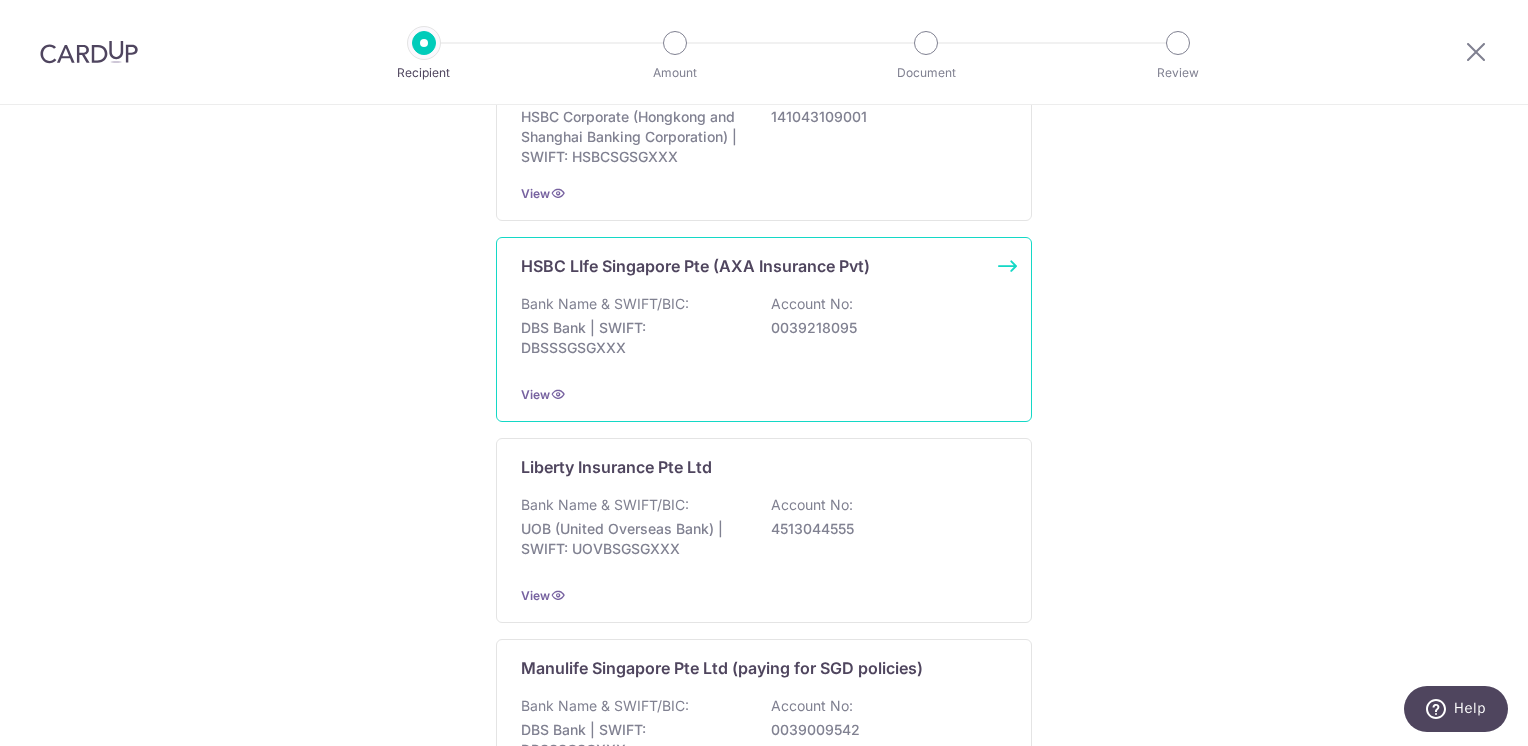 click on "HSBC LIfe Singapore Pte (AXA Insurance Pvt)" at bounding box center (695, 266) 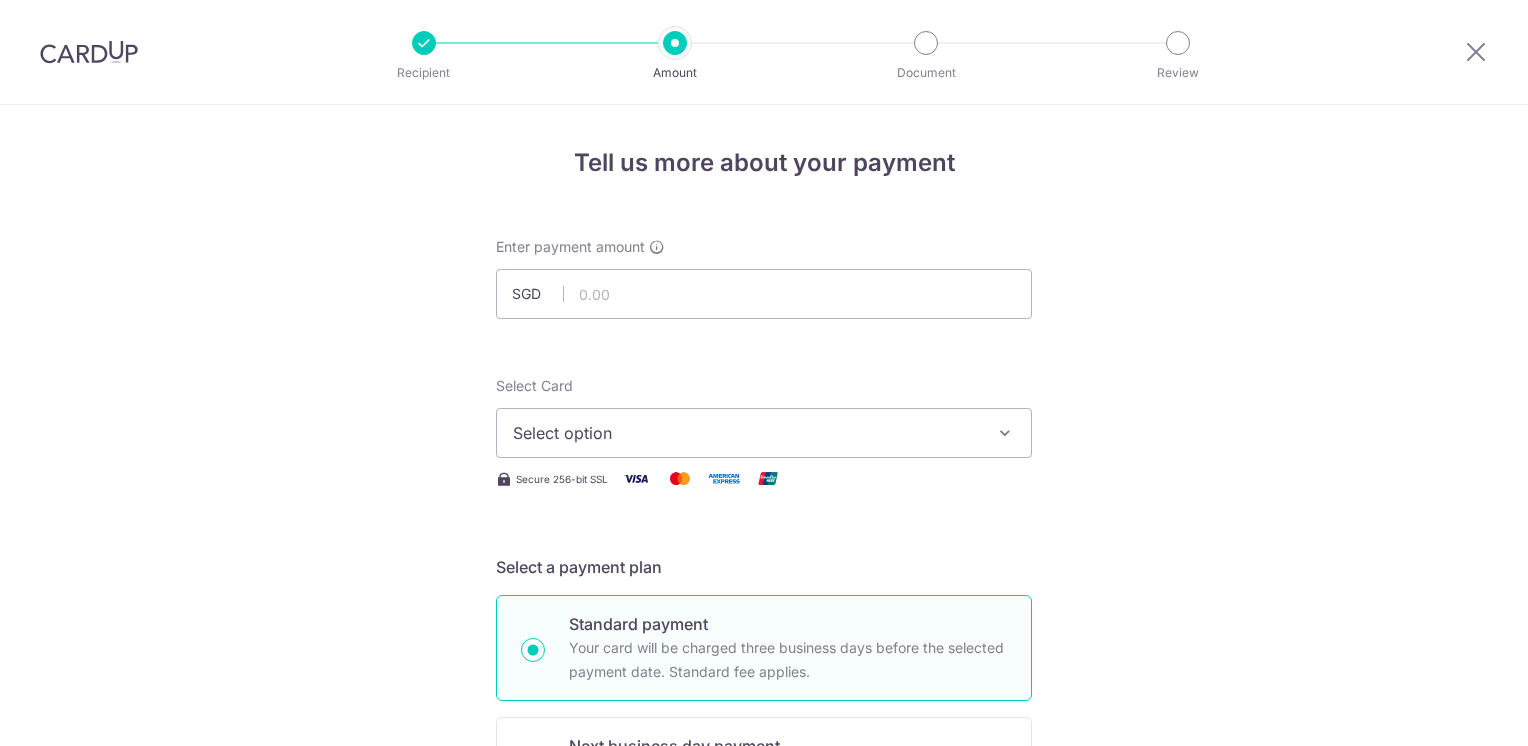 scroll, scrollTop: 0, scrollLeft: 0, axis: both 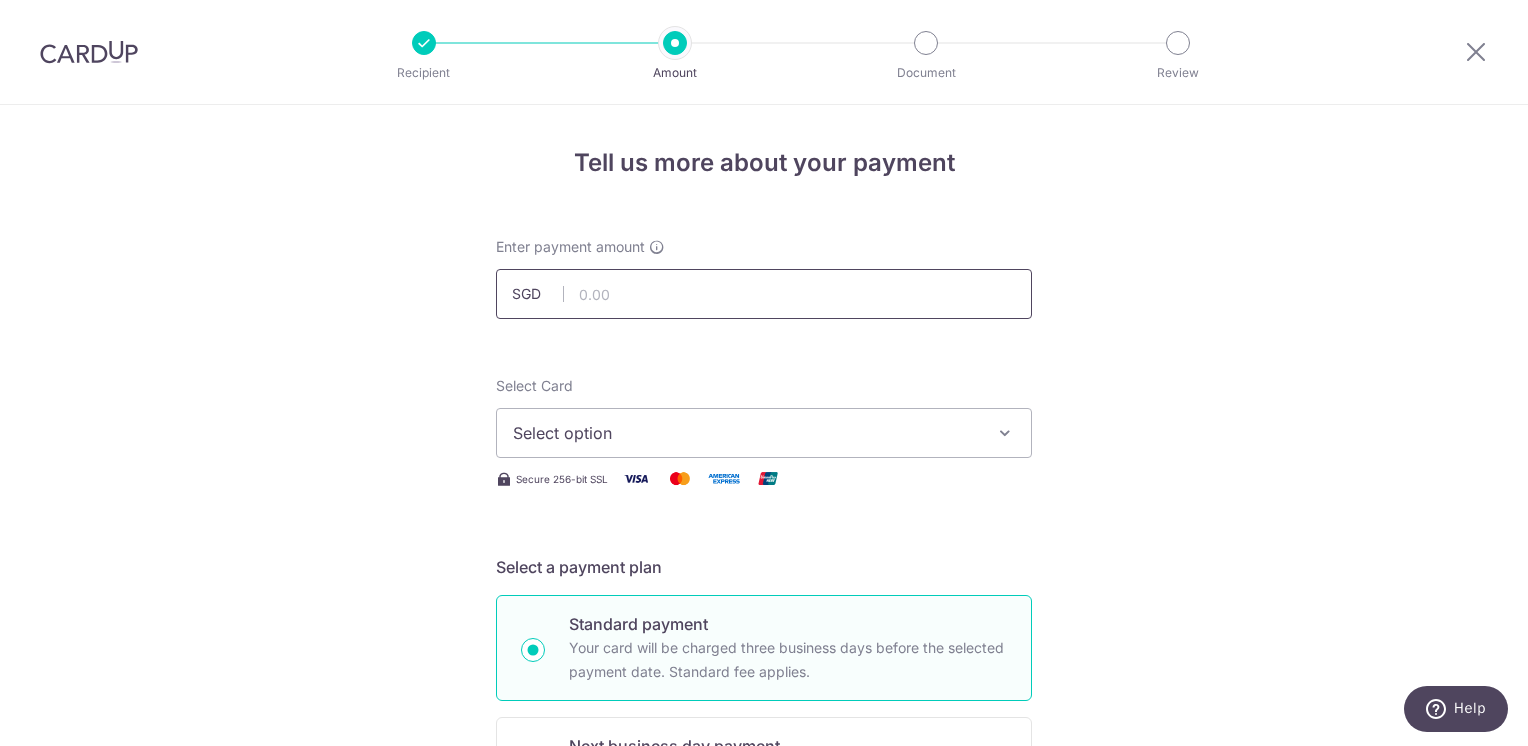 type on "450.00" 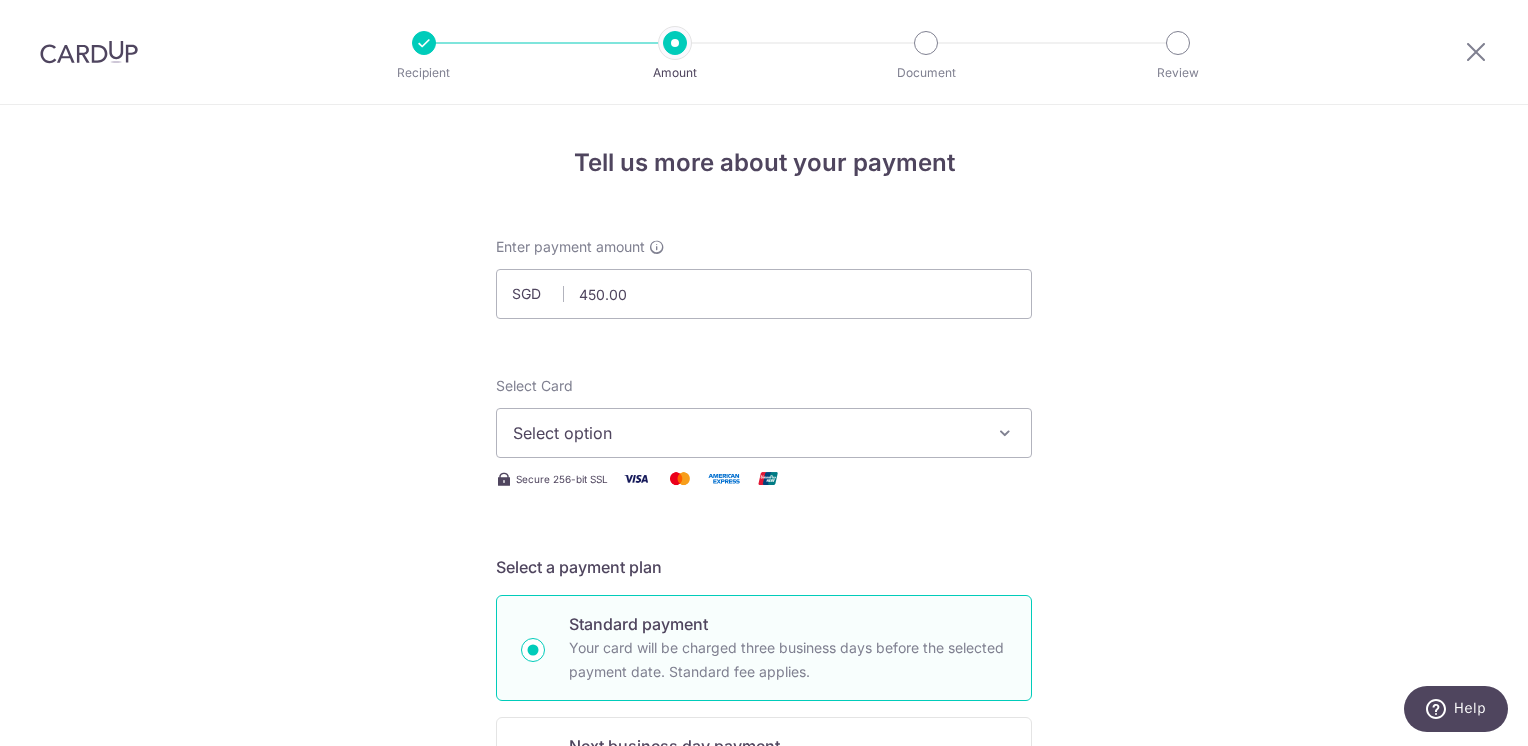 click on "Select option" at bounding box center [746, 433] 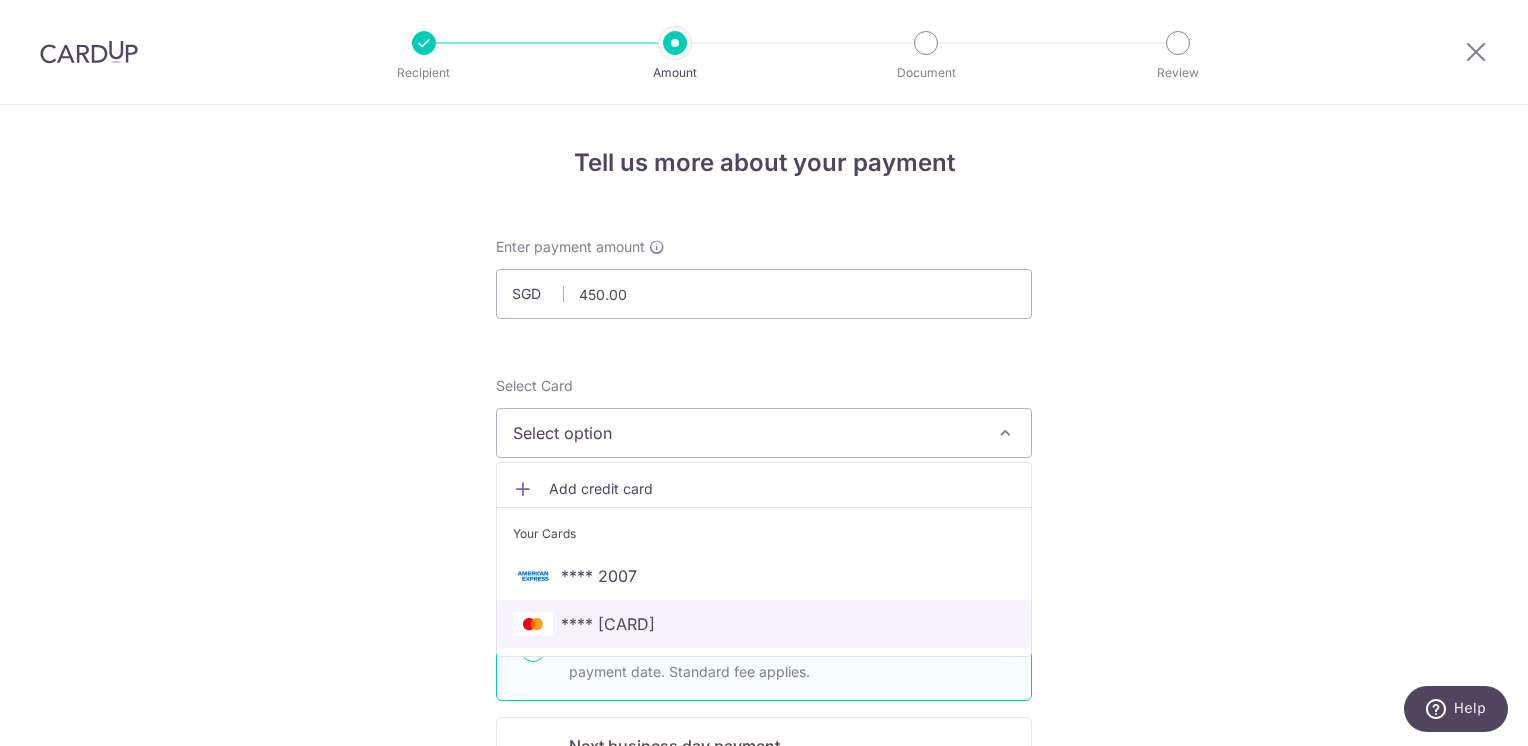 click on "**** 4397" at bounding box center (608, 624) 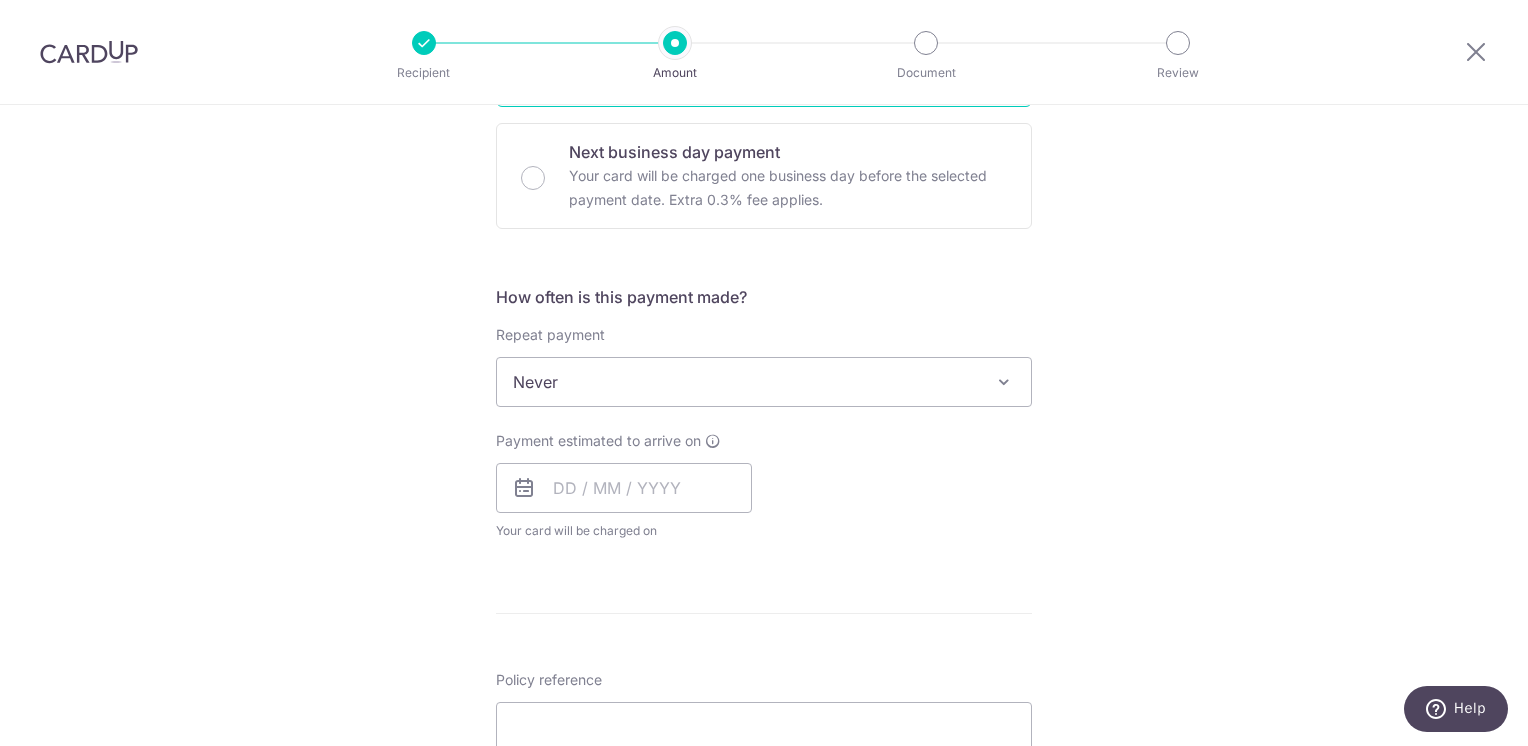 scroll, scrollTop: 600, scrollLeft: 0, axis: vertical 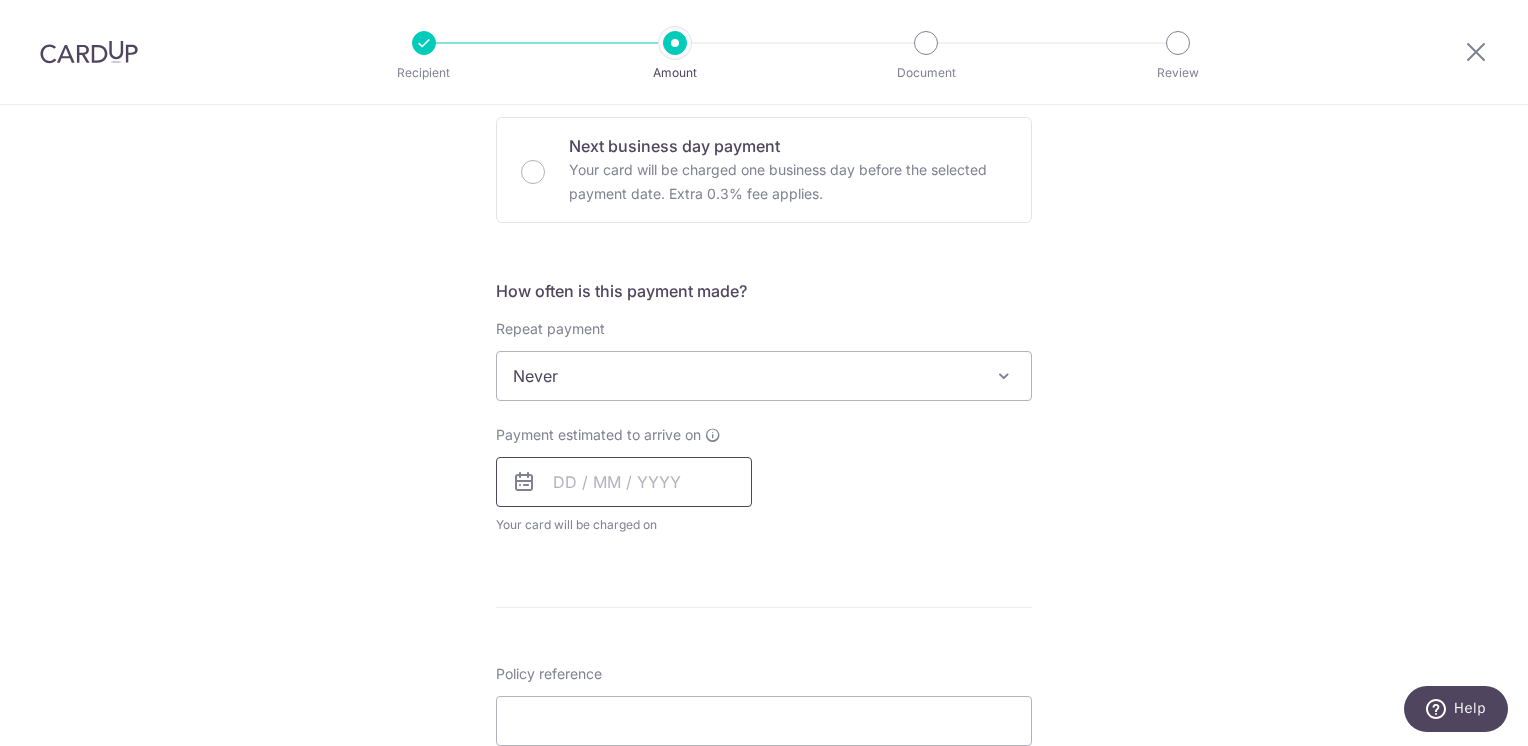 click at bounding box center [624, 482] 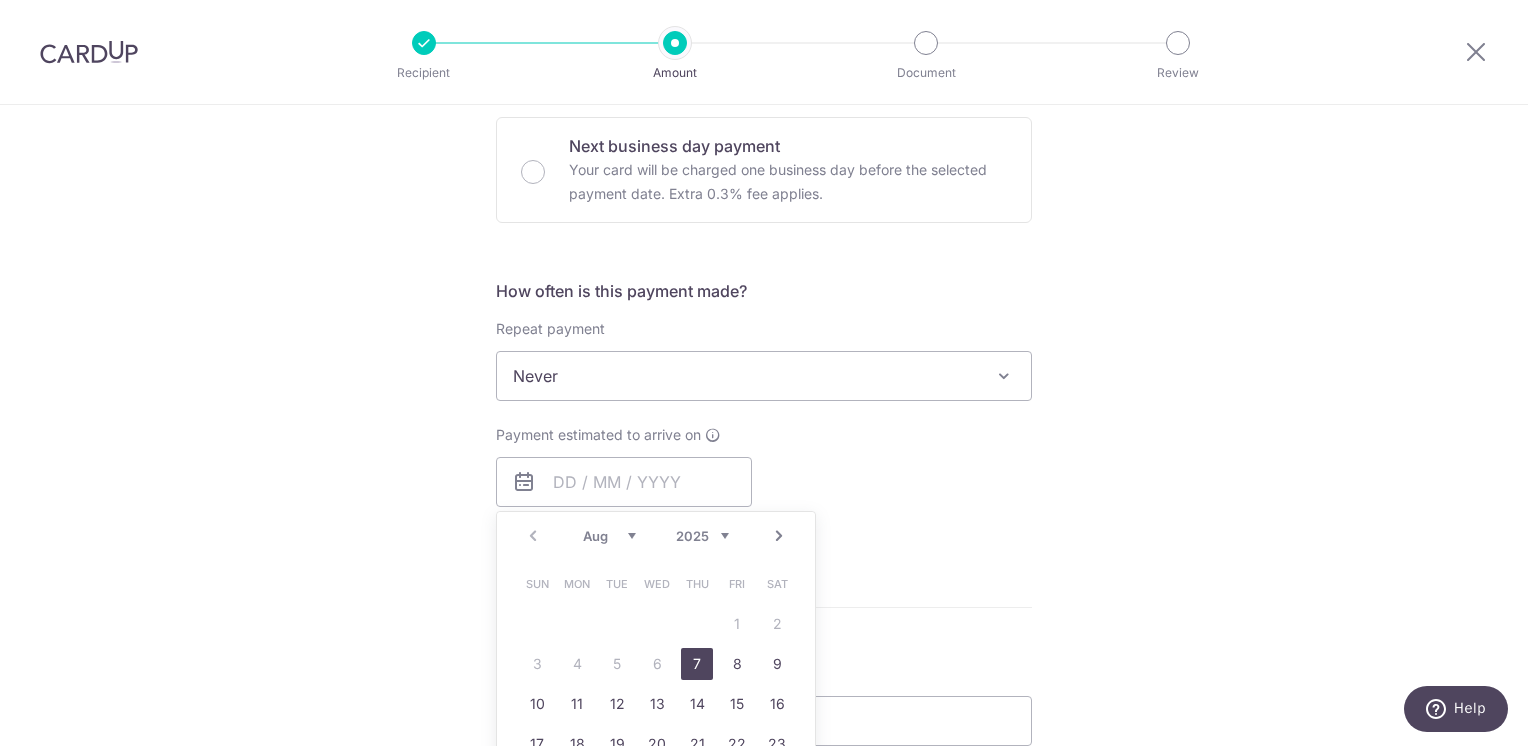 click on "7" at bounding box center (697, 664) 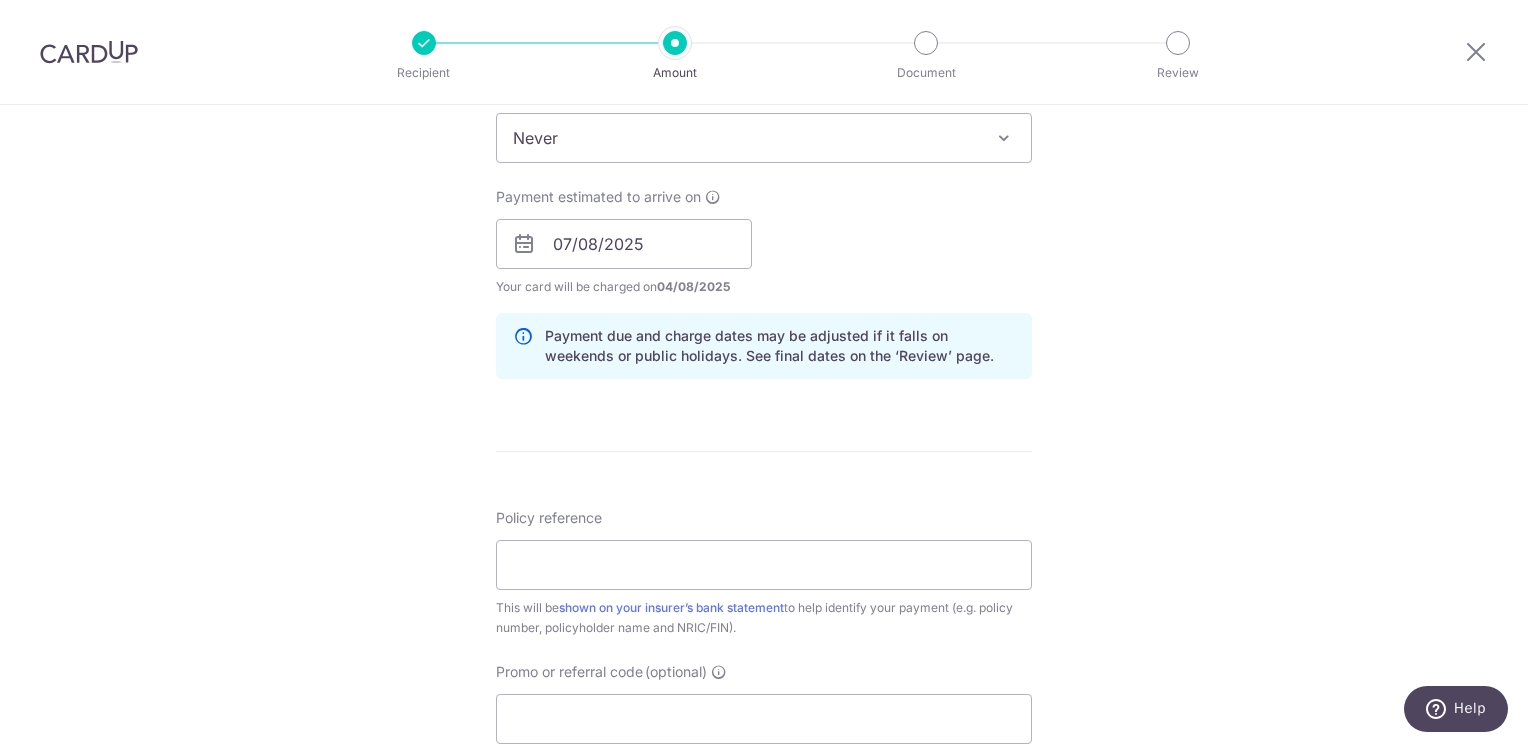 scroll, scrollTop: 1000, scrollLeft: 0, axis: vertical 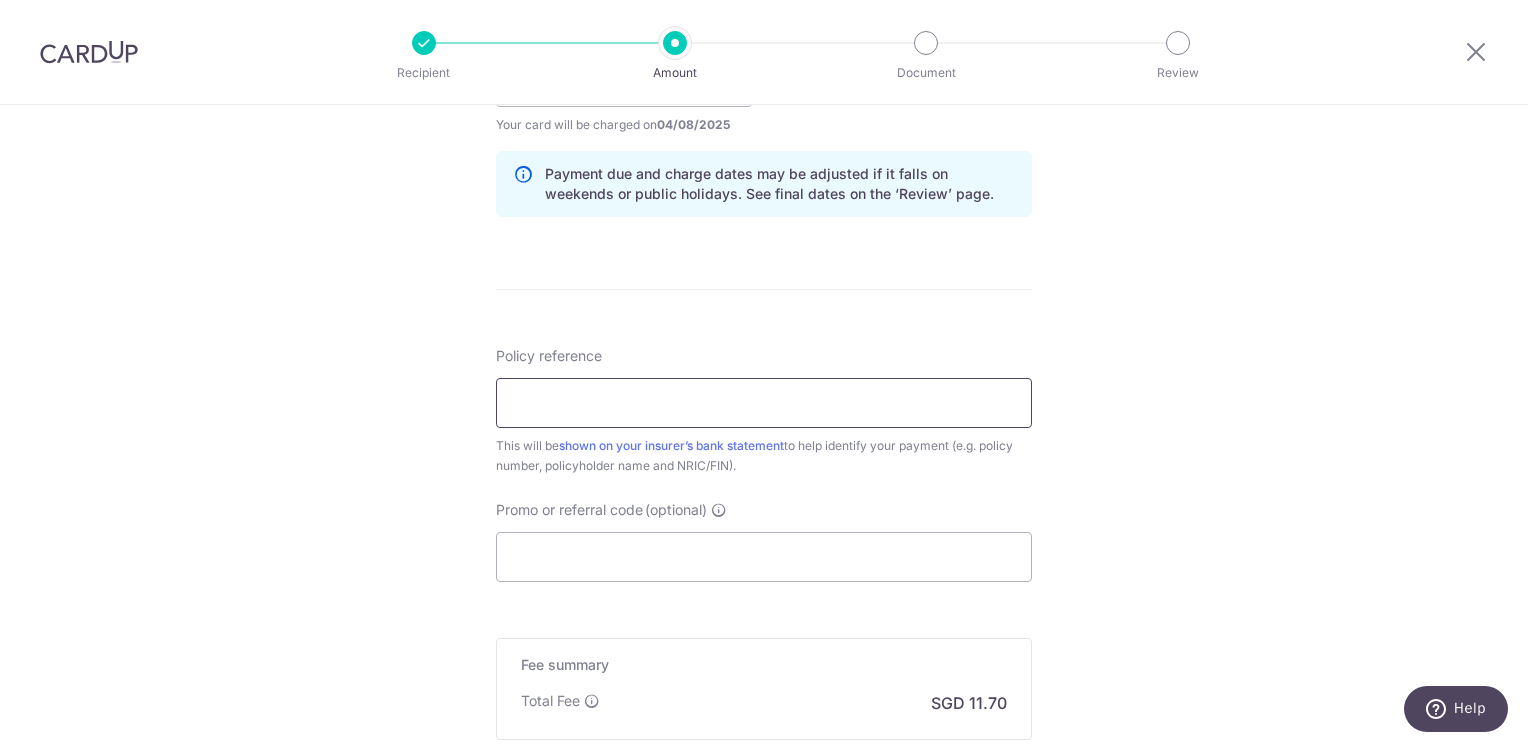 click on "Policy reference" at bounding box center [764, 403] 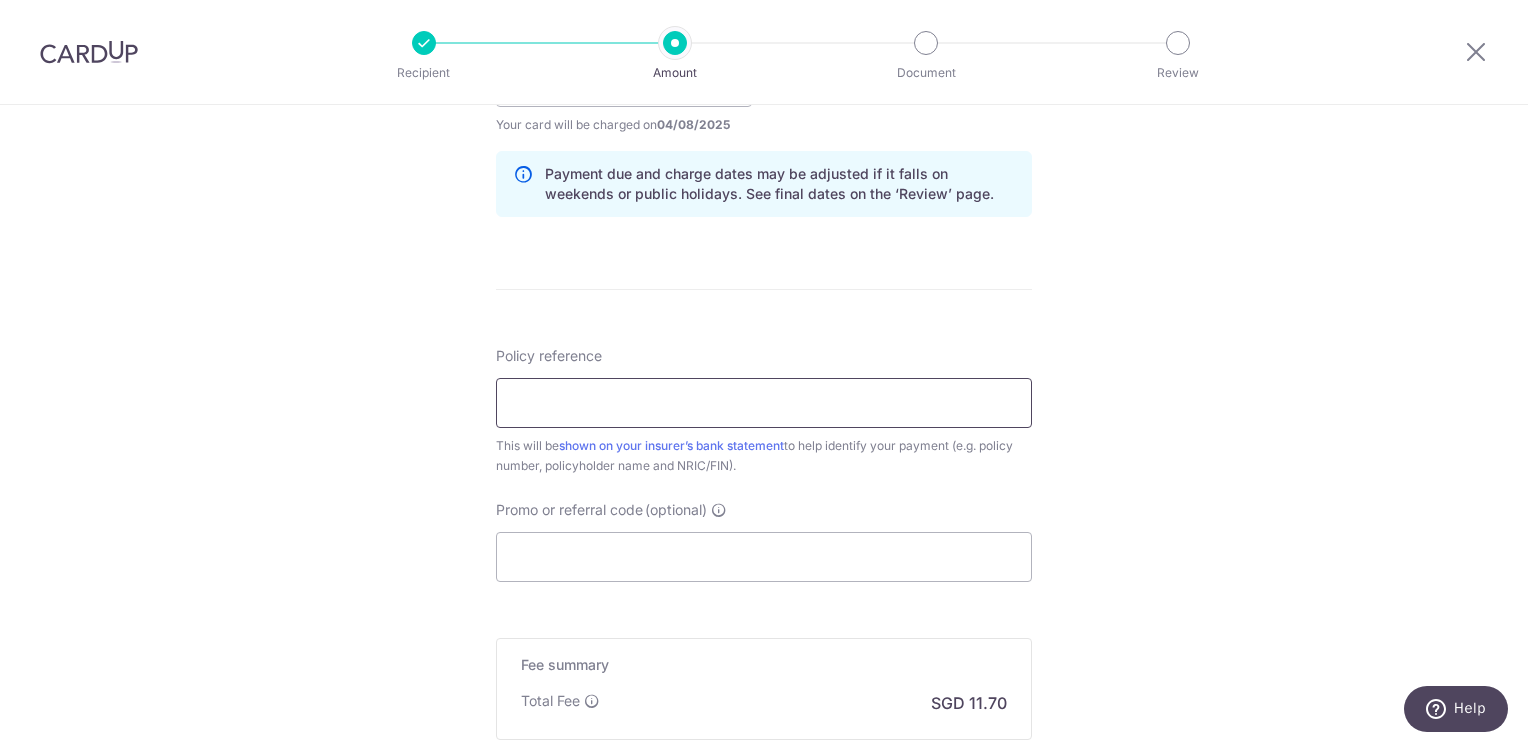 type on "102-2028300" 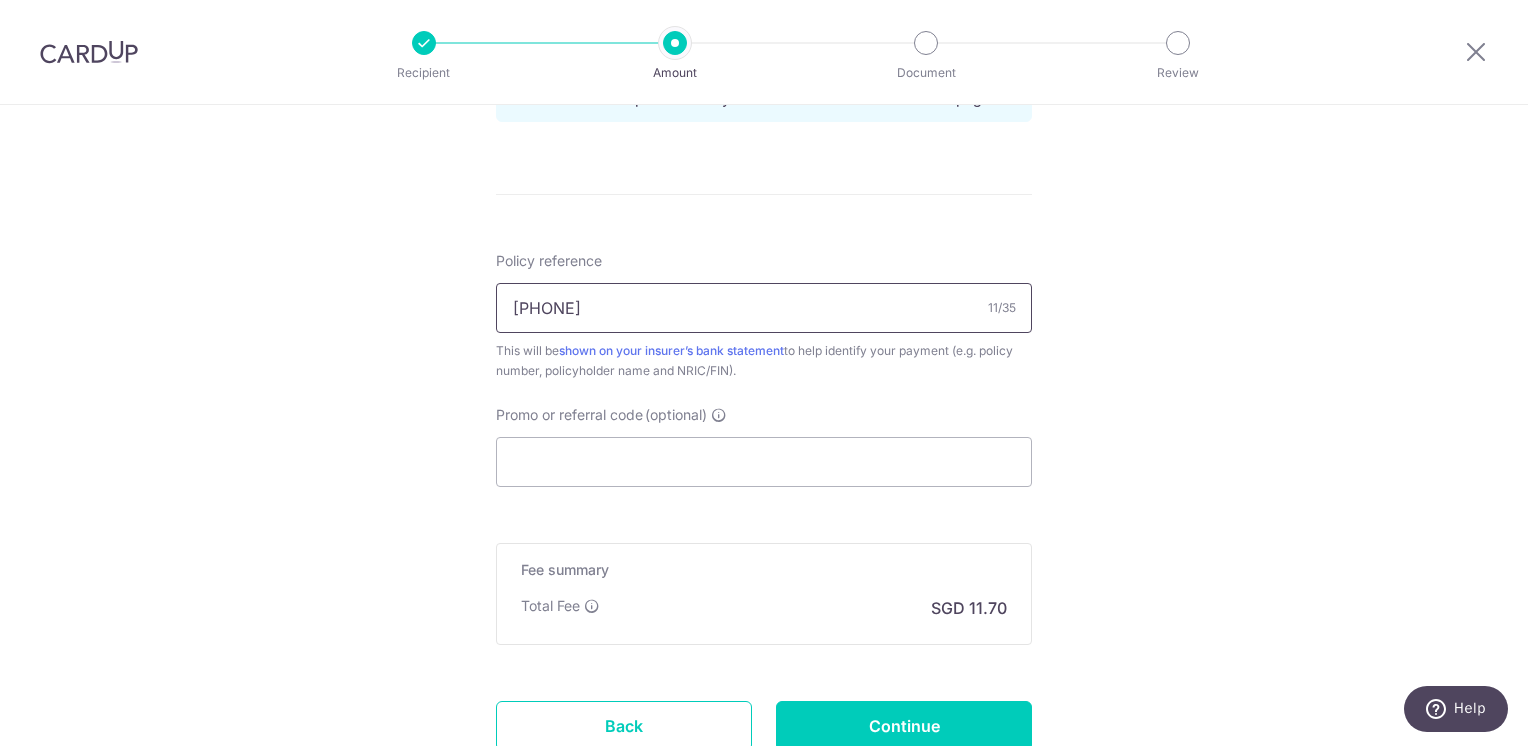 scroll, scrollTop: 1247, scrollLeft: 0, axis: vertical 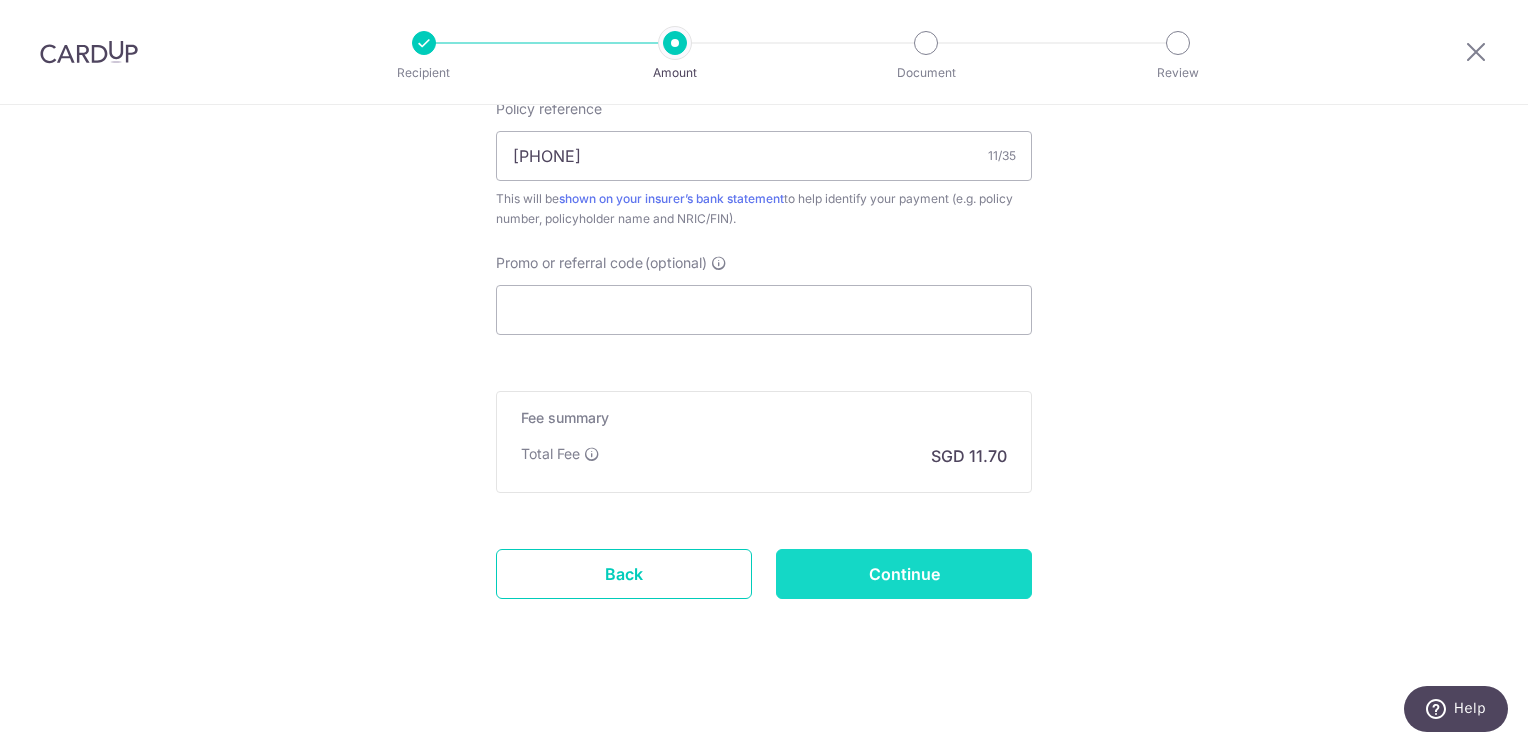 click on "Continue" at bounding box center [904, 574] 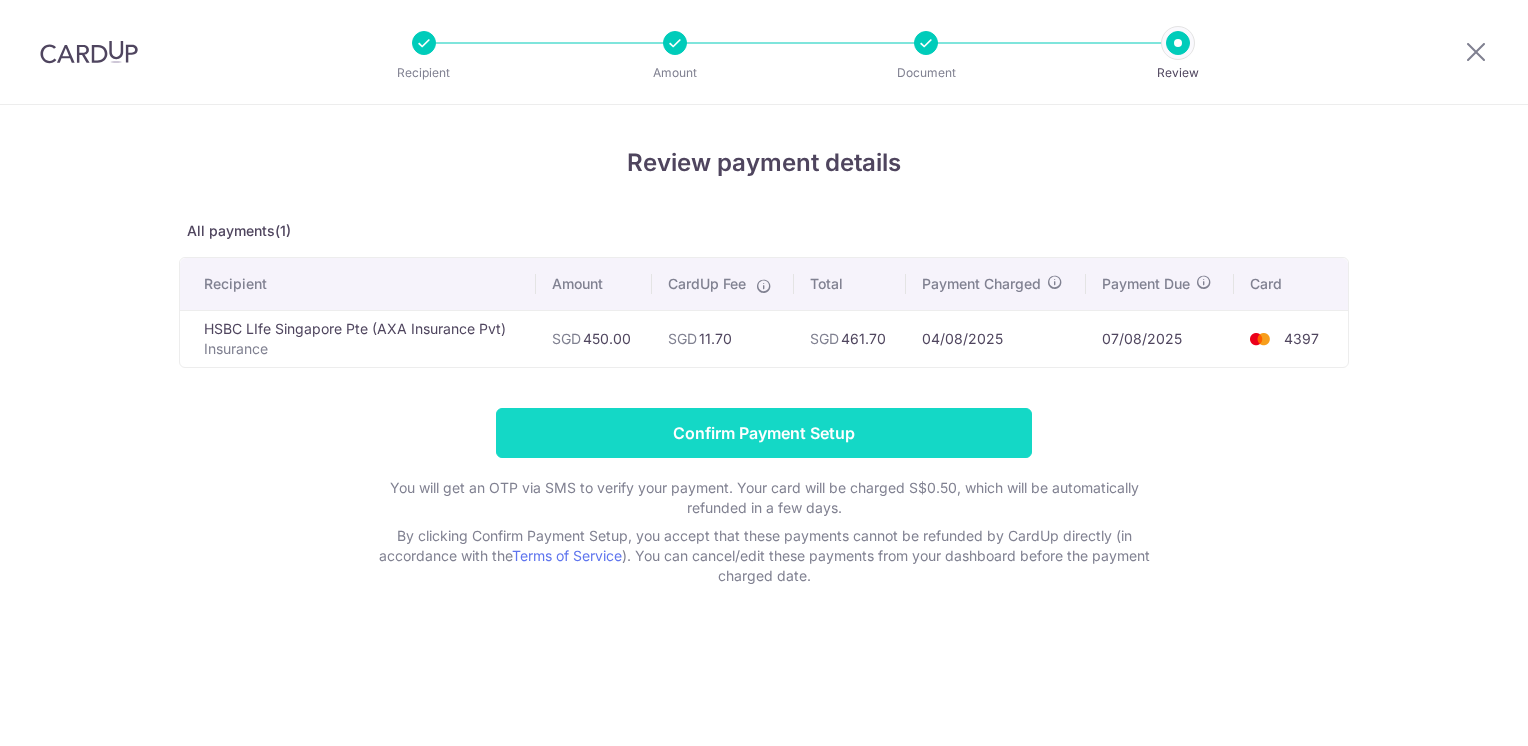 scroll, scrollTop: 0, scrollLeft: 0, axis: both 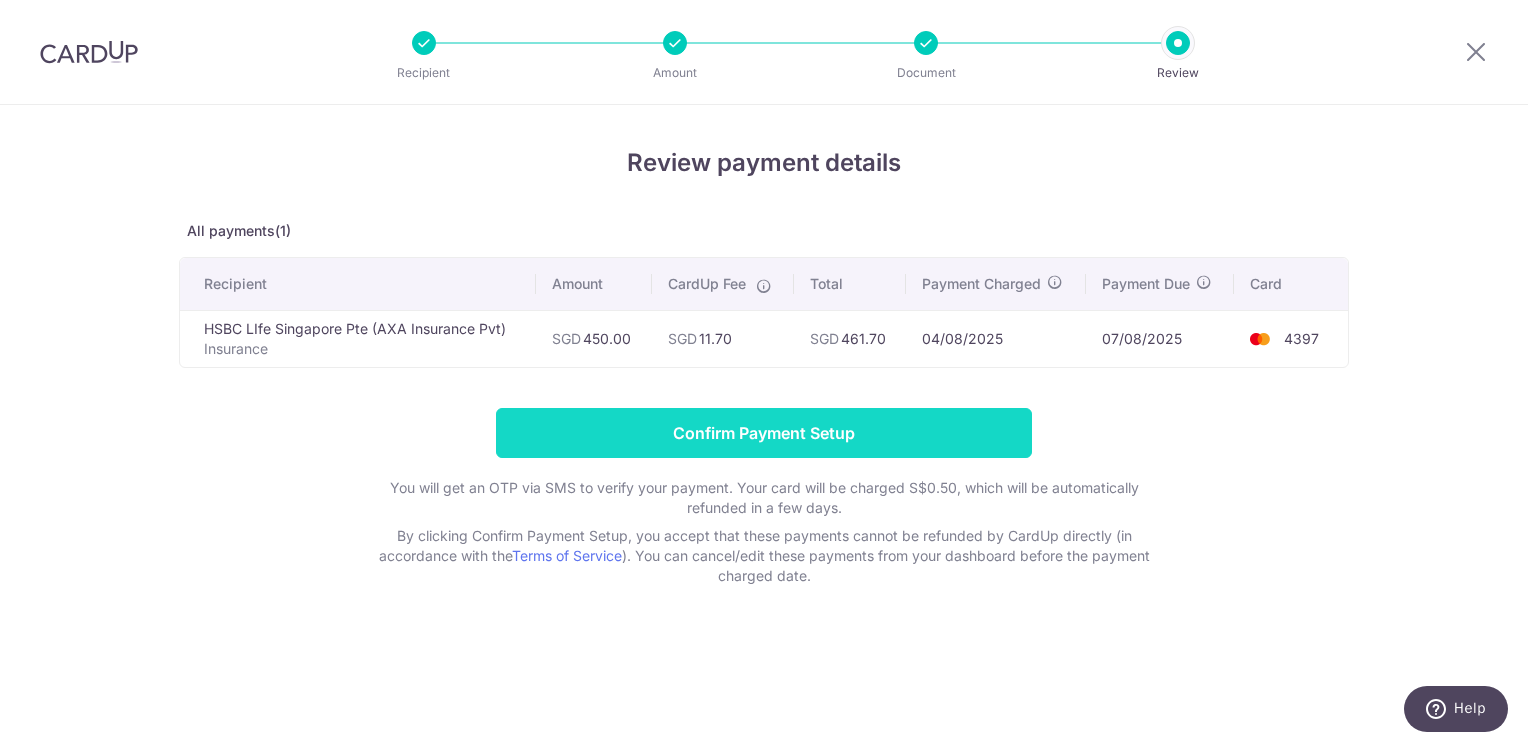 click on "Confirm Payment Setup" at bounding box center (764, 433) 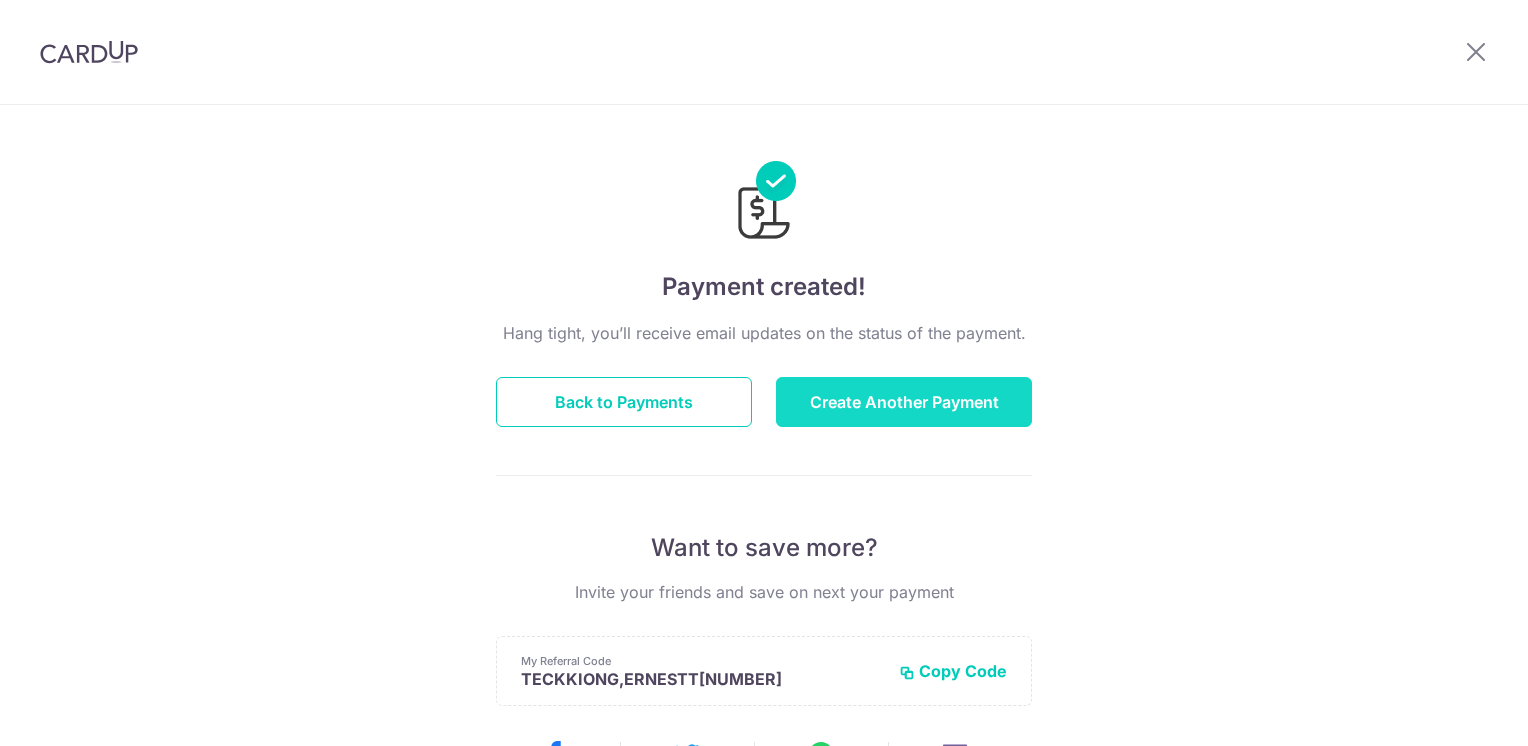 scroll, scrollTop: 0, scrollLeft: 0, axis: both 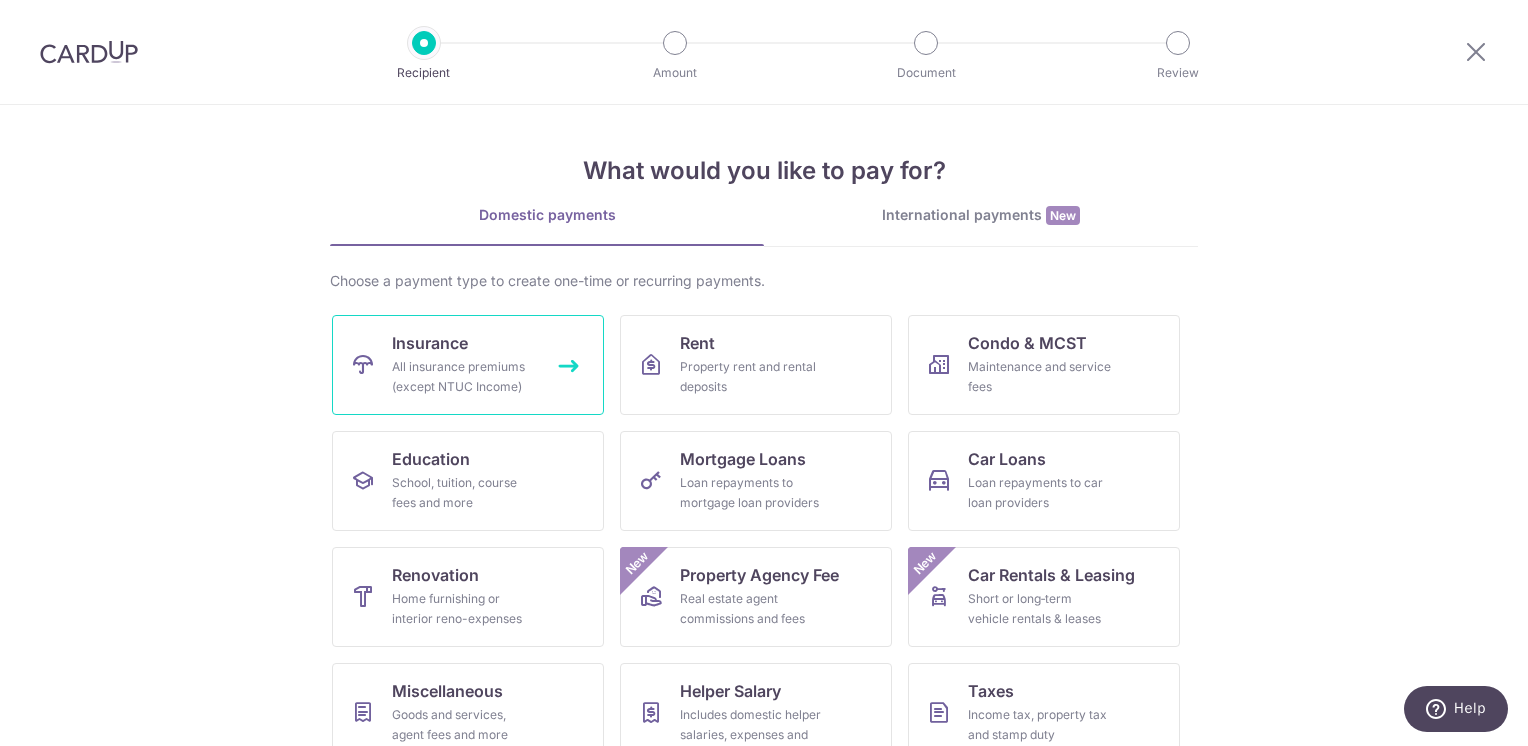 click on "All insurance premiums (except NTUC Income)" at bounding box center [464, 377] 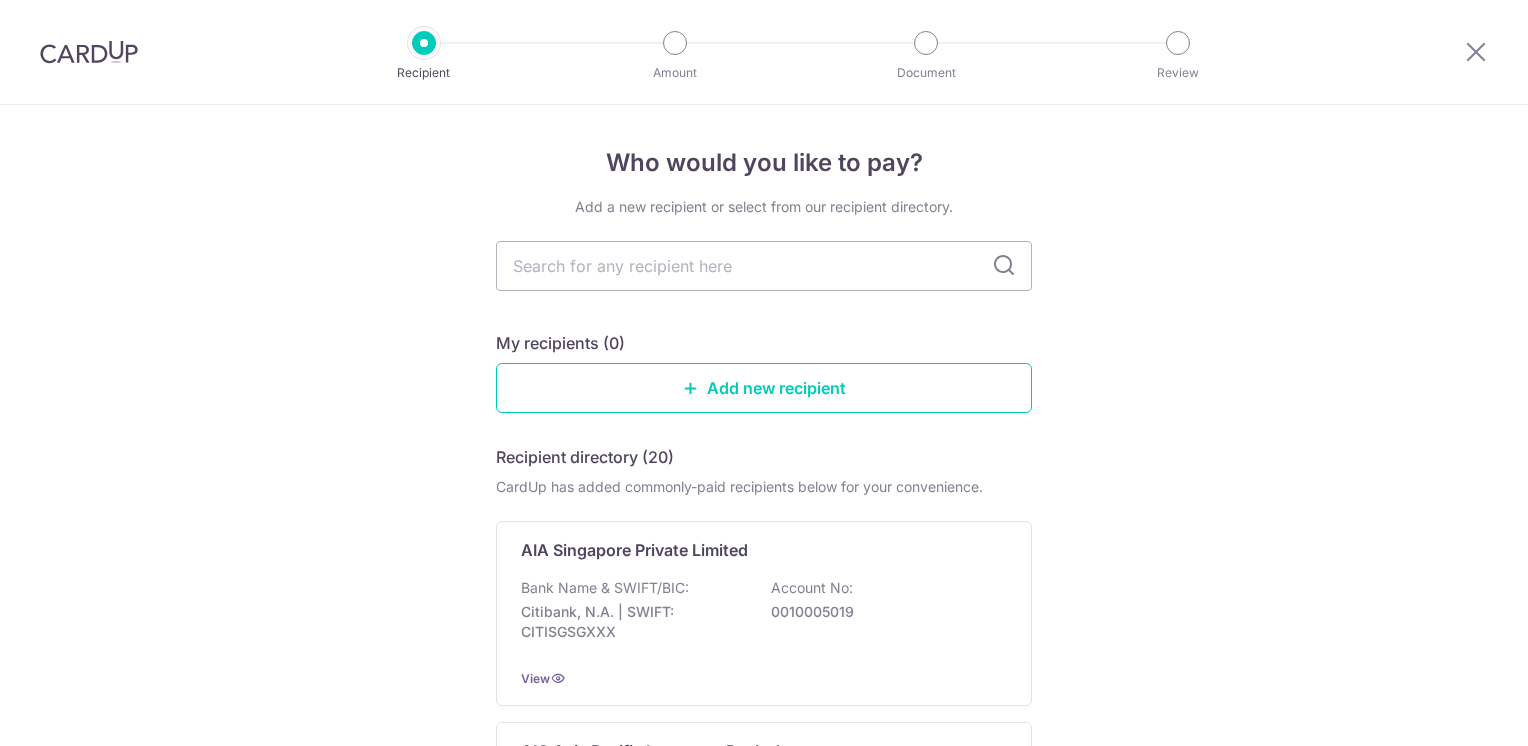 scroll, scrollTop: 0, scrollLeft: 0, axis: both 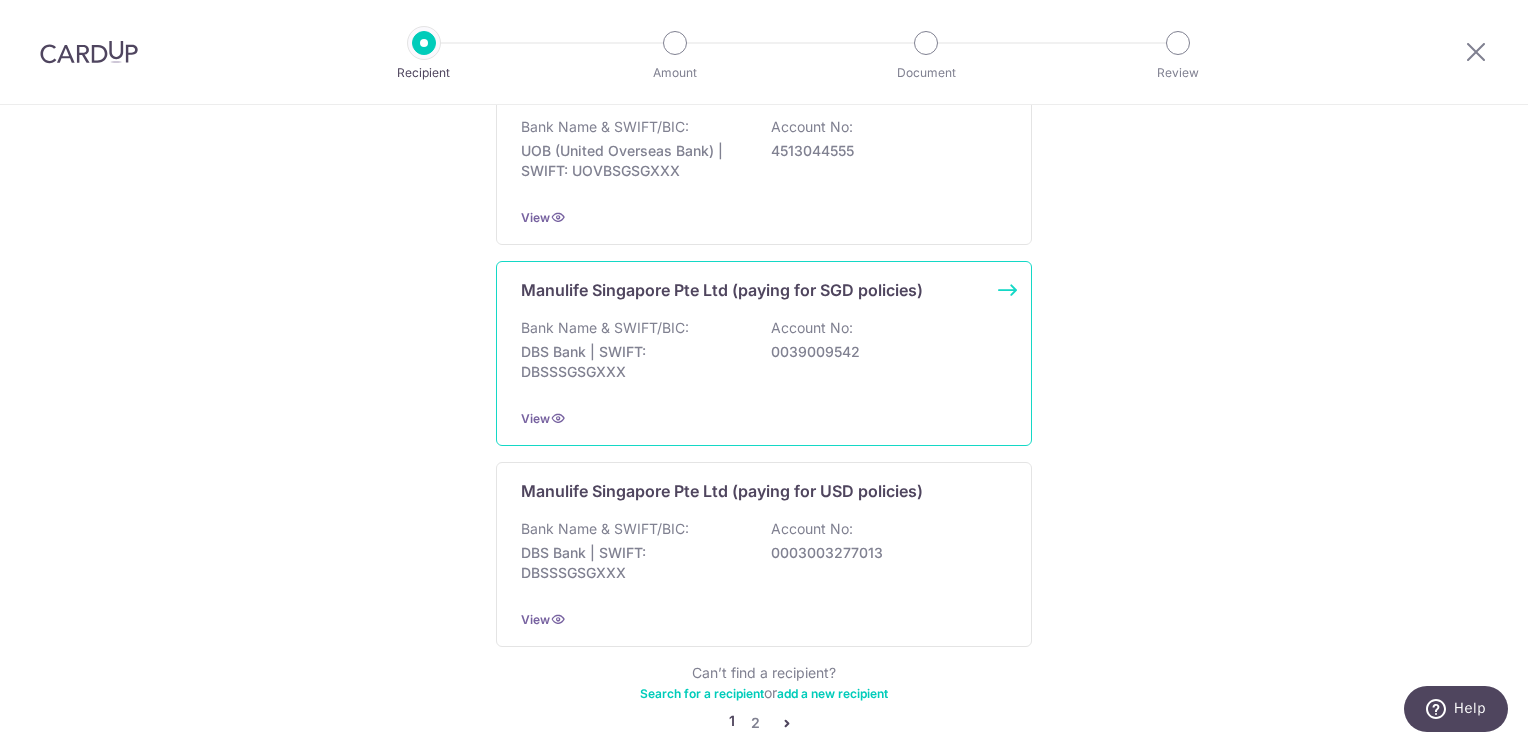 click on "Manulife Singapore Pte Ltd (paying for SGD policies)" at bounding box center [722, 290] 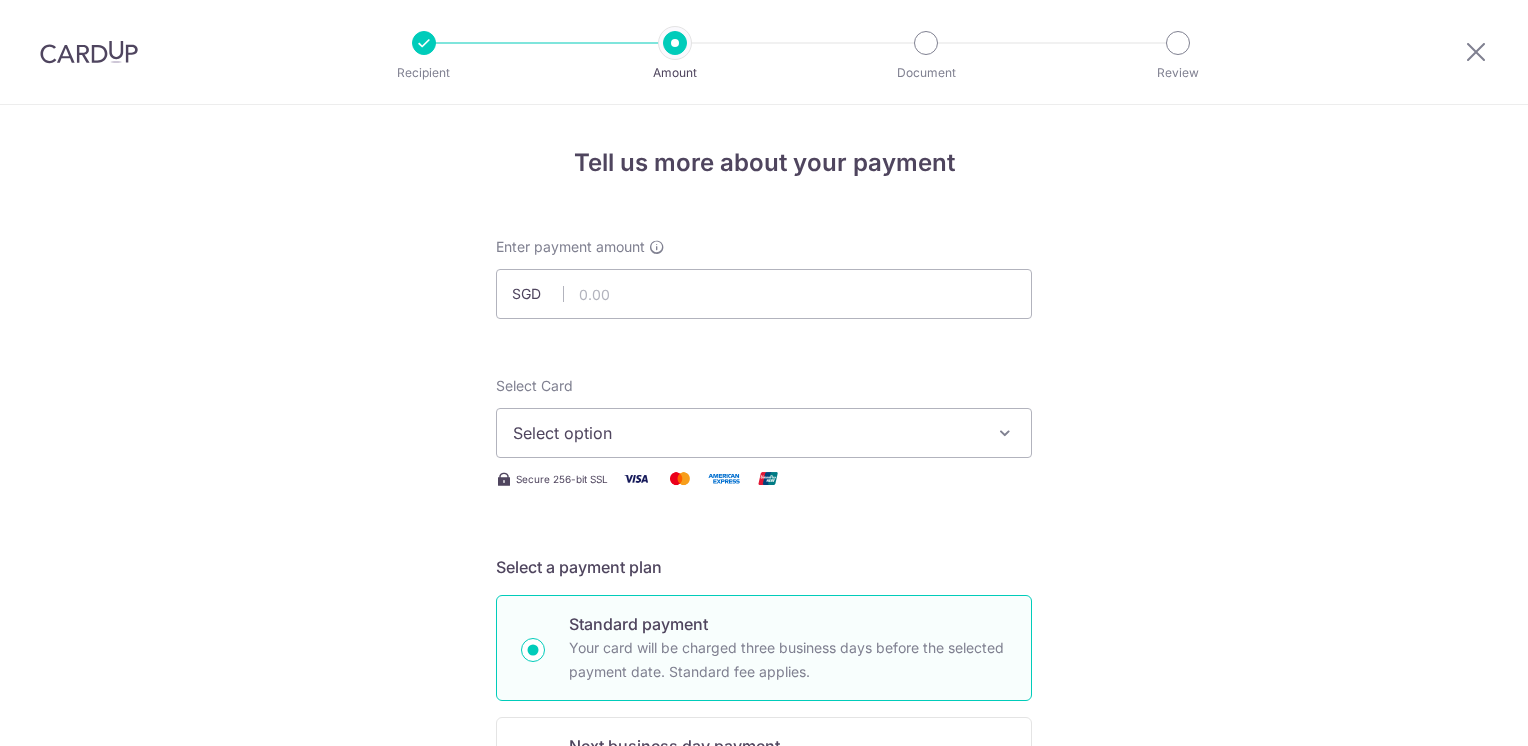 scroll, scrollTop: 0, scrollLeft: 0, axis: both 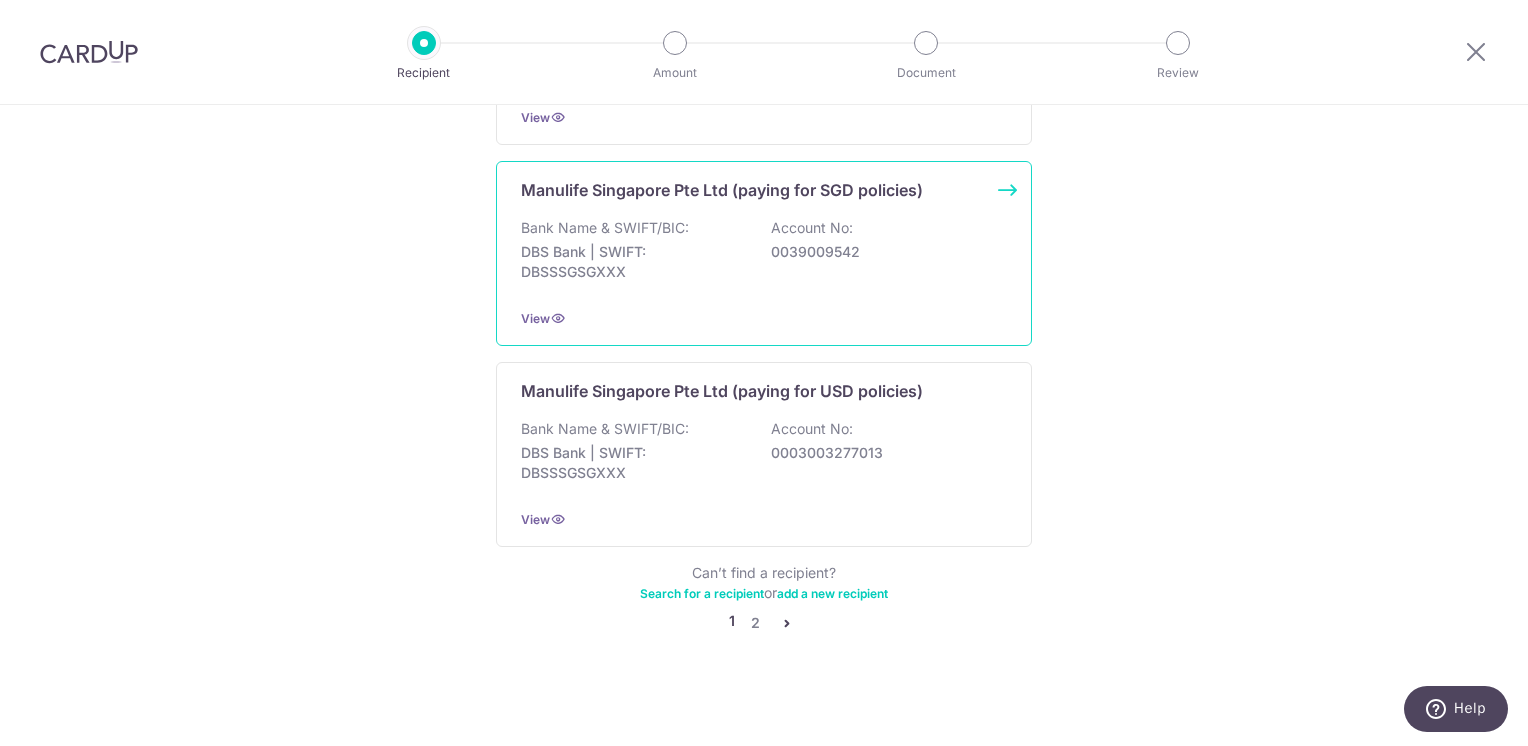 click on "Manulife Singapore Pte Ltd (paying for SGD policies)
Bank Name & SWIFT/BIC:
DBS Bank | SWIFT: DBSSSGSGXXX
Account No:
[ACCOUNT_NUMBER]
View" at bounding box center (764, 253) 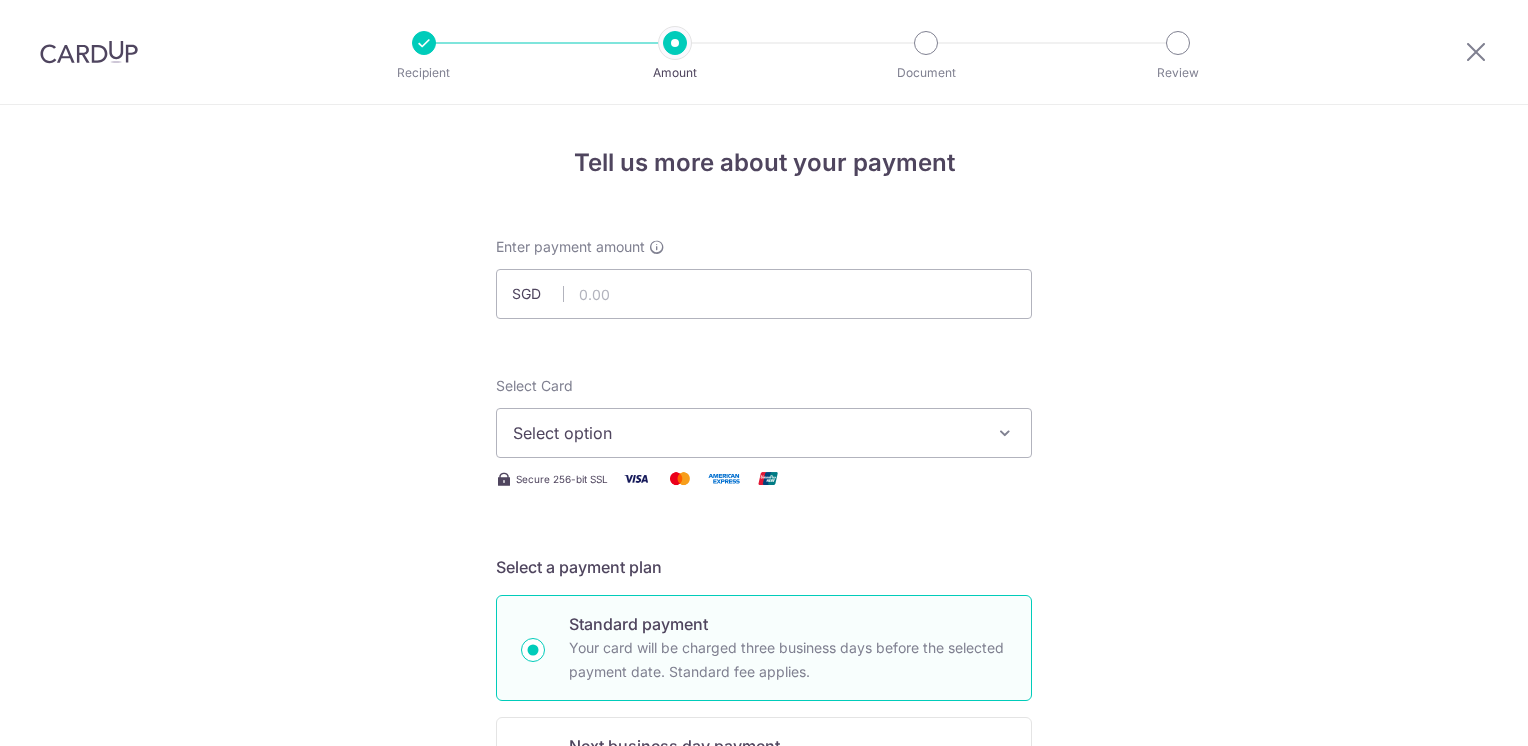 click at bounding box center (764, 294) 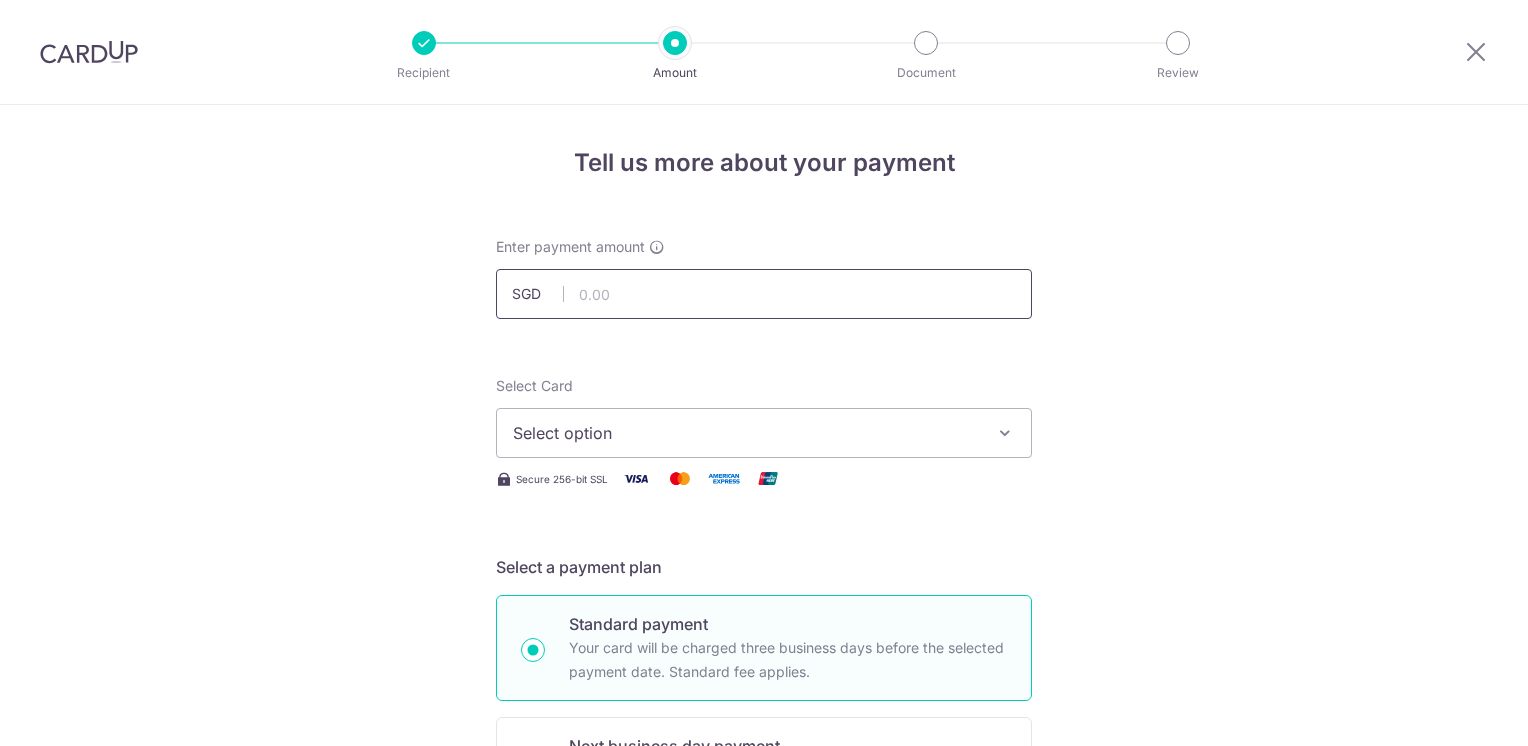 scroll, scrollTop: 0, scrollLeft: 0, axis: both 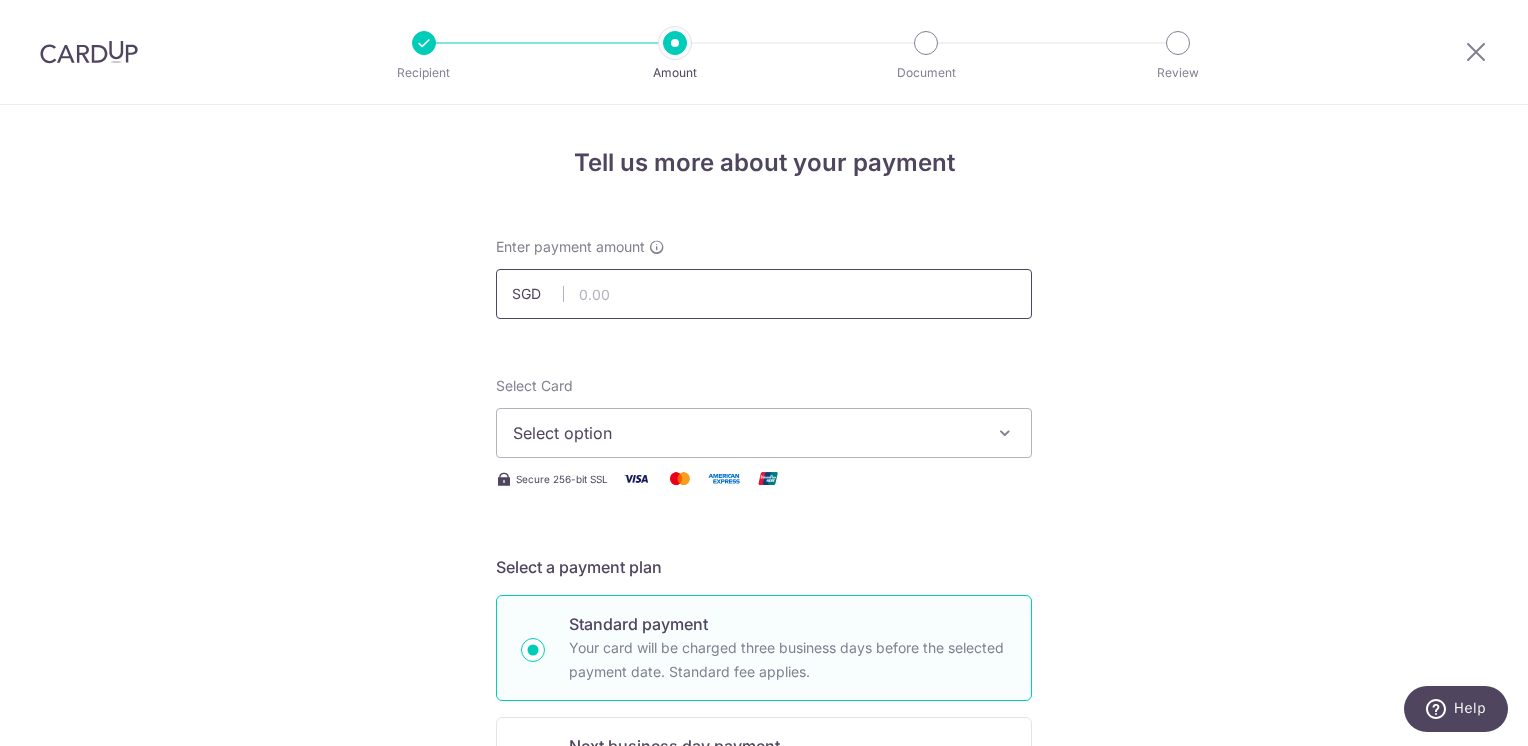 type on "200.00" 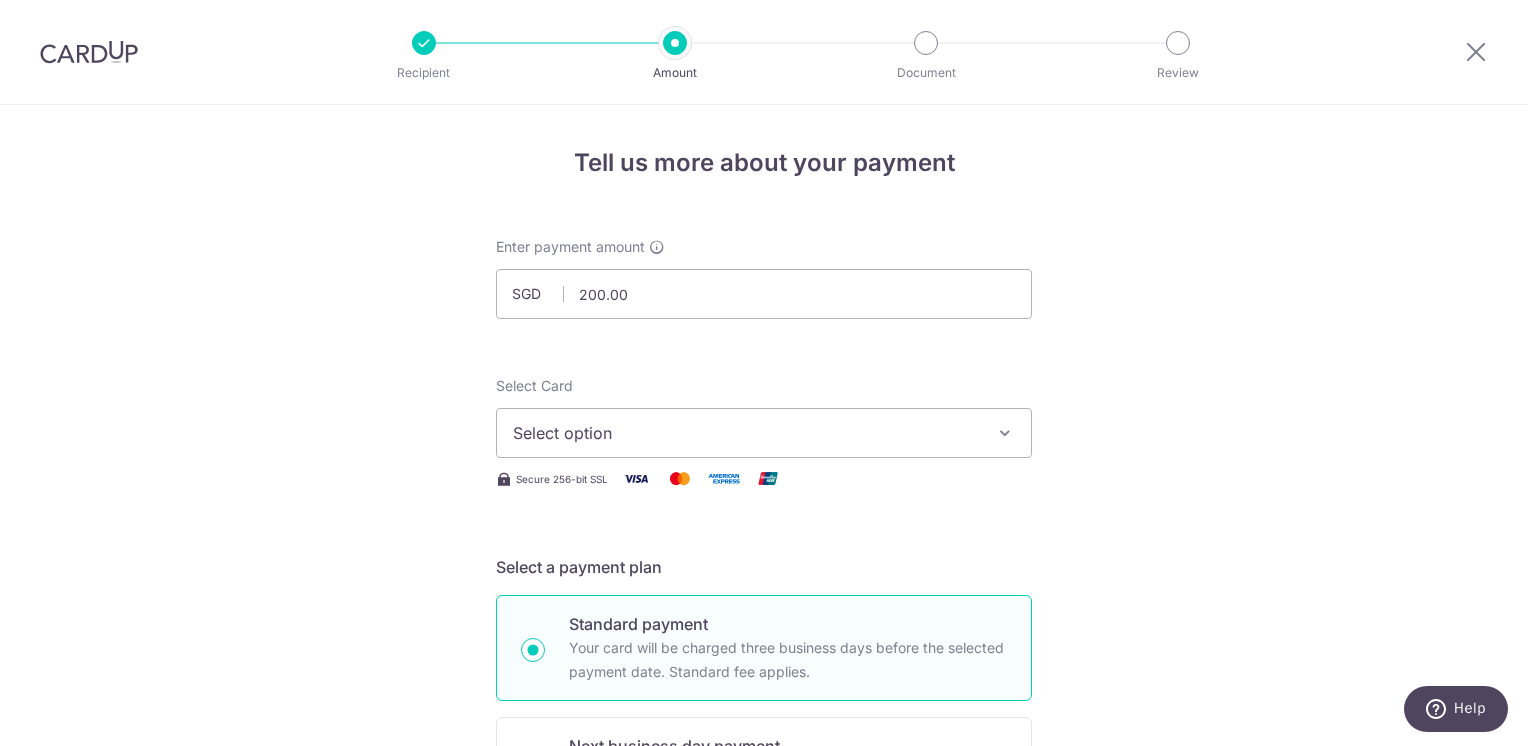click on "Select option" at bounding box center [764, 433] 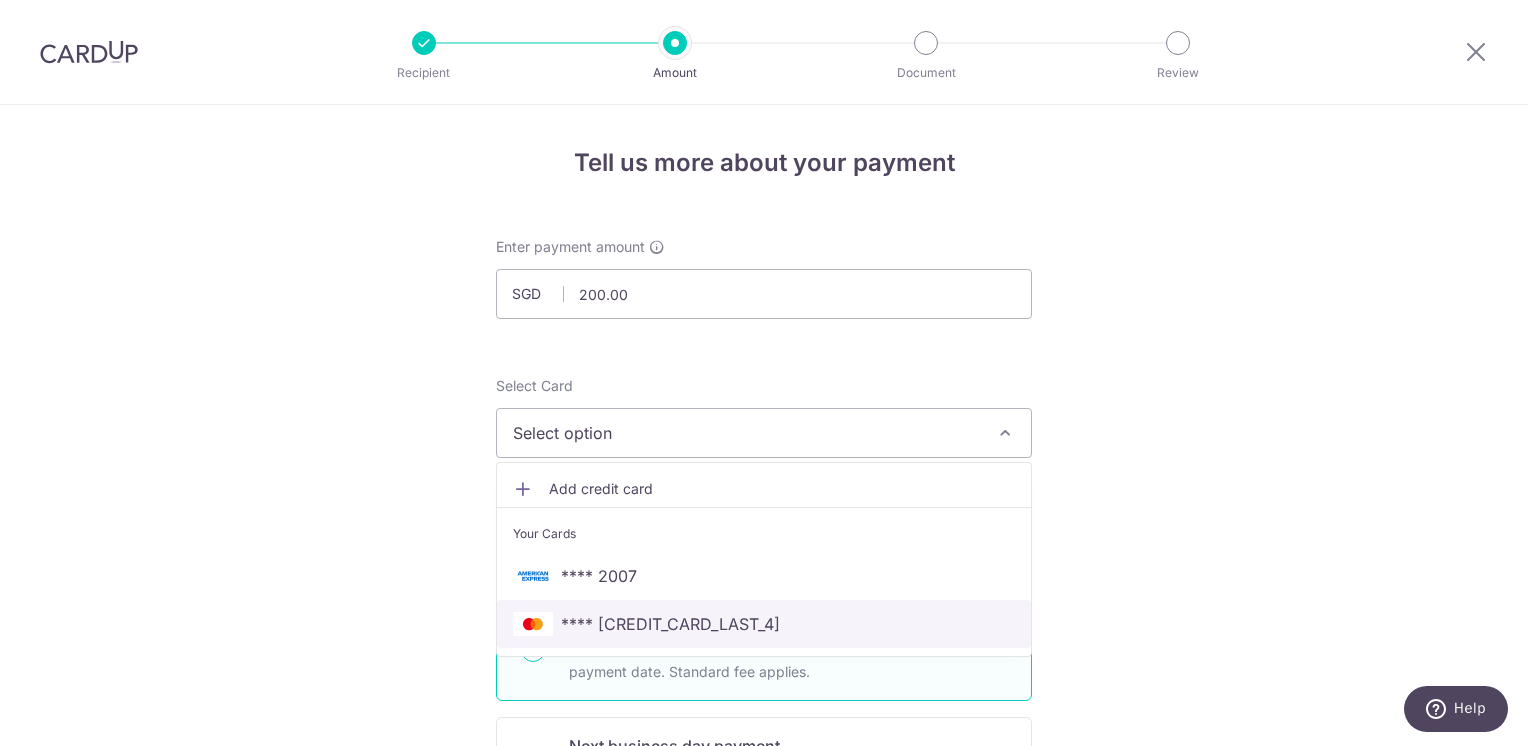 click on "**** [CREDIT_CARD_LAST_4]" at bounding box center [670, 624] 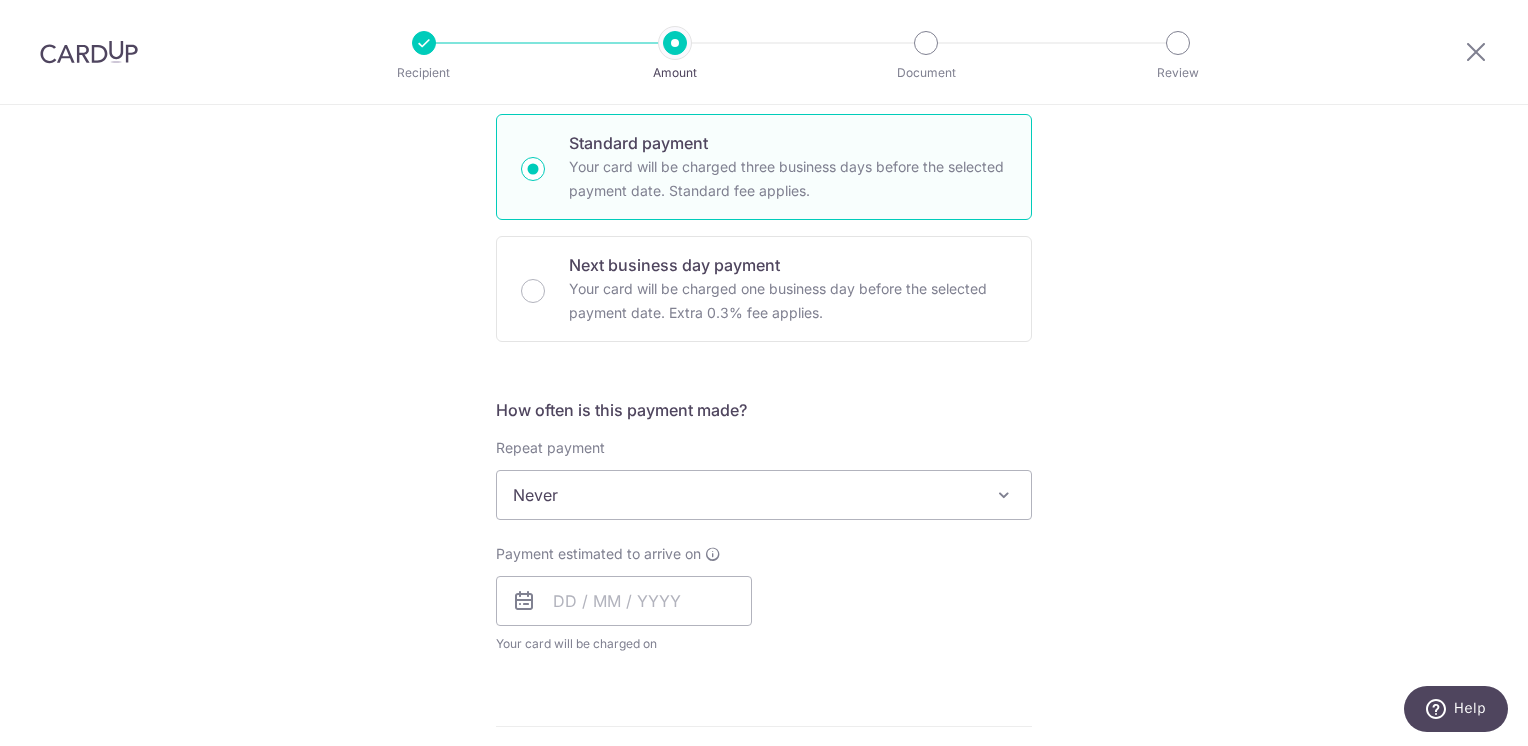 scroll, scrollTop: 600, scrollLeft: 0, axis: vertical 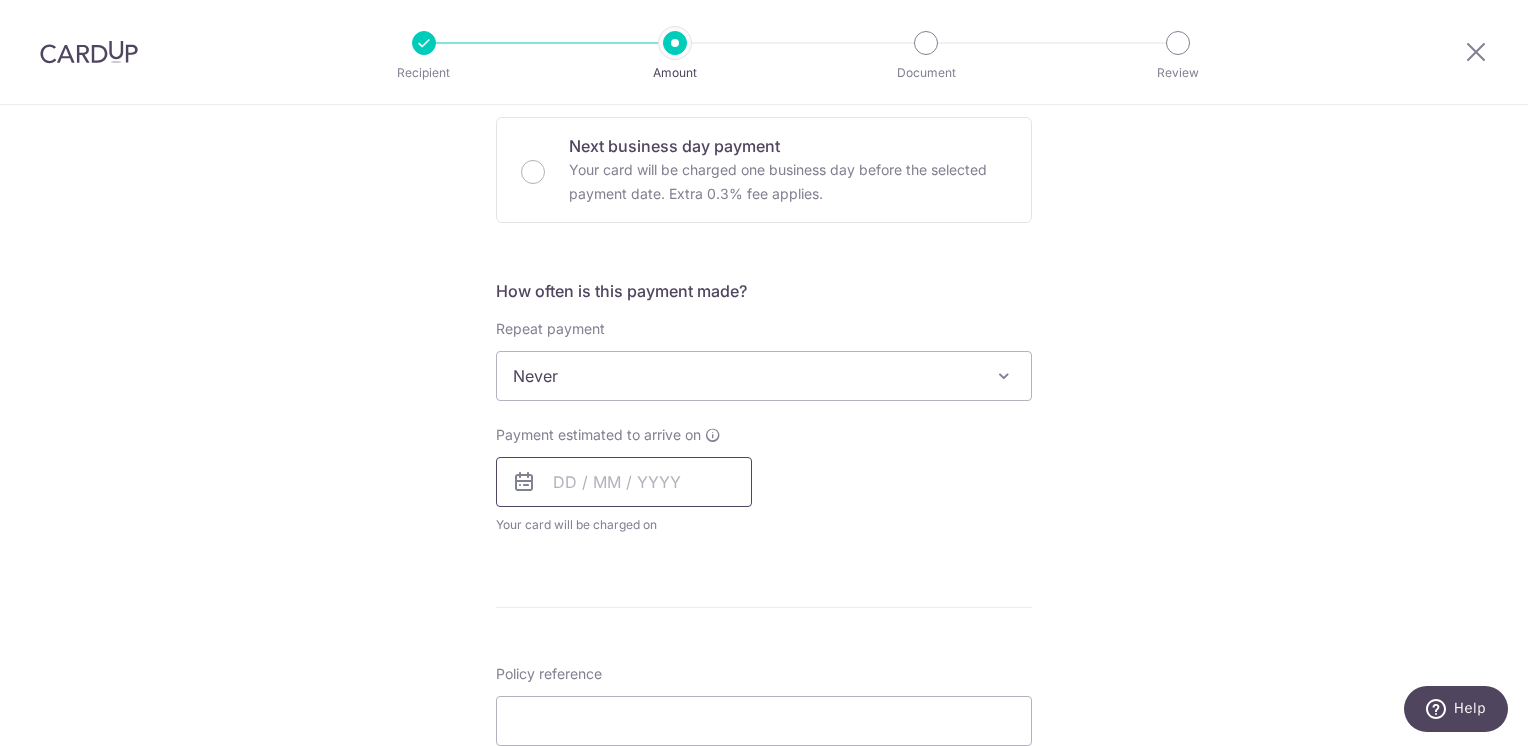 click at bounding box center [624, 482] 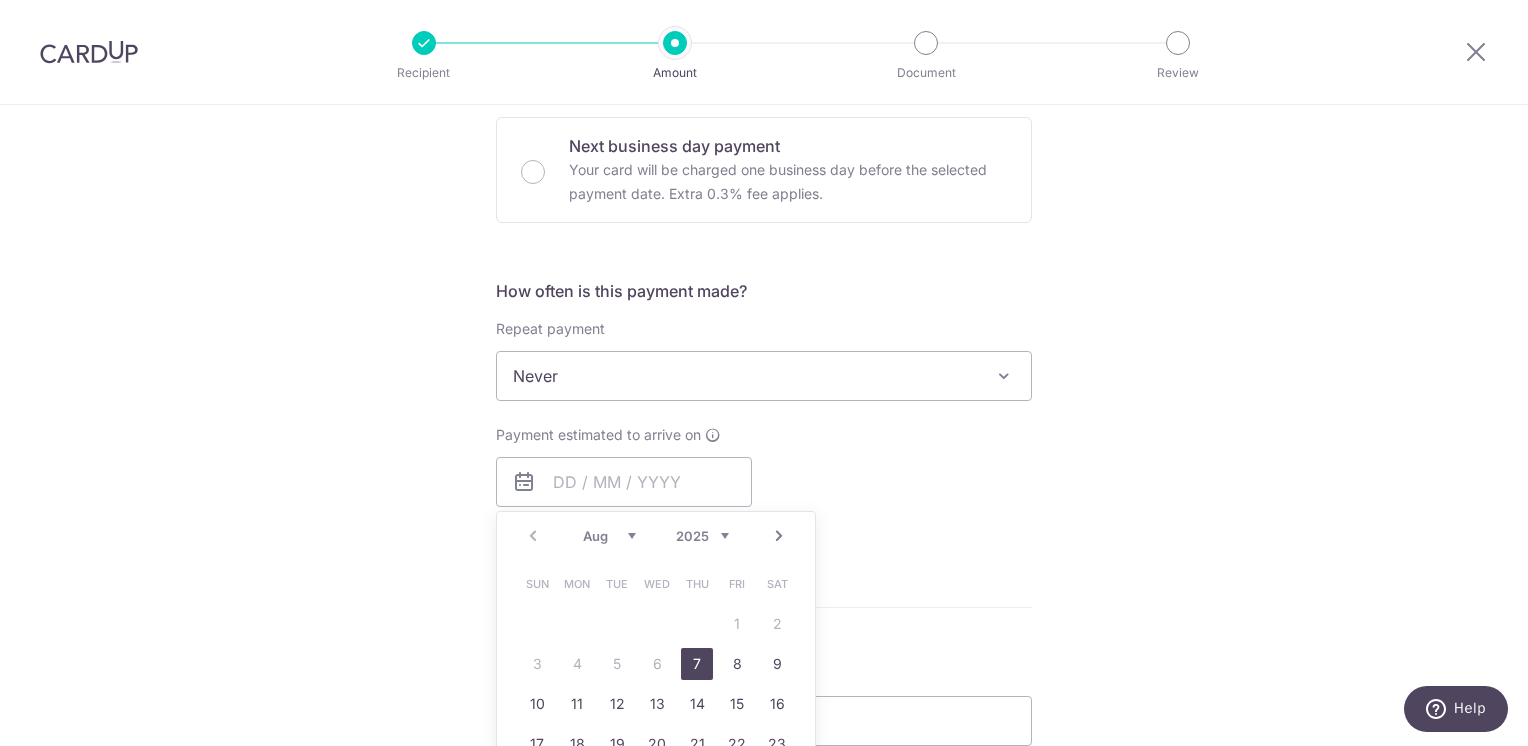 click on "7" at bounding box center (697, 664) 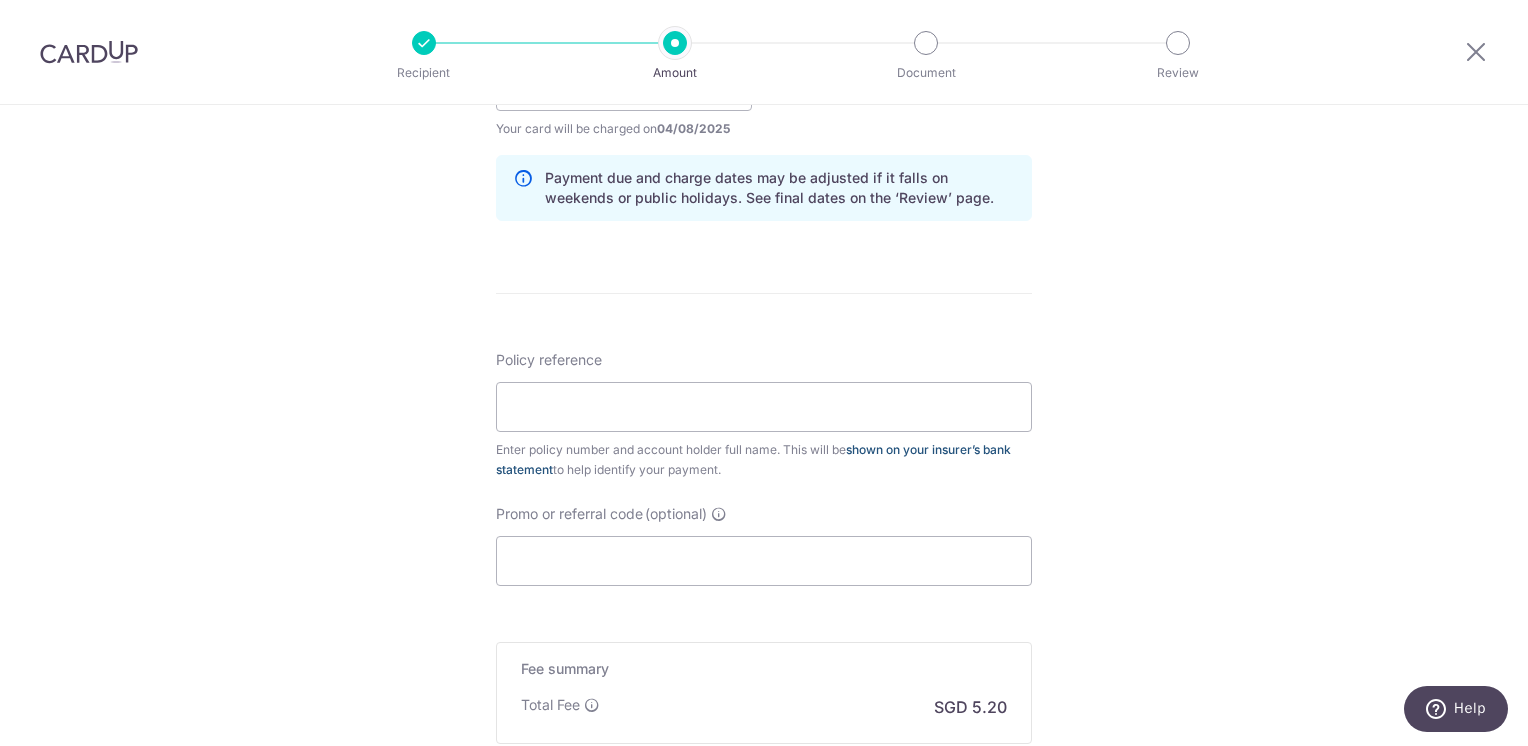 scroll, scrollTop: 1000, scrollLeft: 0, axis: vertical 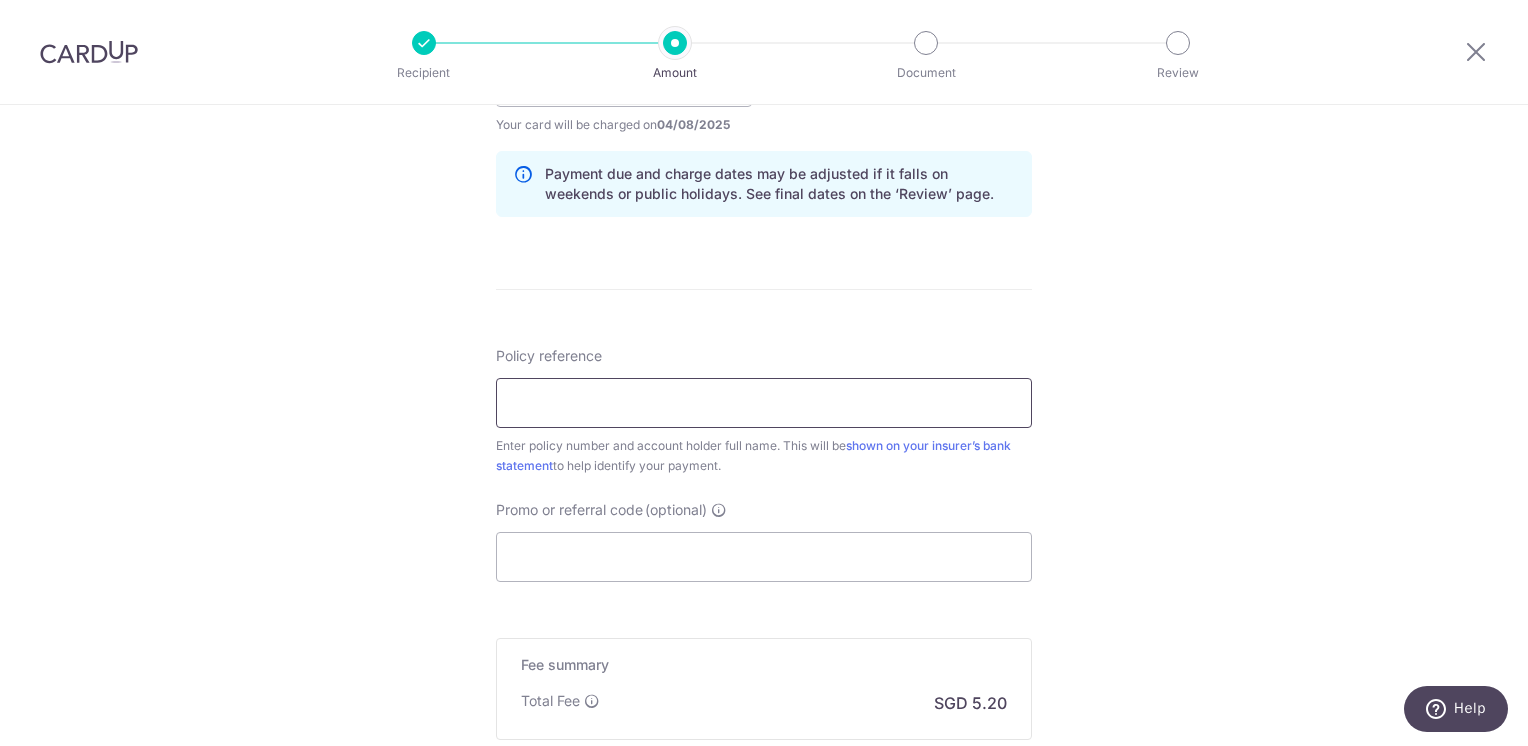 click on "Policy reference" at bounding box center [764, 403] 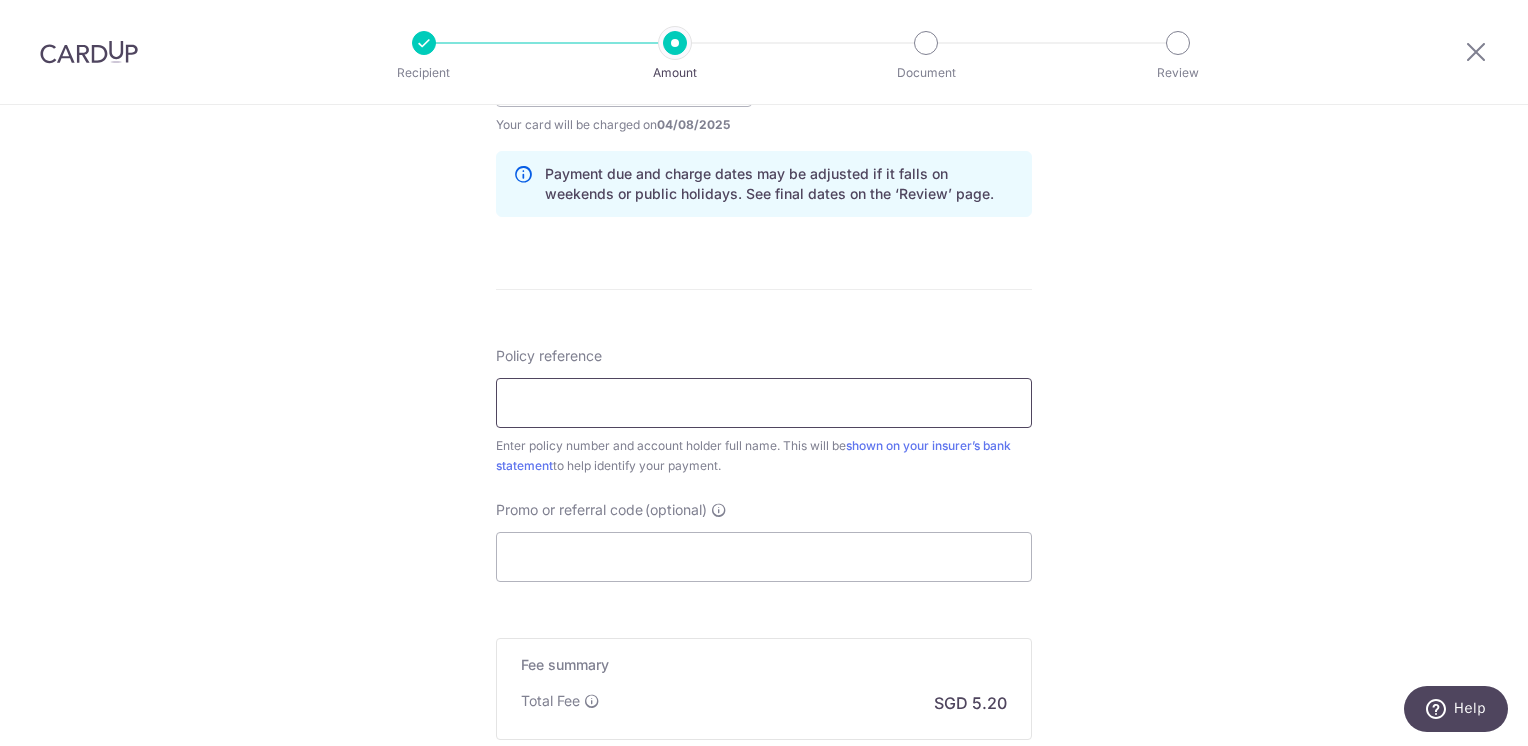 click on "Policy reference" at bounding box center [764, 403] 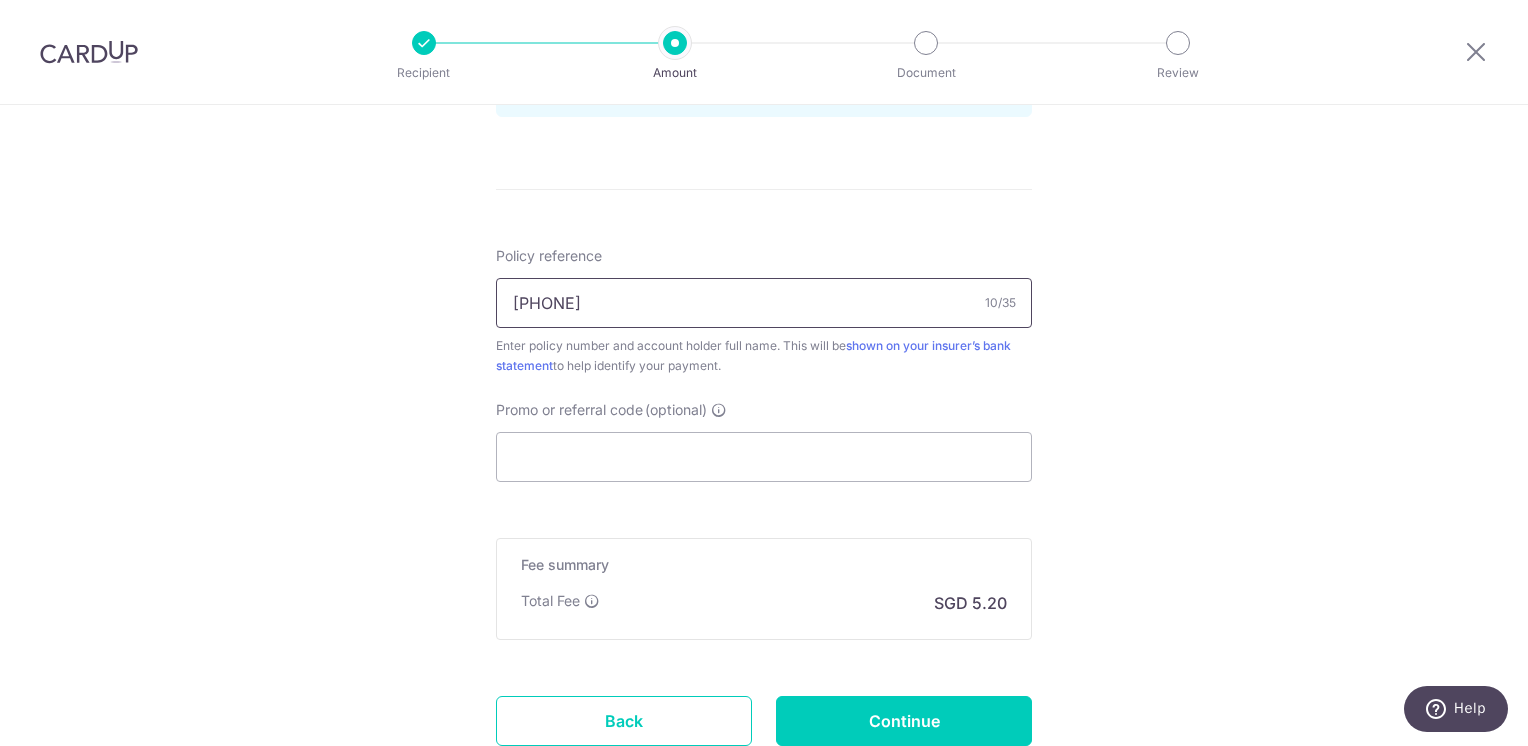 scroll, scrollTop: 1247, scrollLeft: 0, axis: vertical 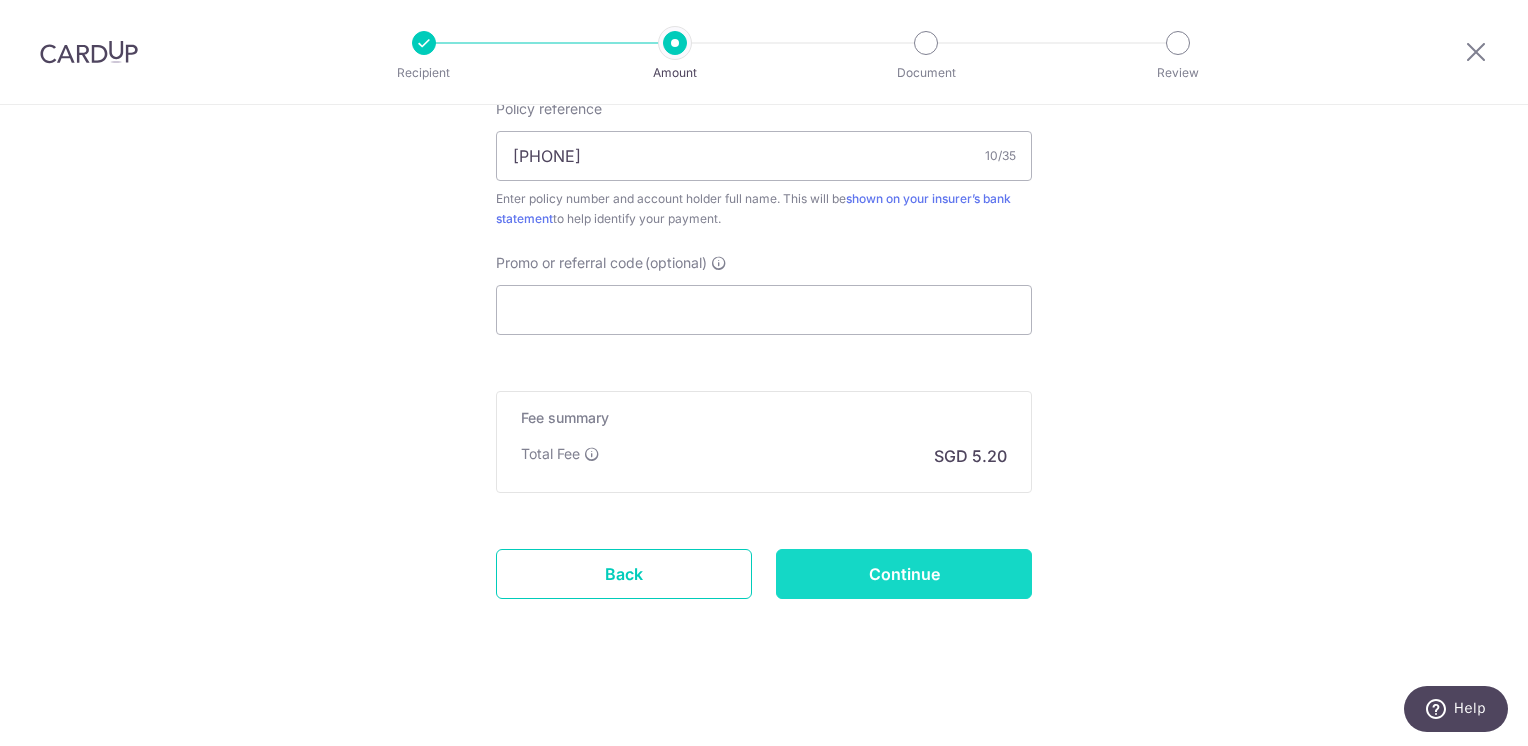 click on "Continue" at bounding box center (904, 574) 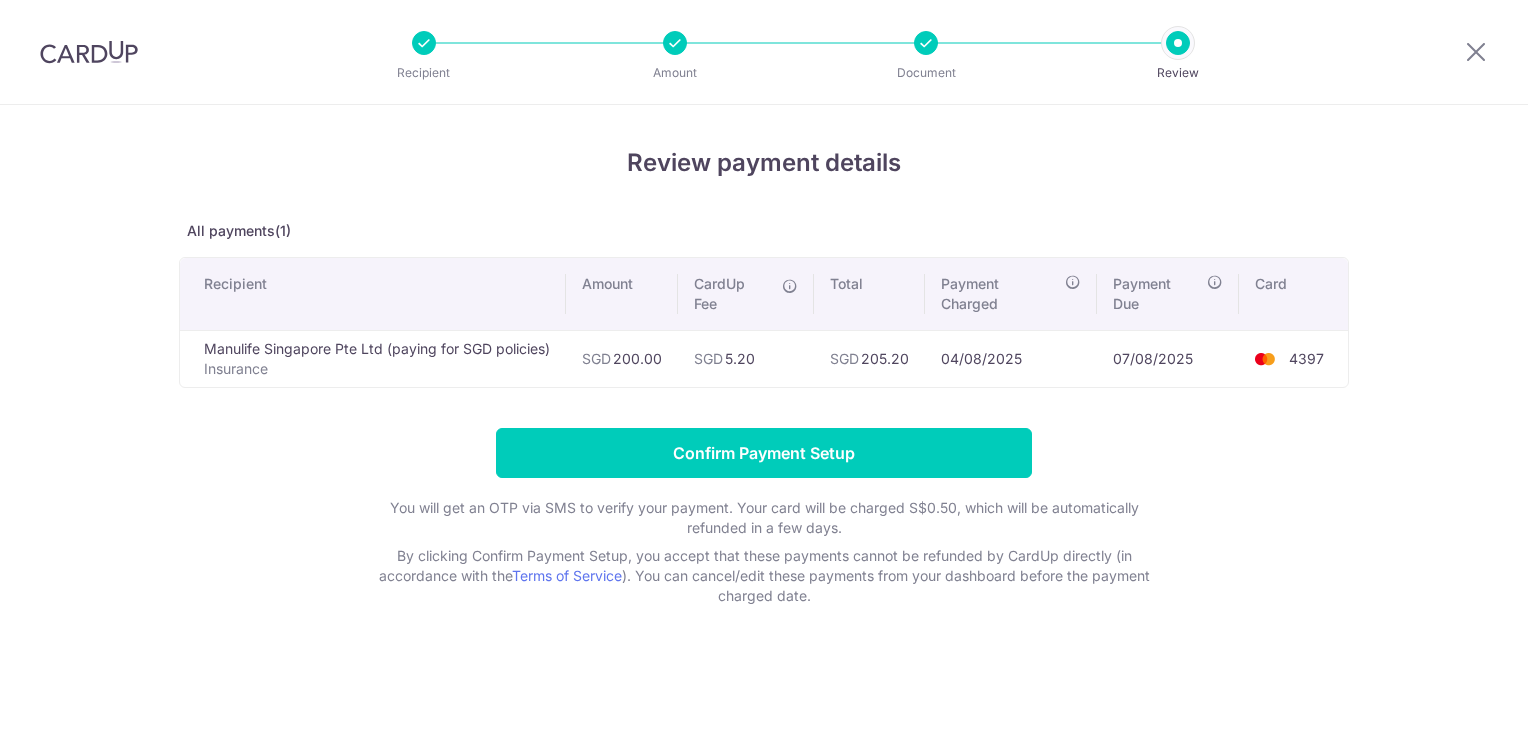 scroll, scrollTop: 0, scrollLeft: 0, axis: both 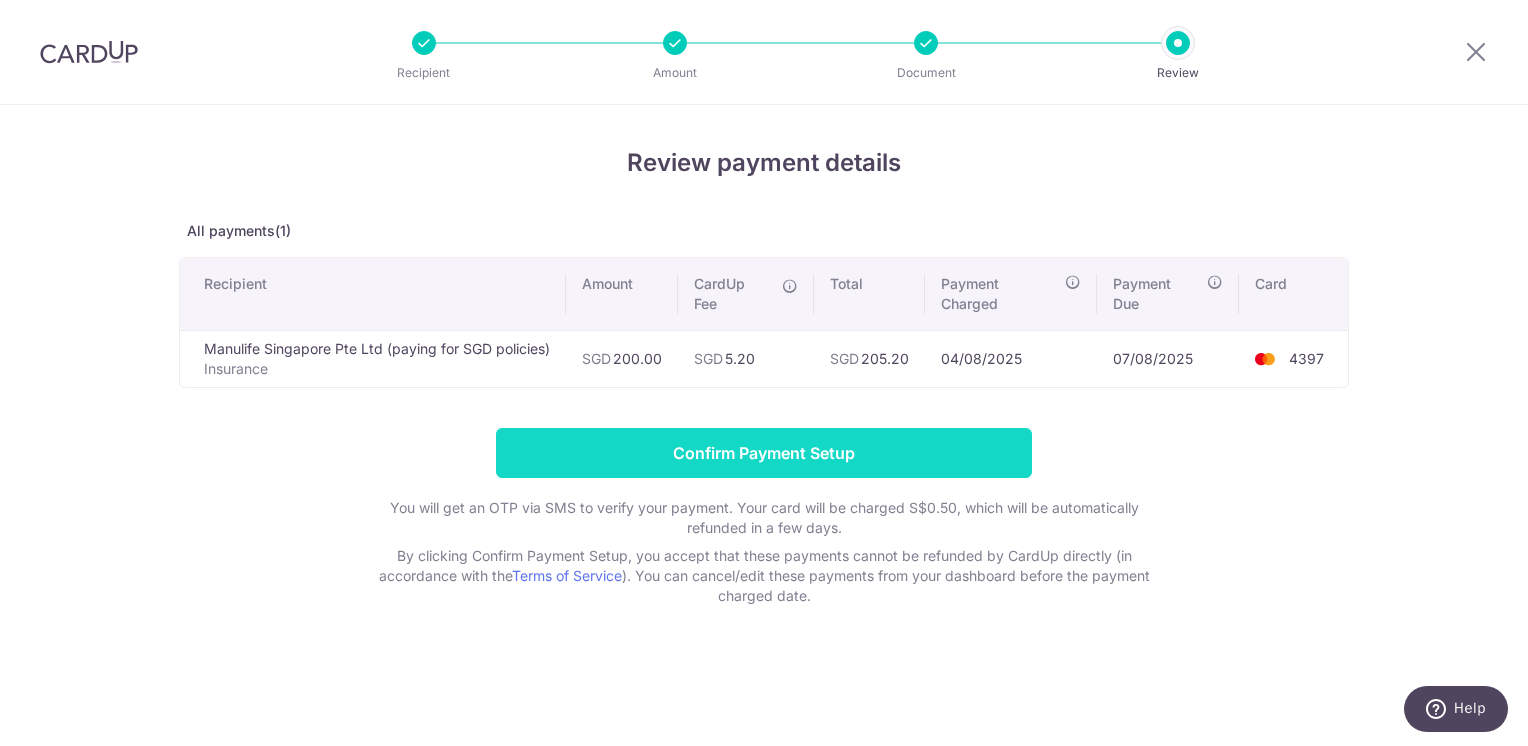 click on "Confirm Payment Setup" at bounding box center (764, 453) 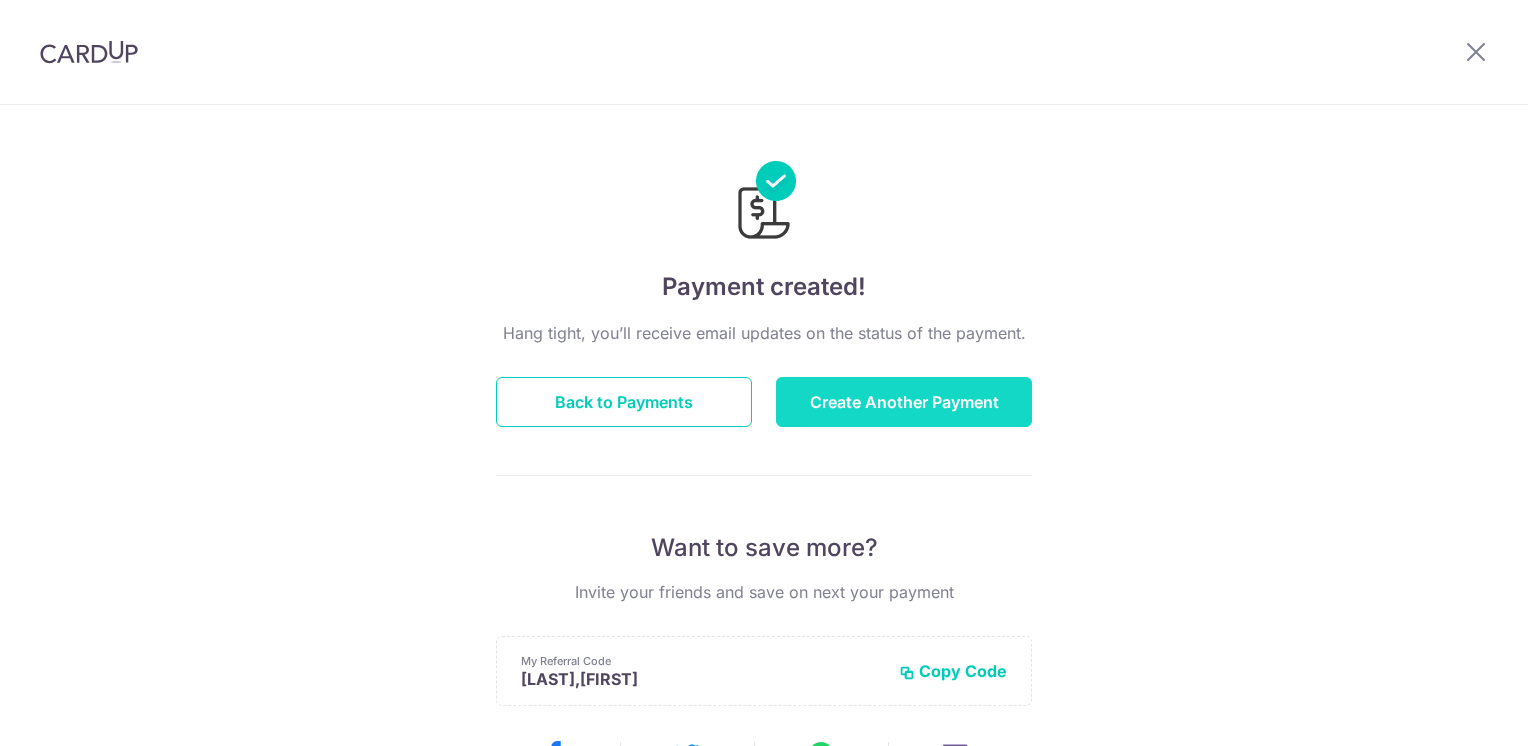 scroll, scrollTop: 0, scrollLeft: 0, axis: both 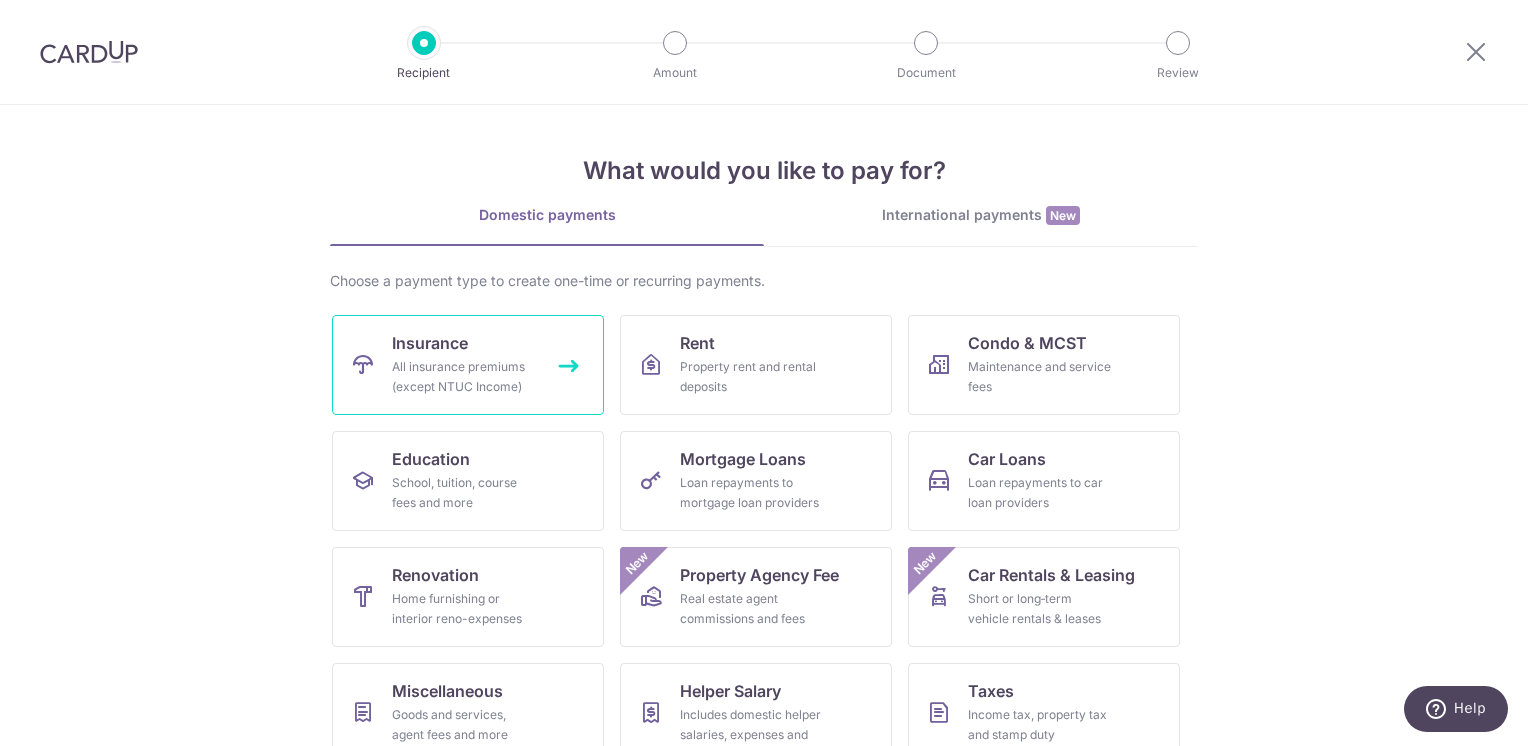 click on "All insurance premiums (except NTUC Income)" at bounding box center (464, 377) 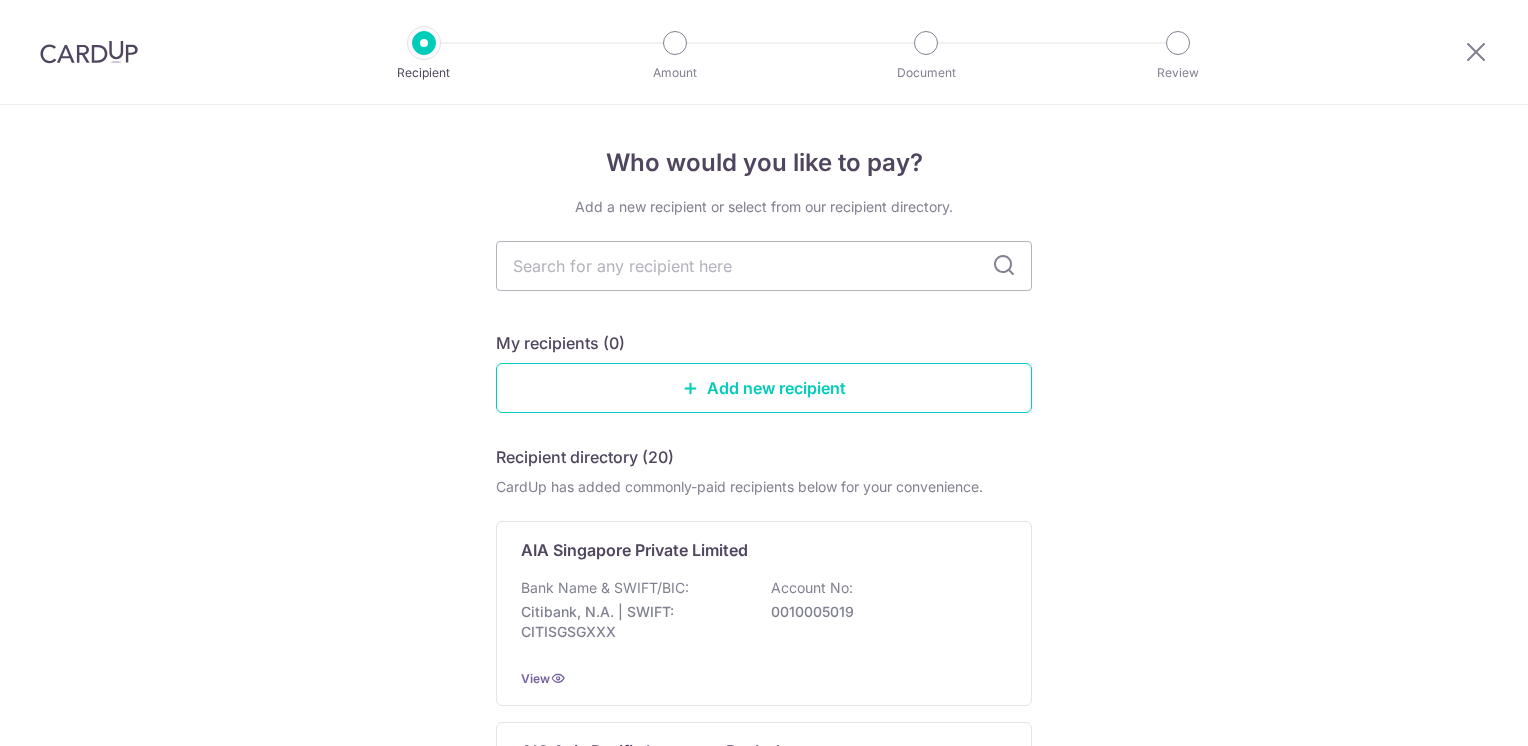 scroll, scrollTop: 0, scrollLeft: 0, axis: both 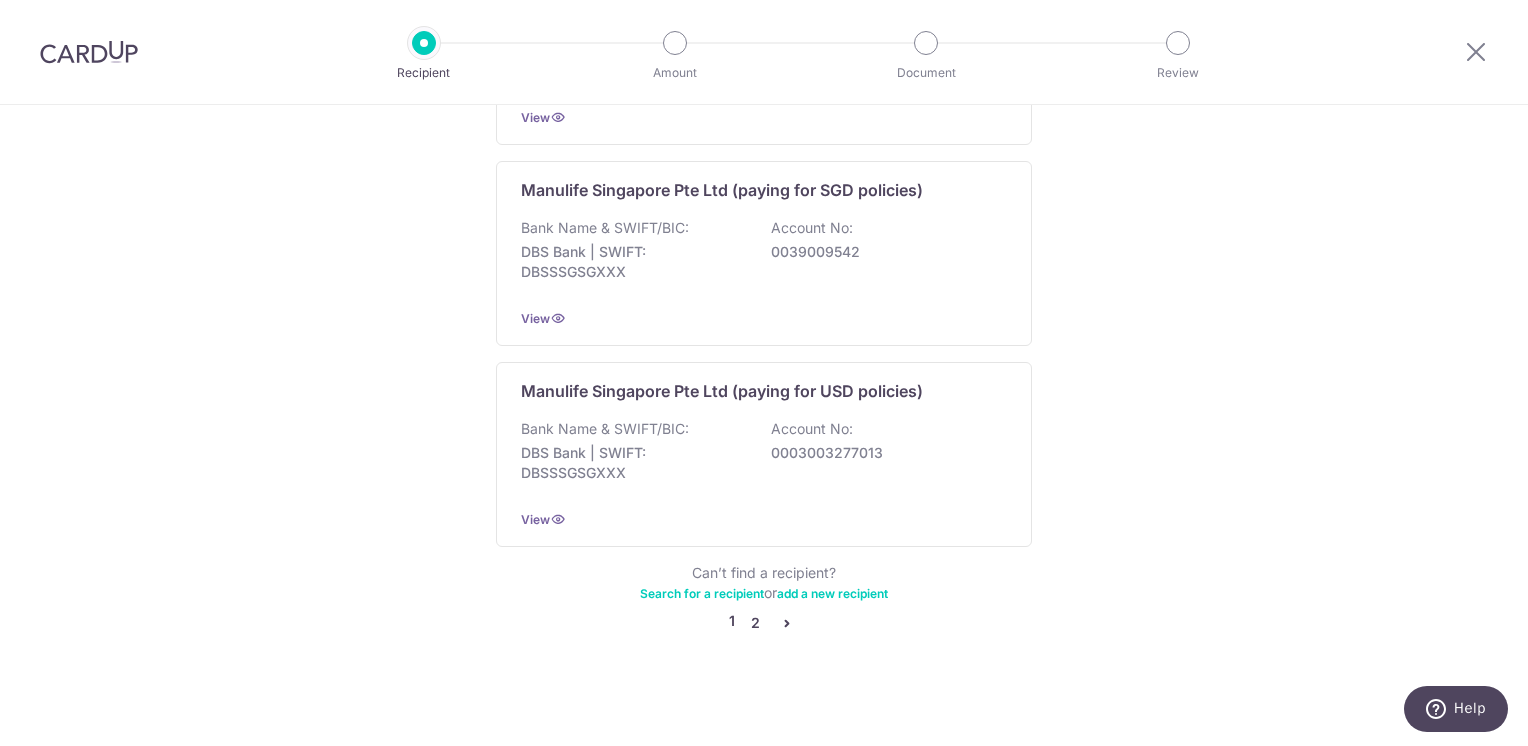 click on "2" at bounding box center [755, 623] 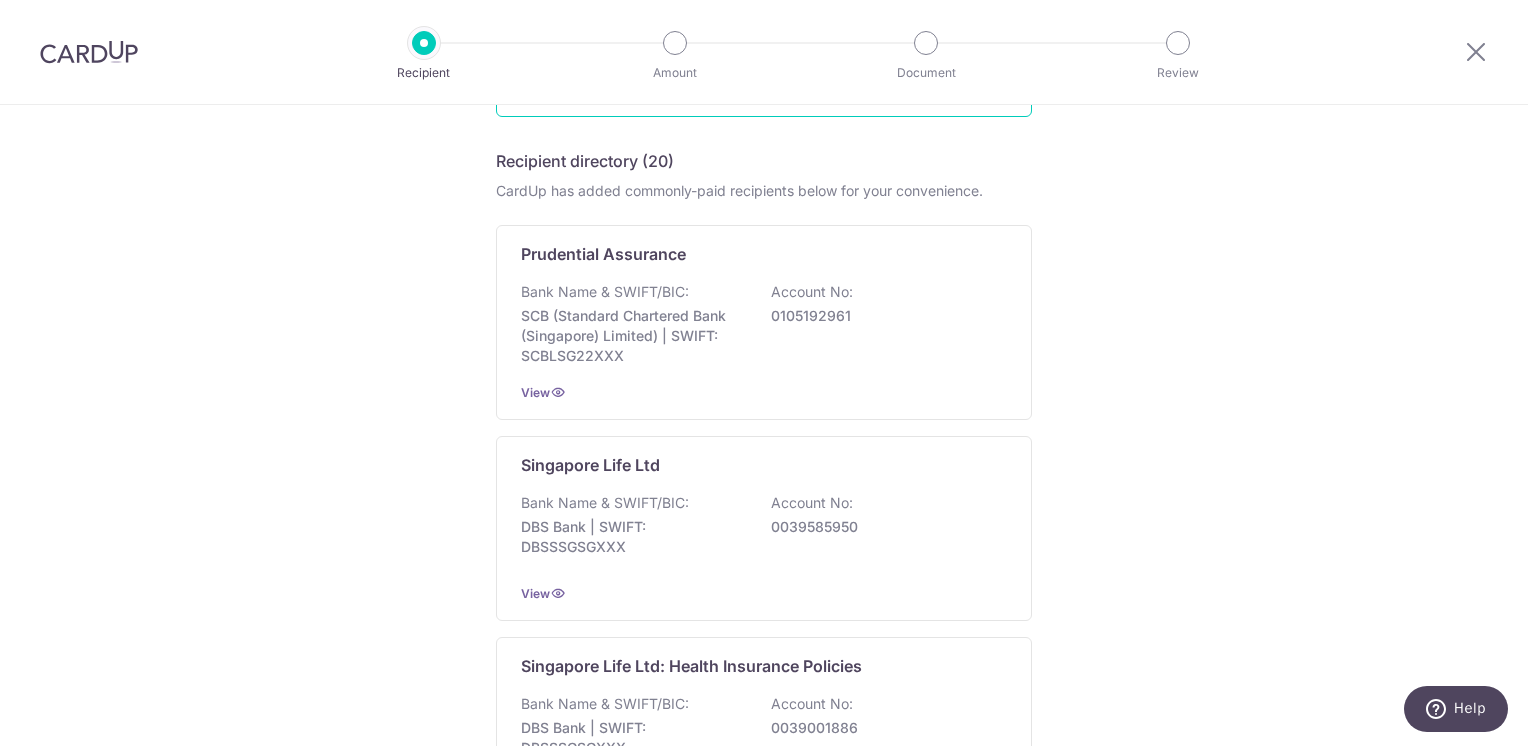 scroll, scrollTop: 300, scrollLeft: 0, axis: vertical 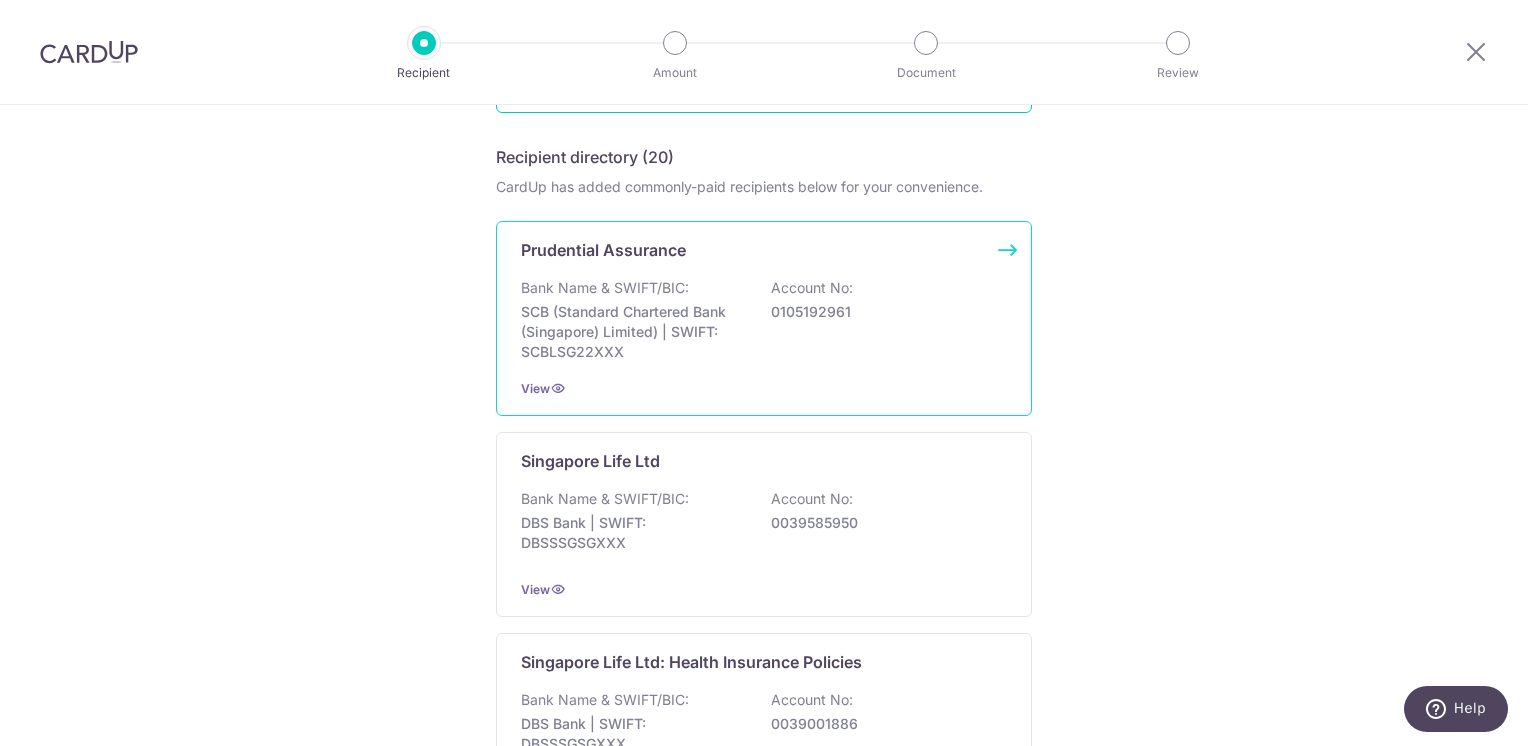 click on "Bank Name & SWIFT/BIC:
SCB (Standard Chartered Bank (Singapore) Limited) | SWIFT: SCBLSG22XXX
Account No:
0105192961" at bounding box center [764, 320] 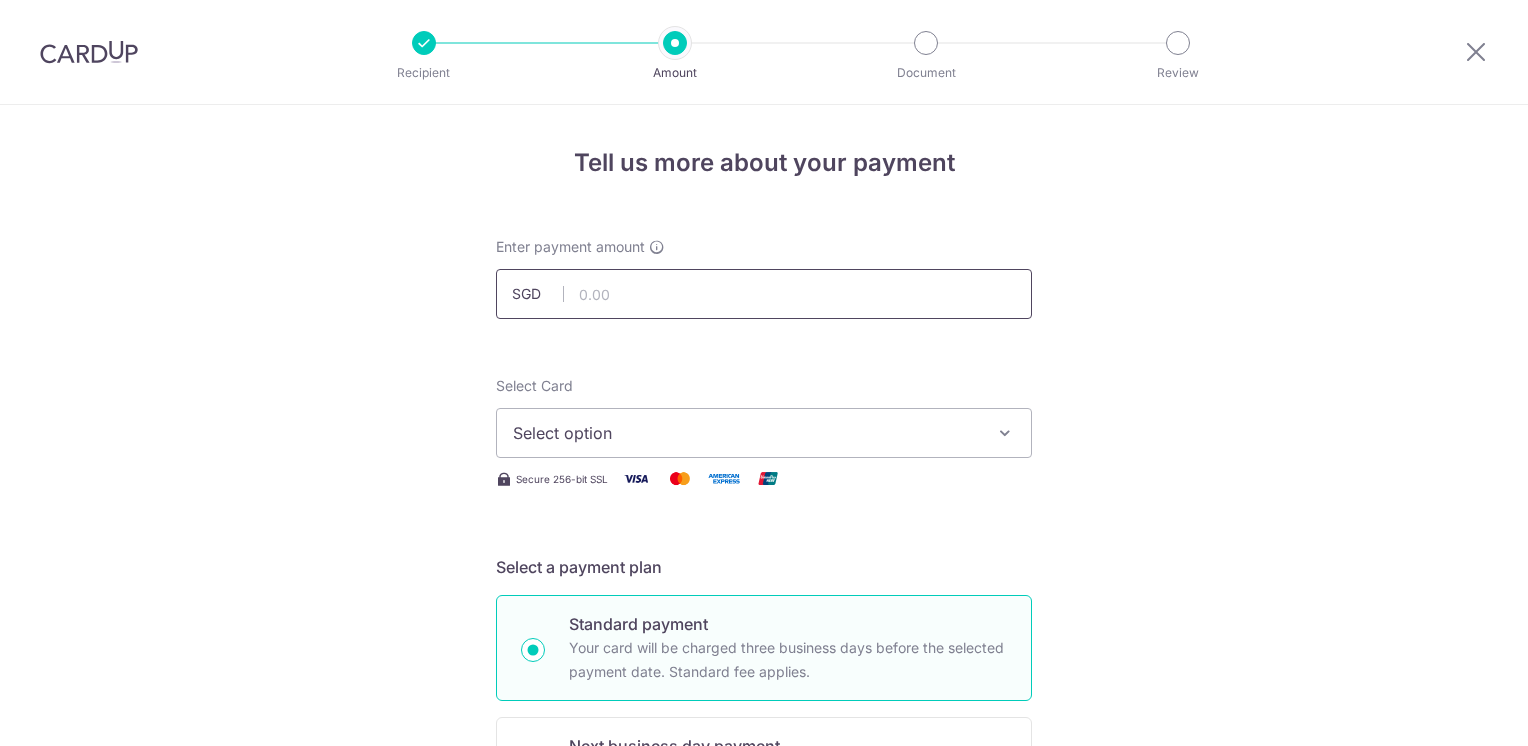 scroll, scrollTop: 0, scrollLeft: 0, axis: both 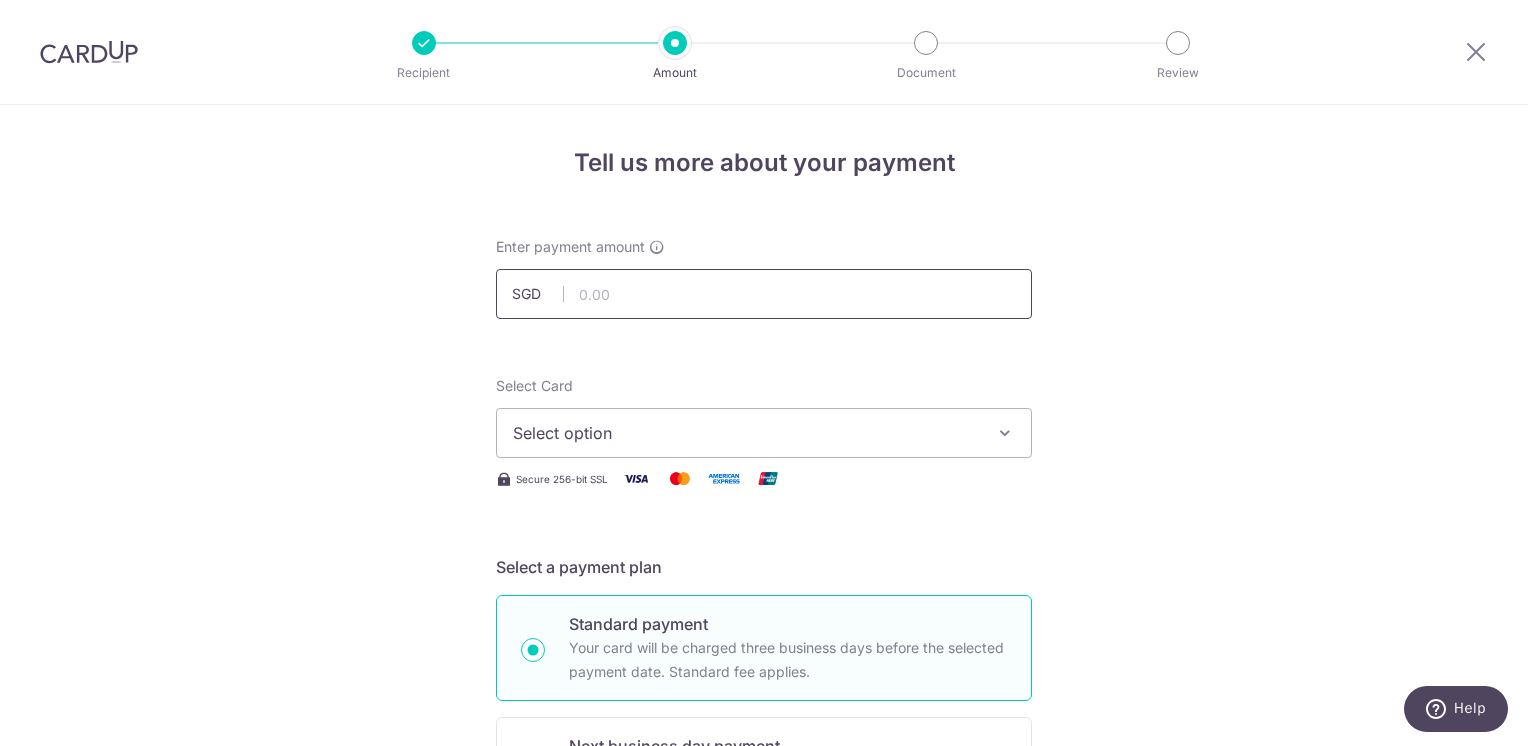 type on "100.00" 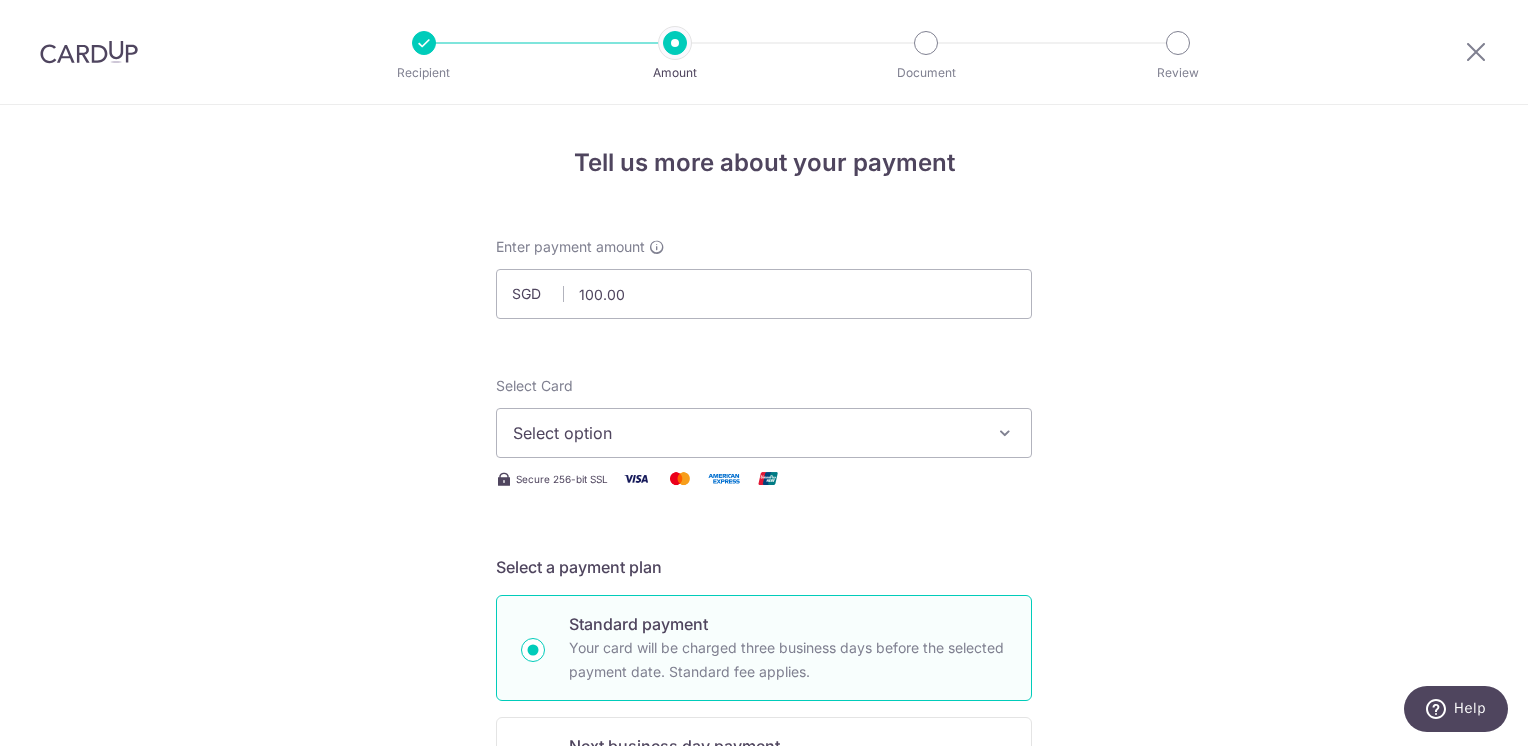 click on "Select option" at bounding box center (746, 433) 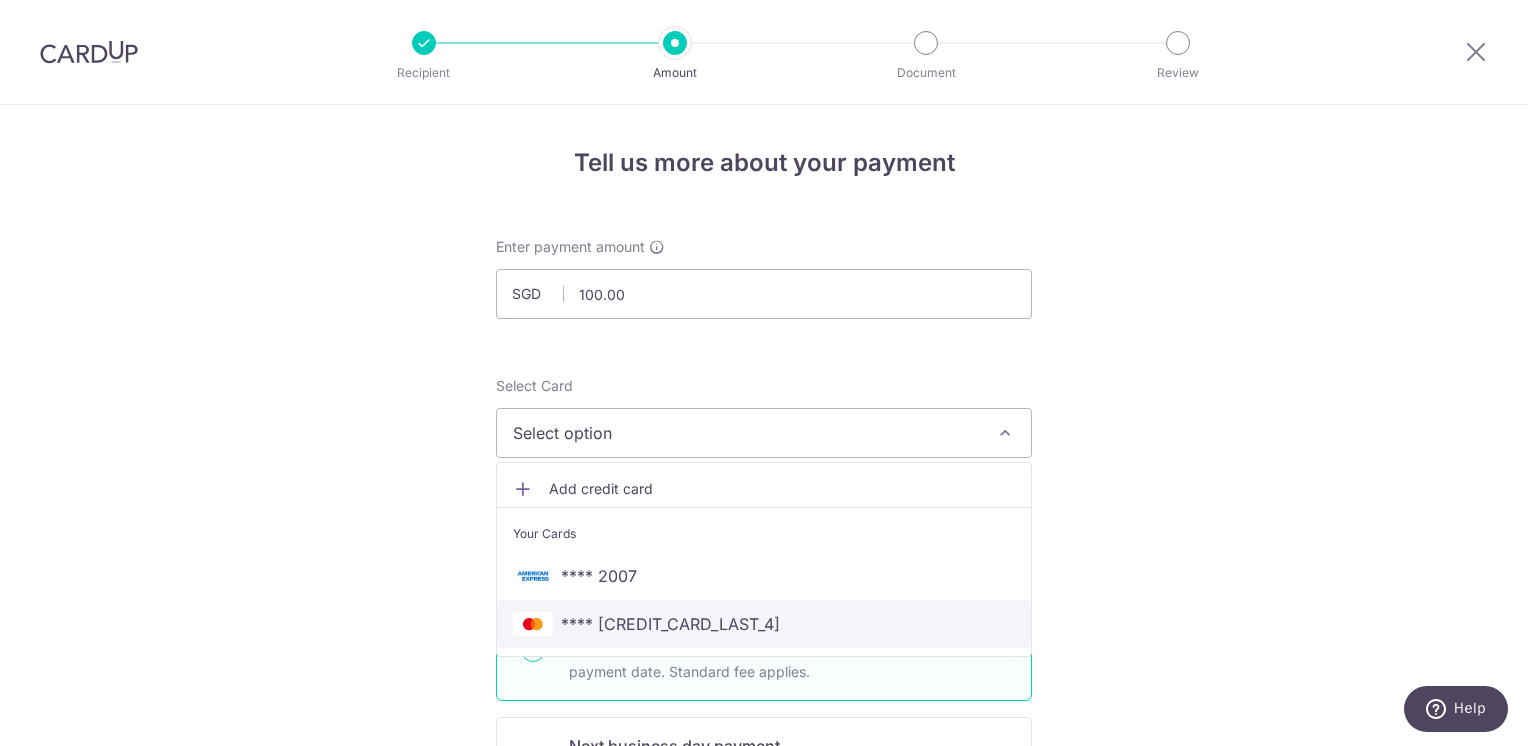 click on "**** 4397" at bounding box center [670, 624] 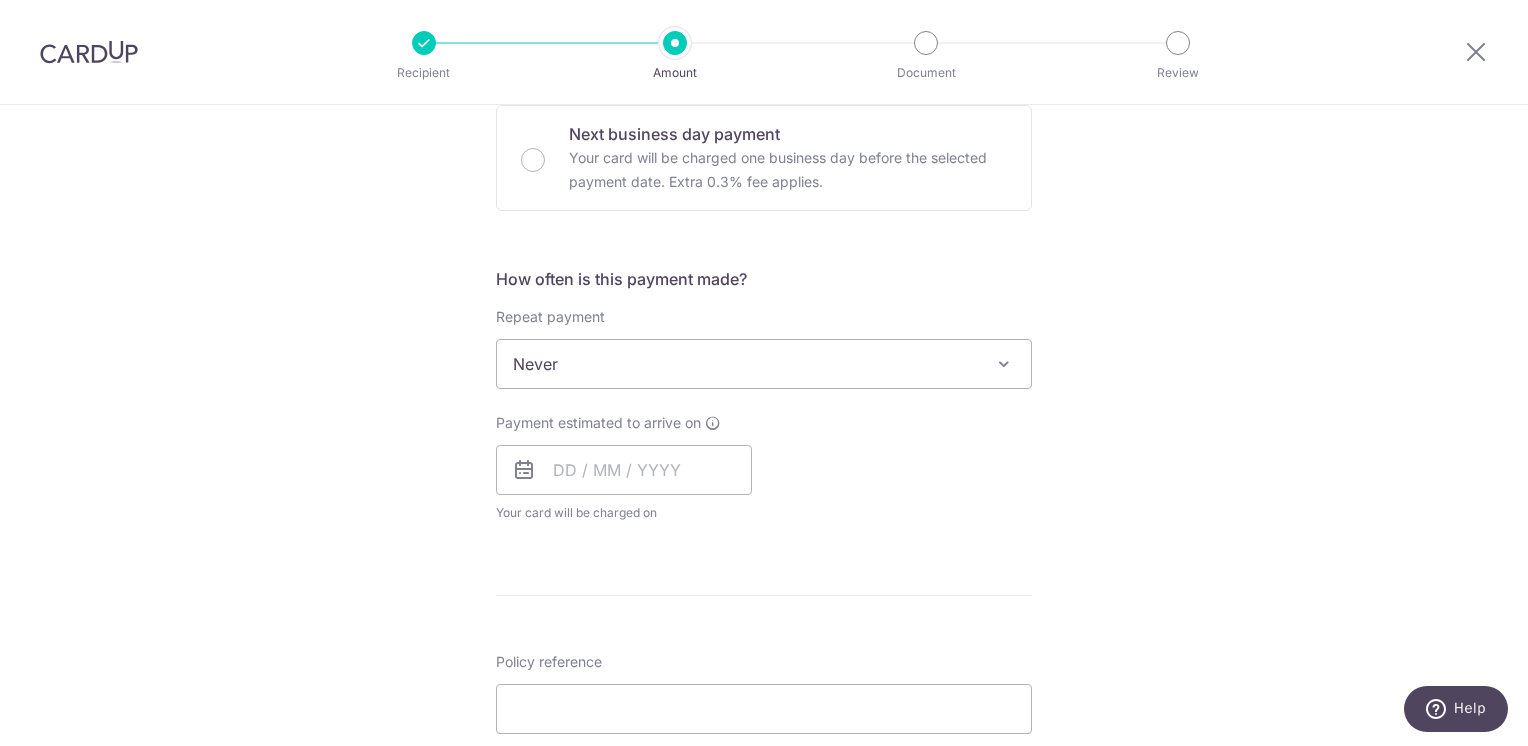 scroll, scrollTop: 700, scrollLeft: 0, axis: vertical 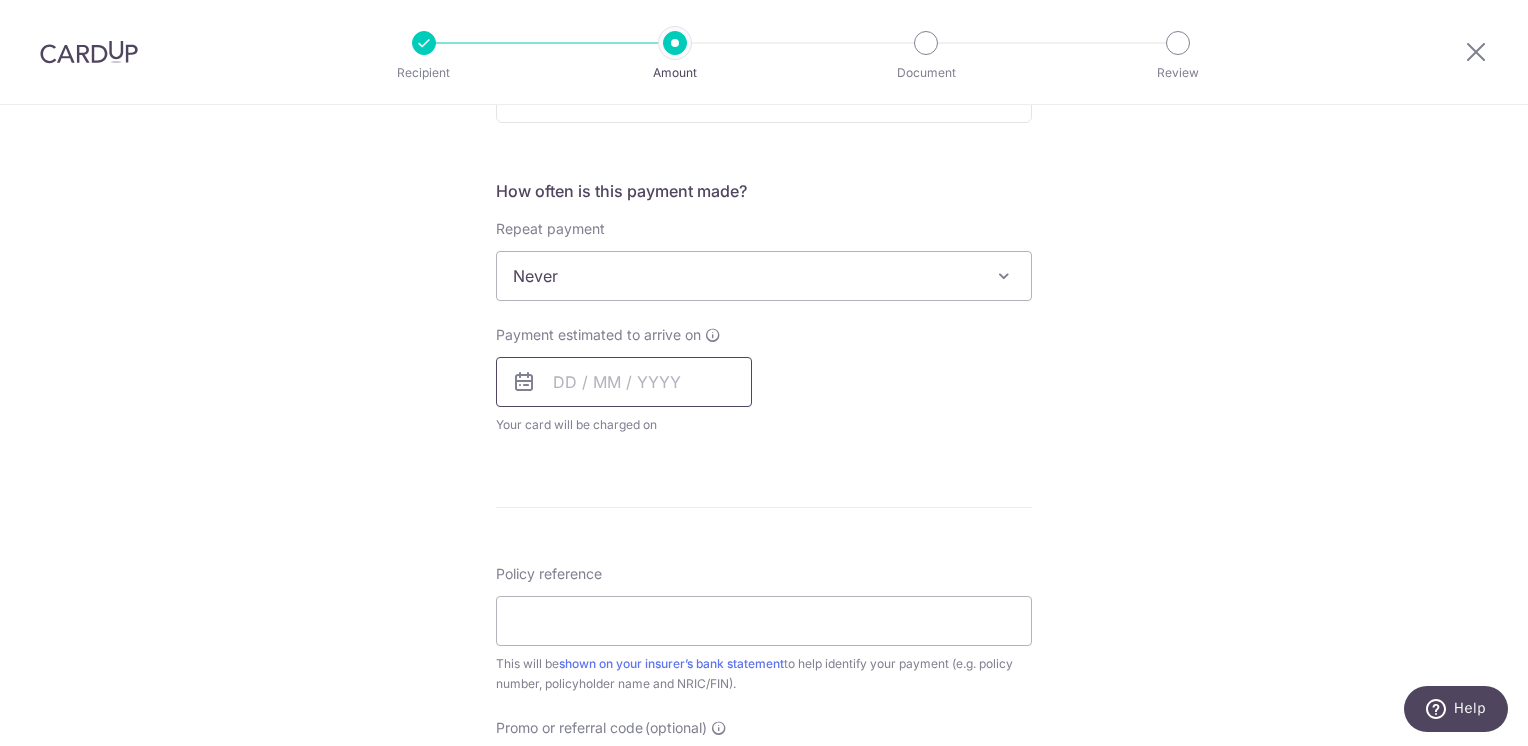 click at bounding box center (624, 382) 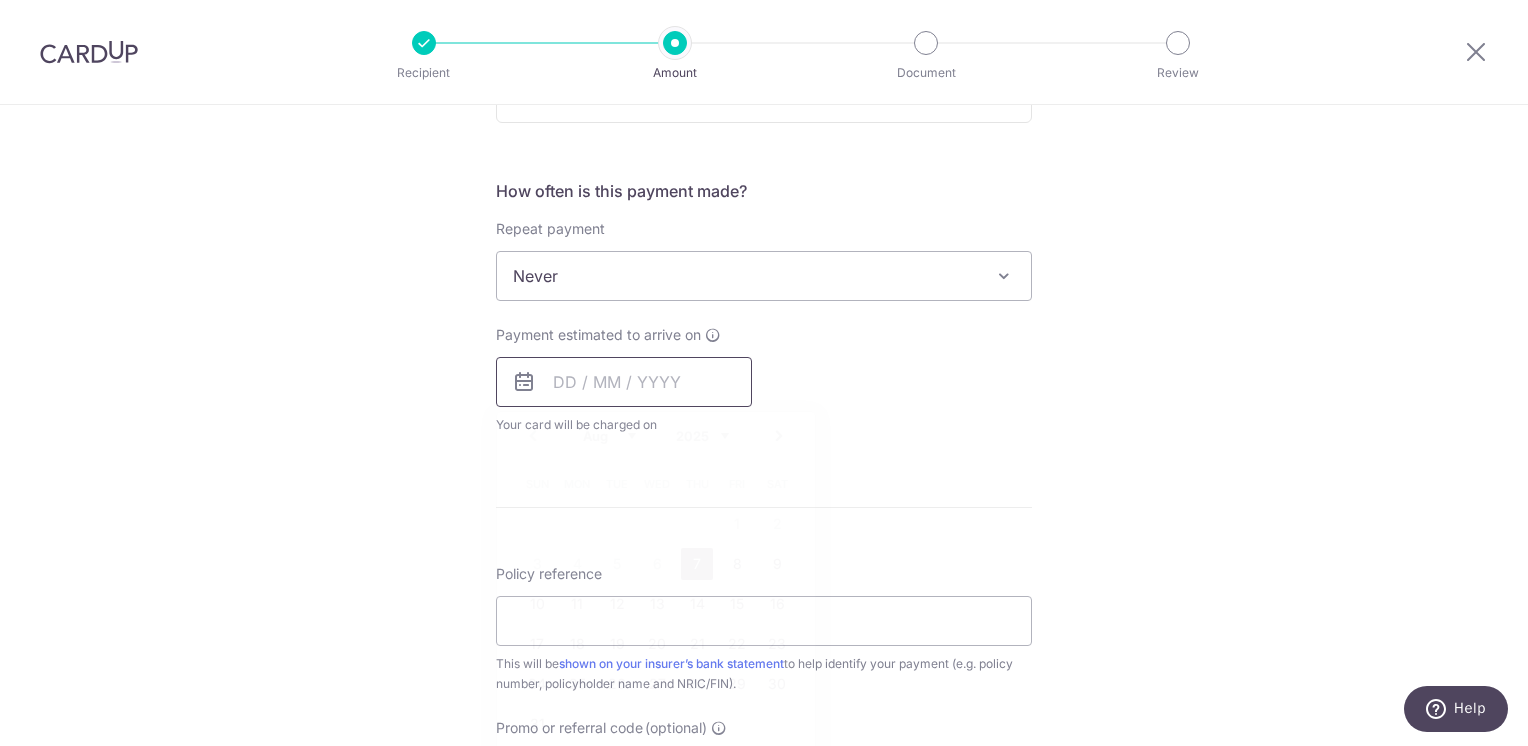 click at bounding box center (624, 382) 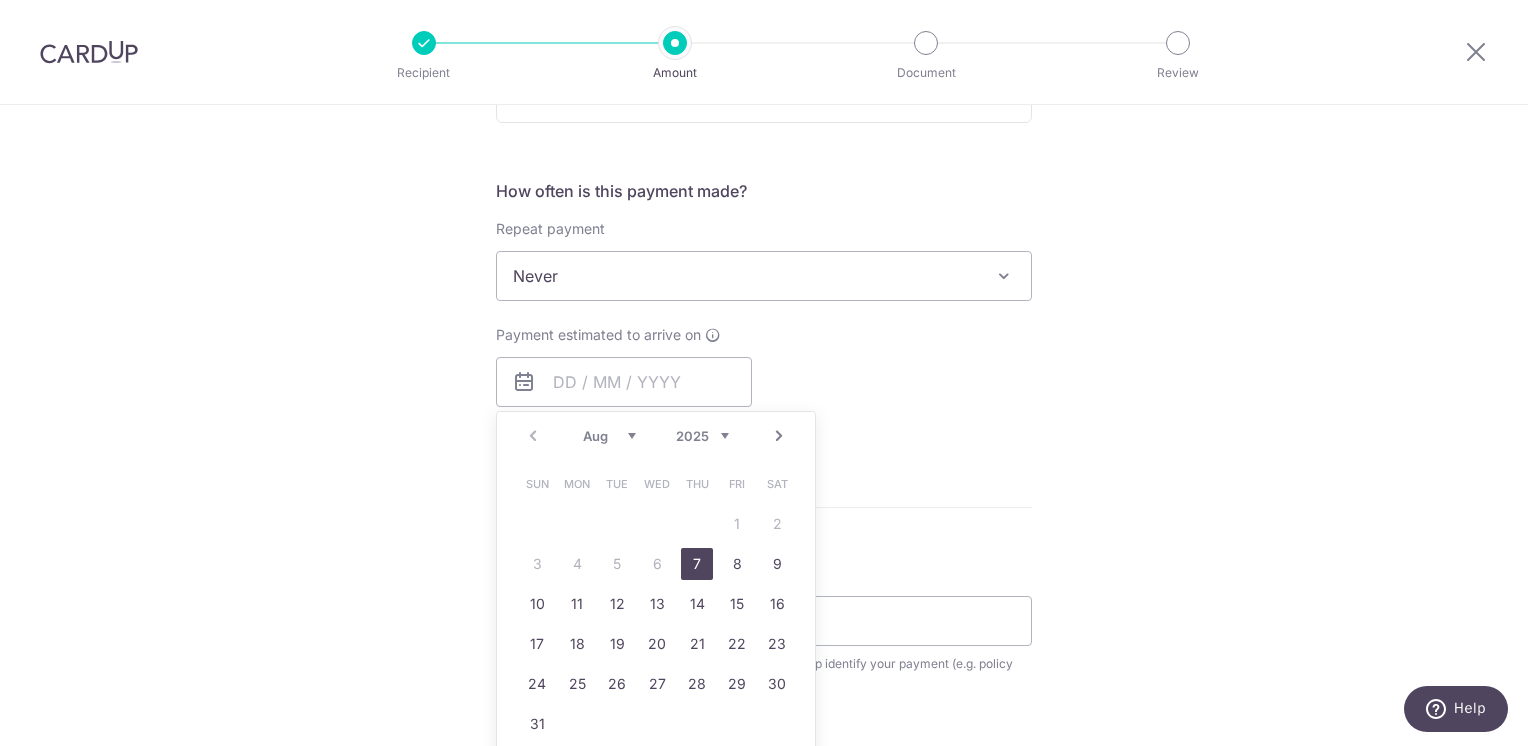 click on "7" at bounding box center [697, 564] 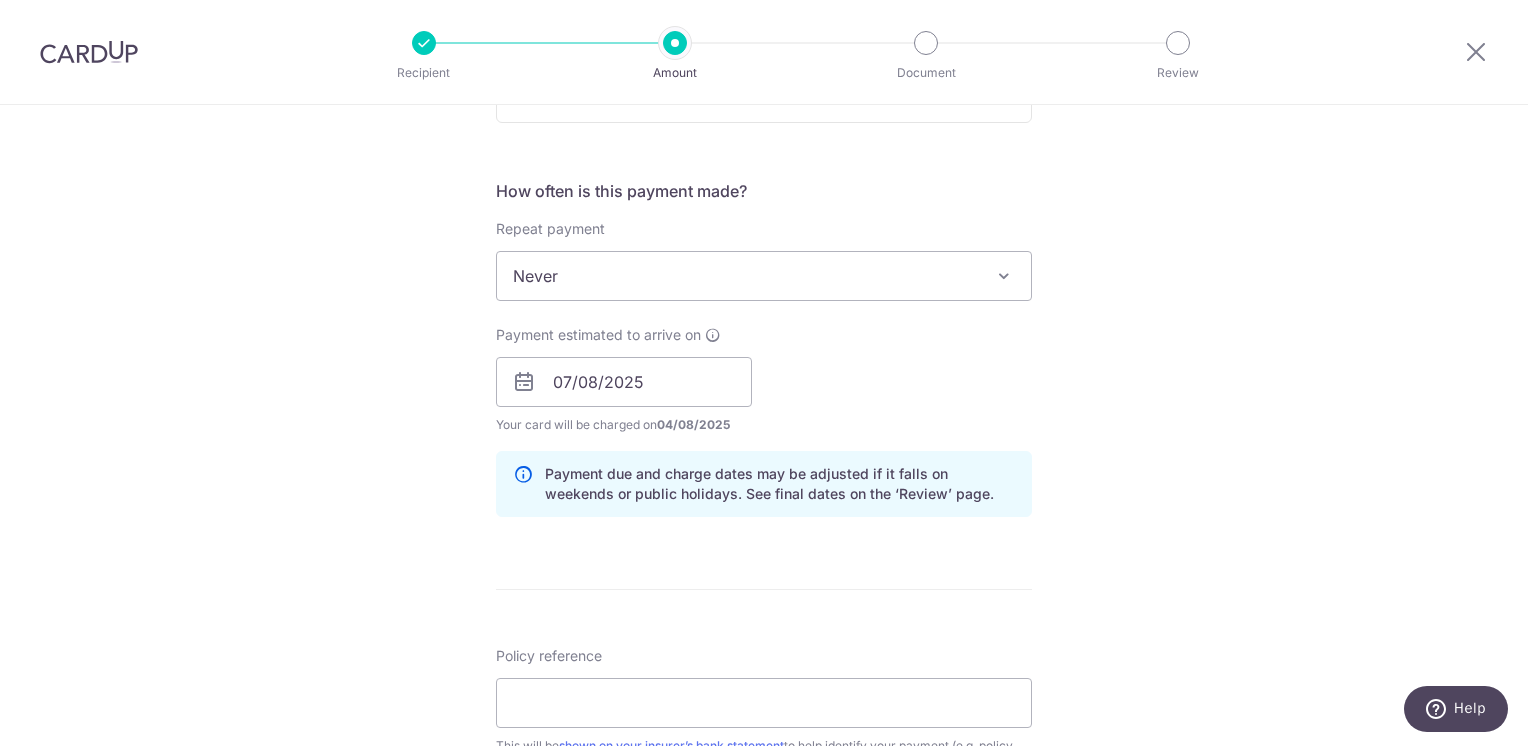 click on "Payment estimated to arrive on
07/08/2025
Prev Next Aug Sep Oct Nov Dec 2025 2026 2027 2028 2029 2030 2031 2032 2033 2034 2035 Sun Mon Tue Wed Thu Fri Sat           1 2 3 4 5 6 7 8 9 10 11 12 13 14 15 16 17 18 19 20 21 22 23 24 25 26 27 28 29 30 31
Your card will be charged on  04/08/2025  for the first payment
* If your payment is funded by  9:00am SGT on Tuesday 05/08/2025
05/08/2025
No. of Payments" at bounding box center (764, 380) 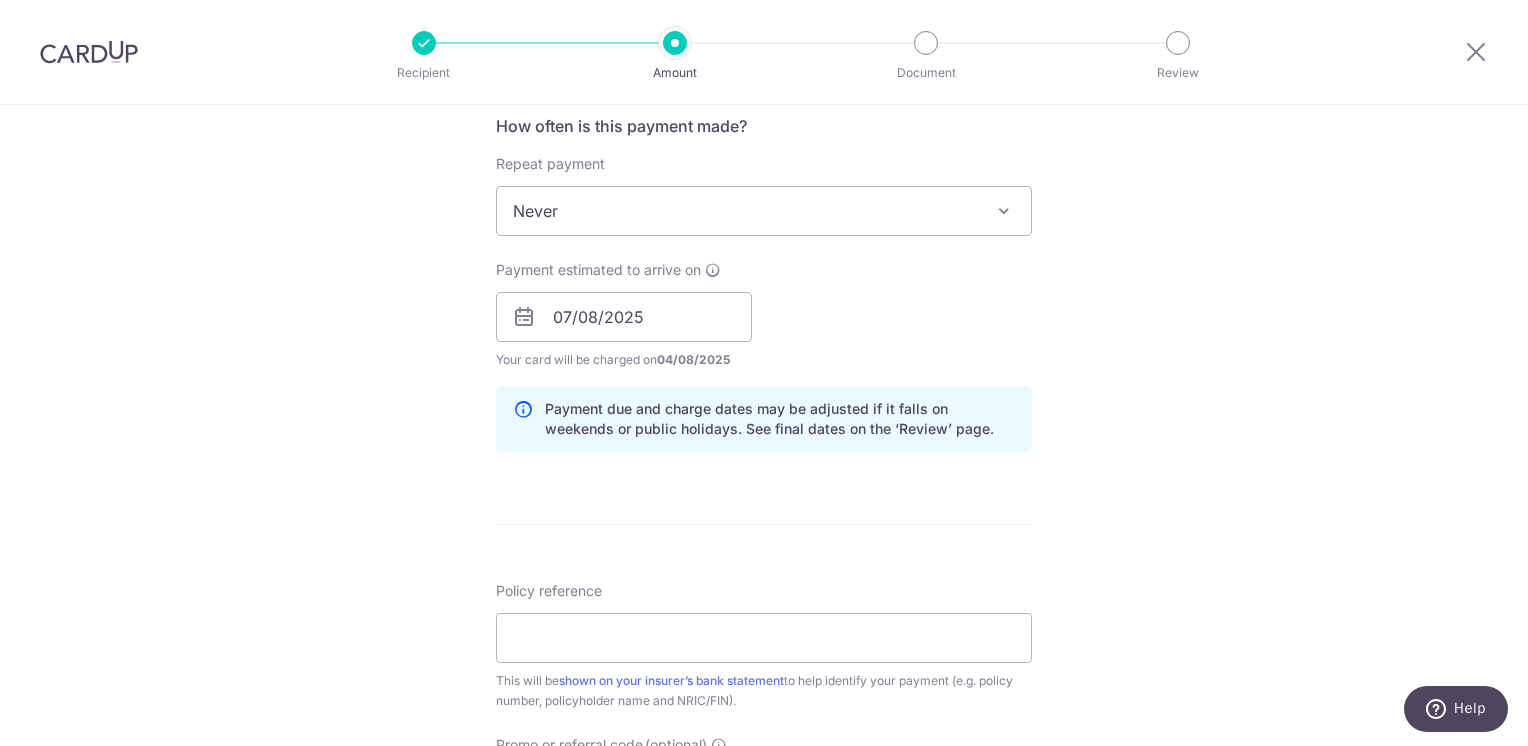 scroll, scrollTop: 900, scrollLeft: 0, axis: vertical 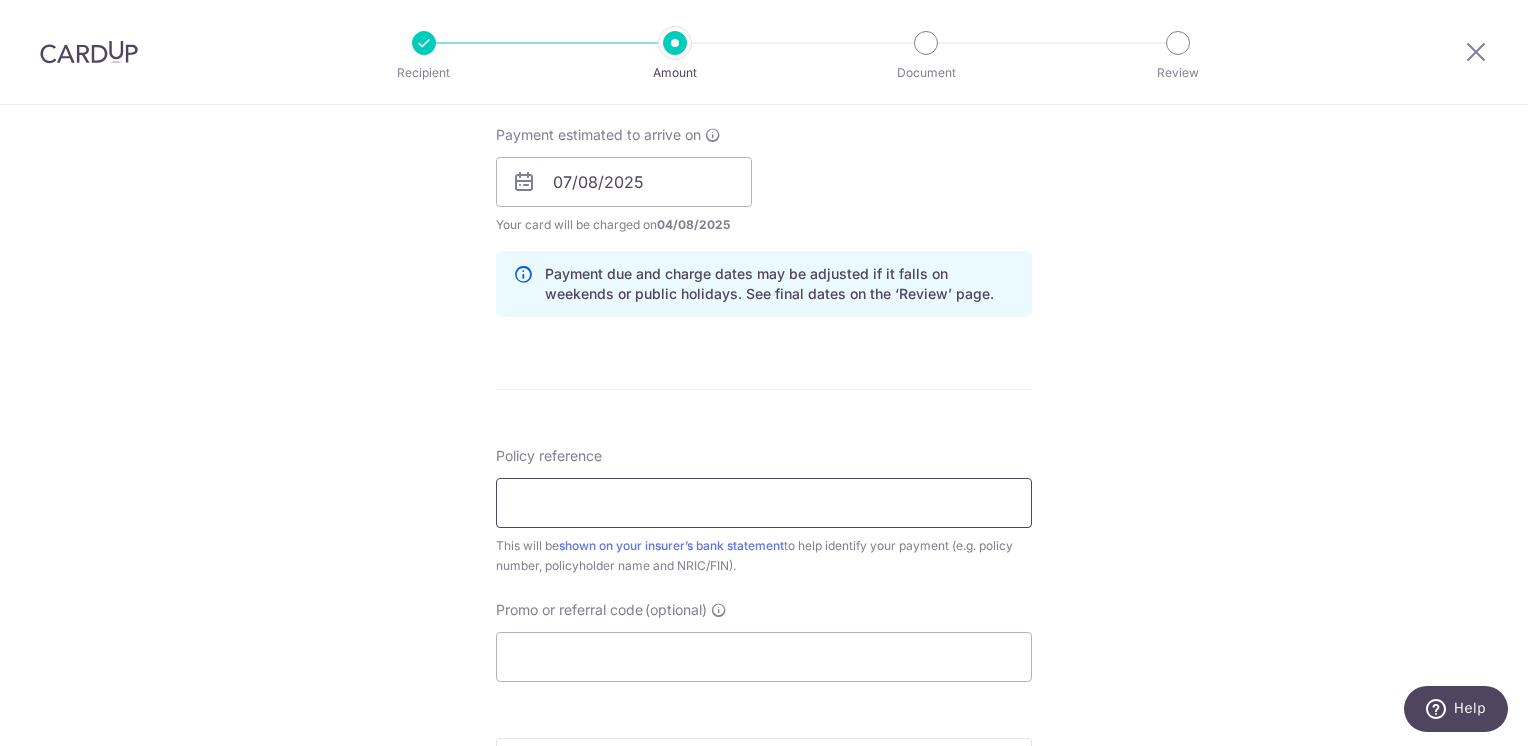 click on "Policy reference" at bounding box center [764, 503] 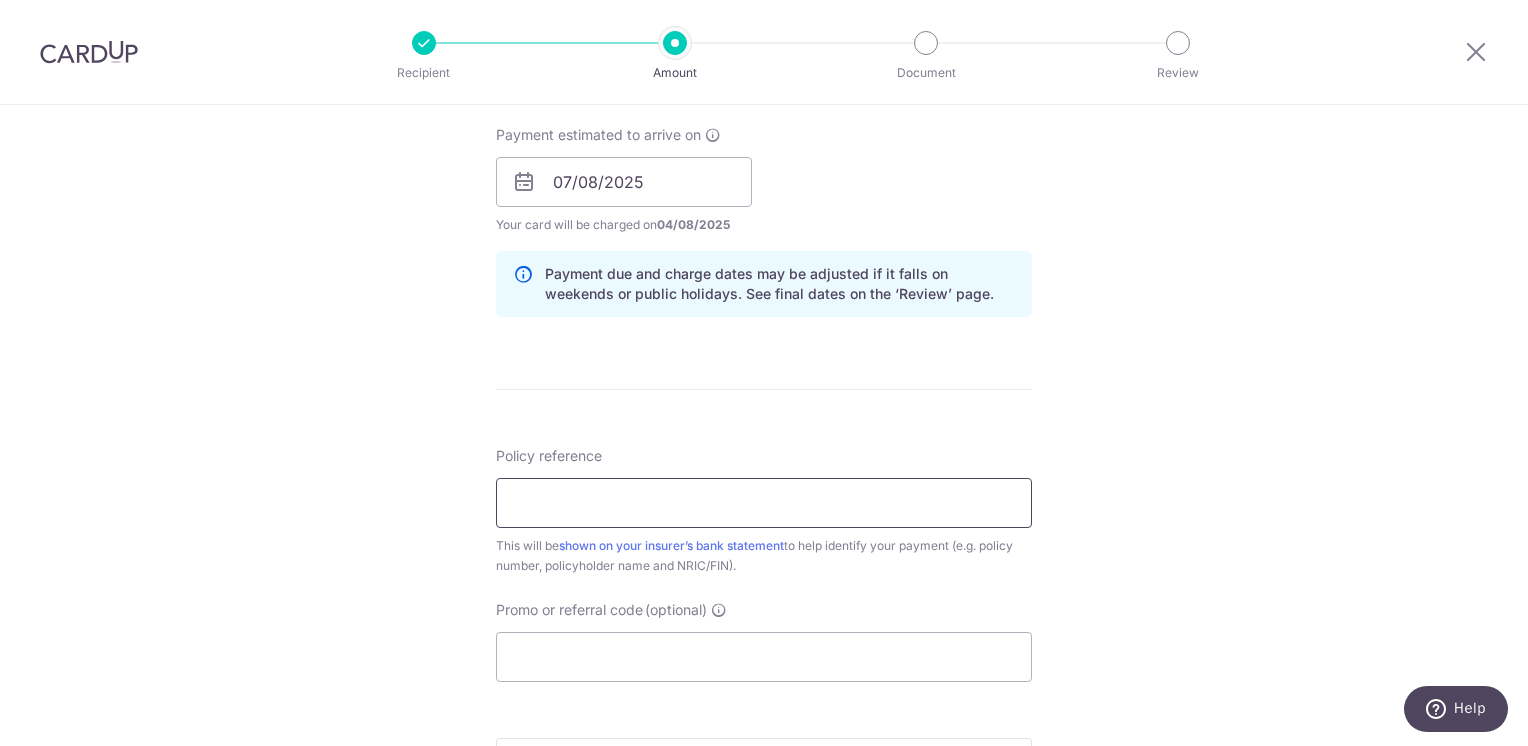 type on "60560481" 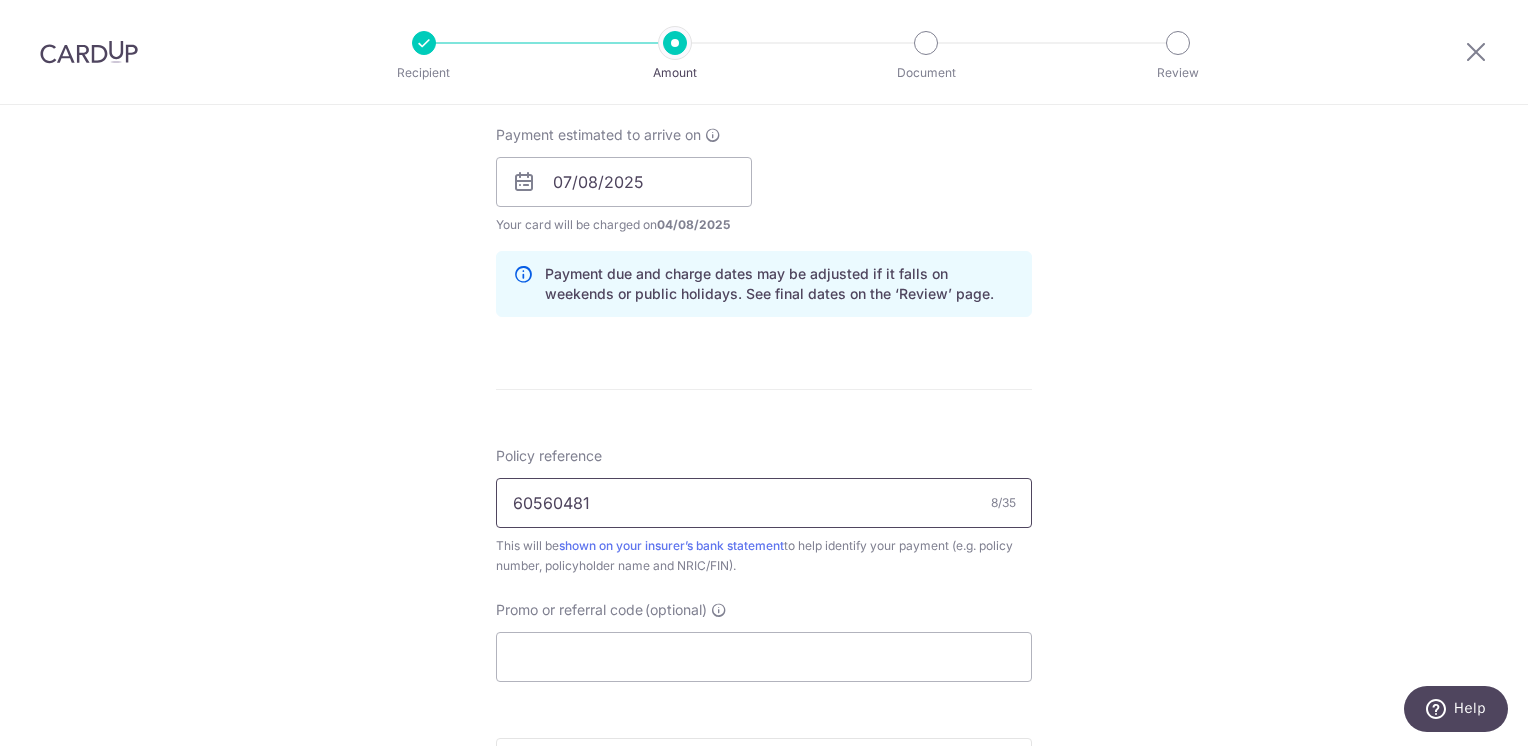 scroll, scrollTop: 1300, scrollLeft: 0, axis: vertical 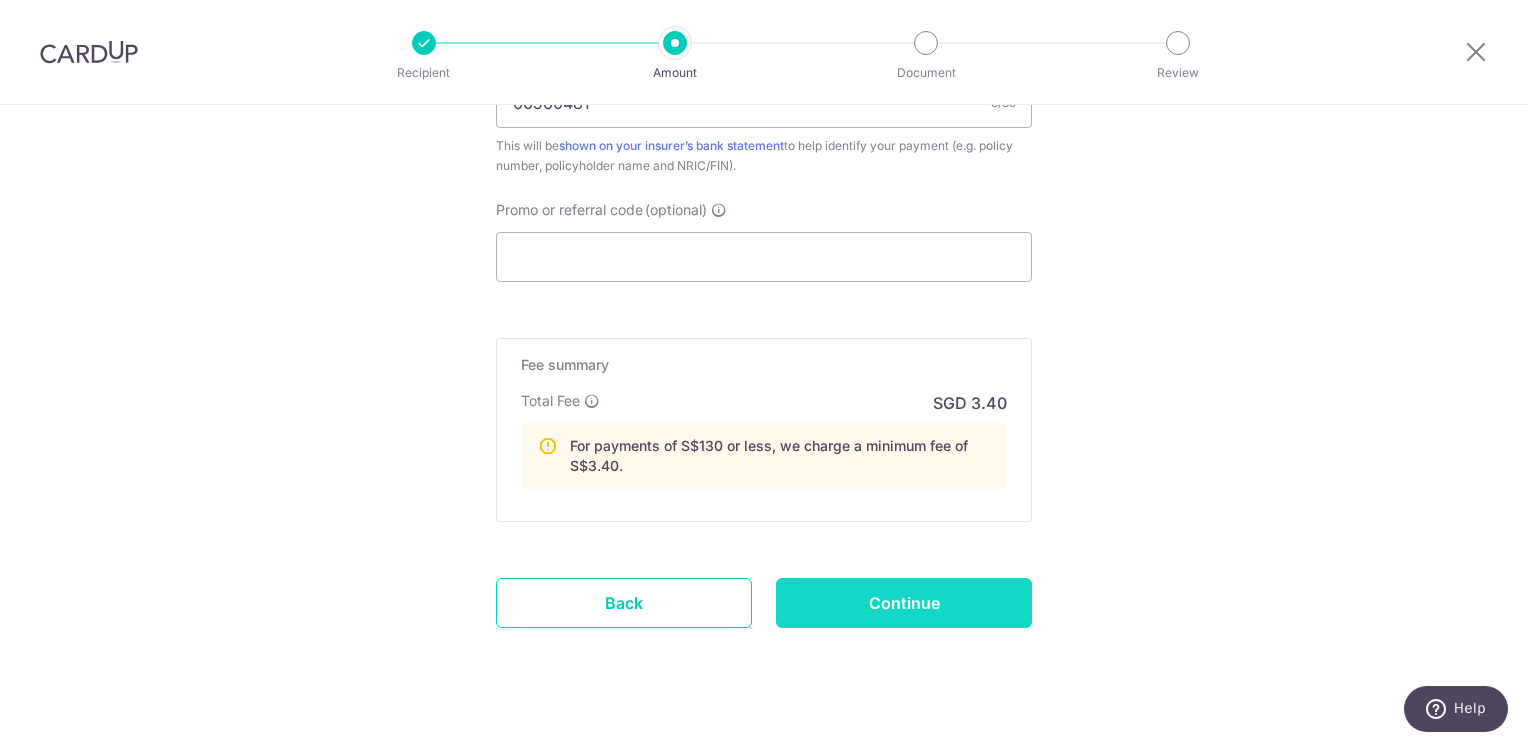 click on "Continue" at bounding box center (904, 603) 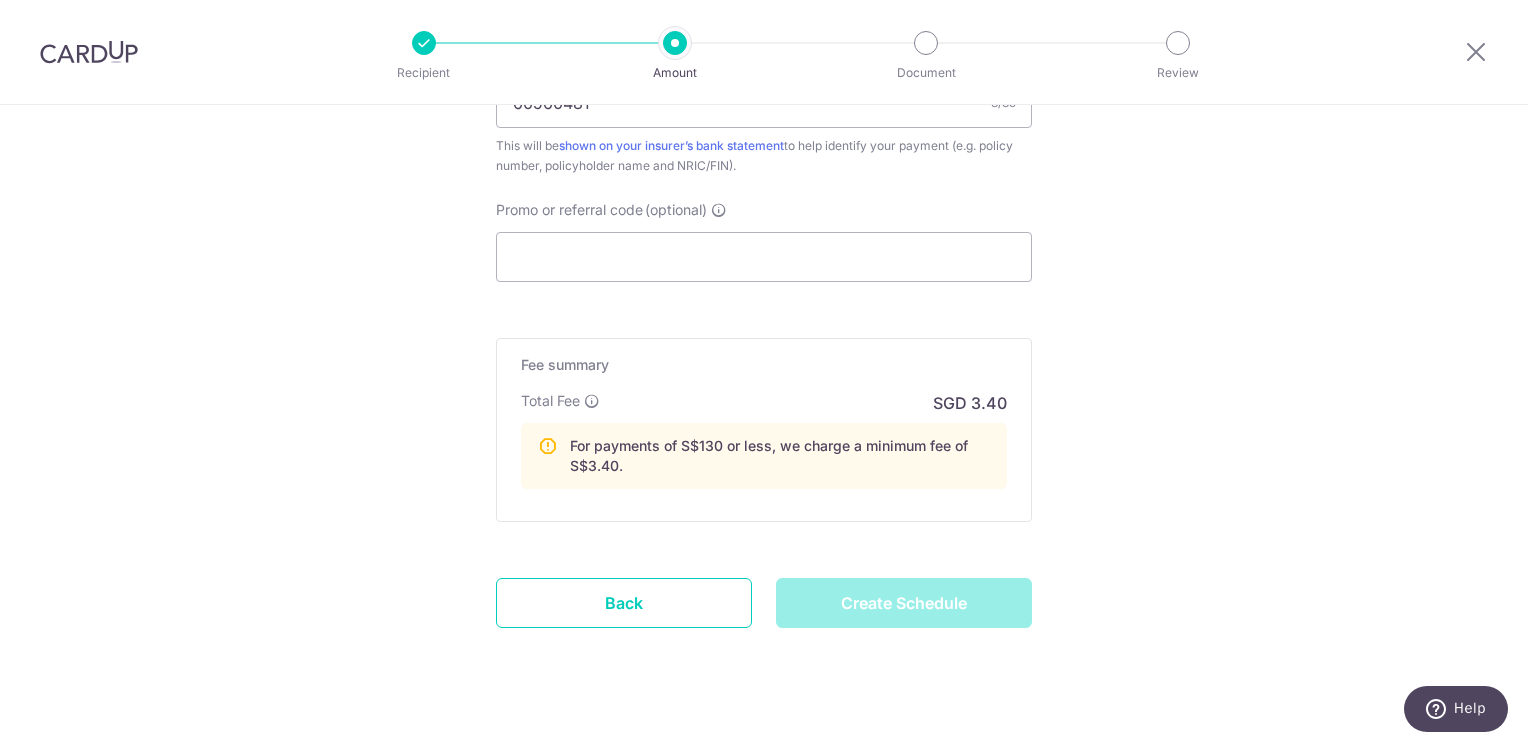 scroll, scrollTop: 1328, scrollLeft: 0, axis: vertical 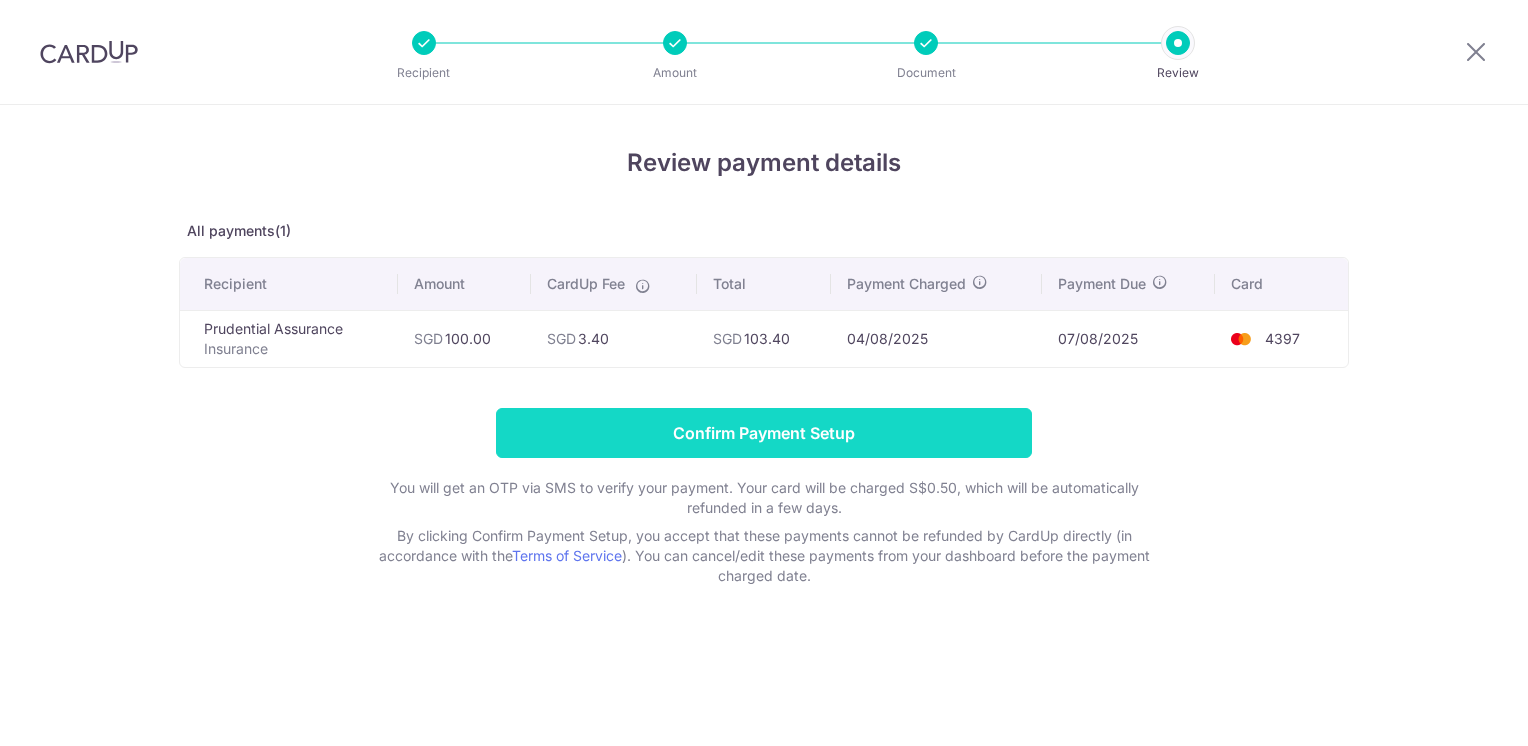 click on "Confirm Payment Setup" at bounding box center [764, 433] 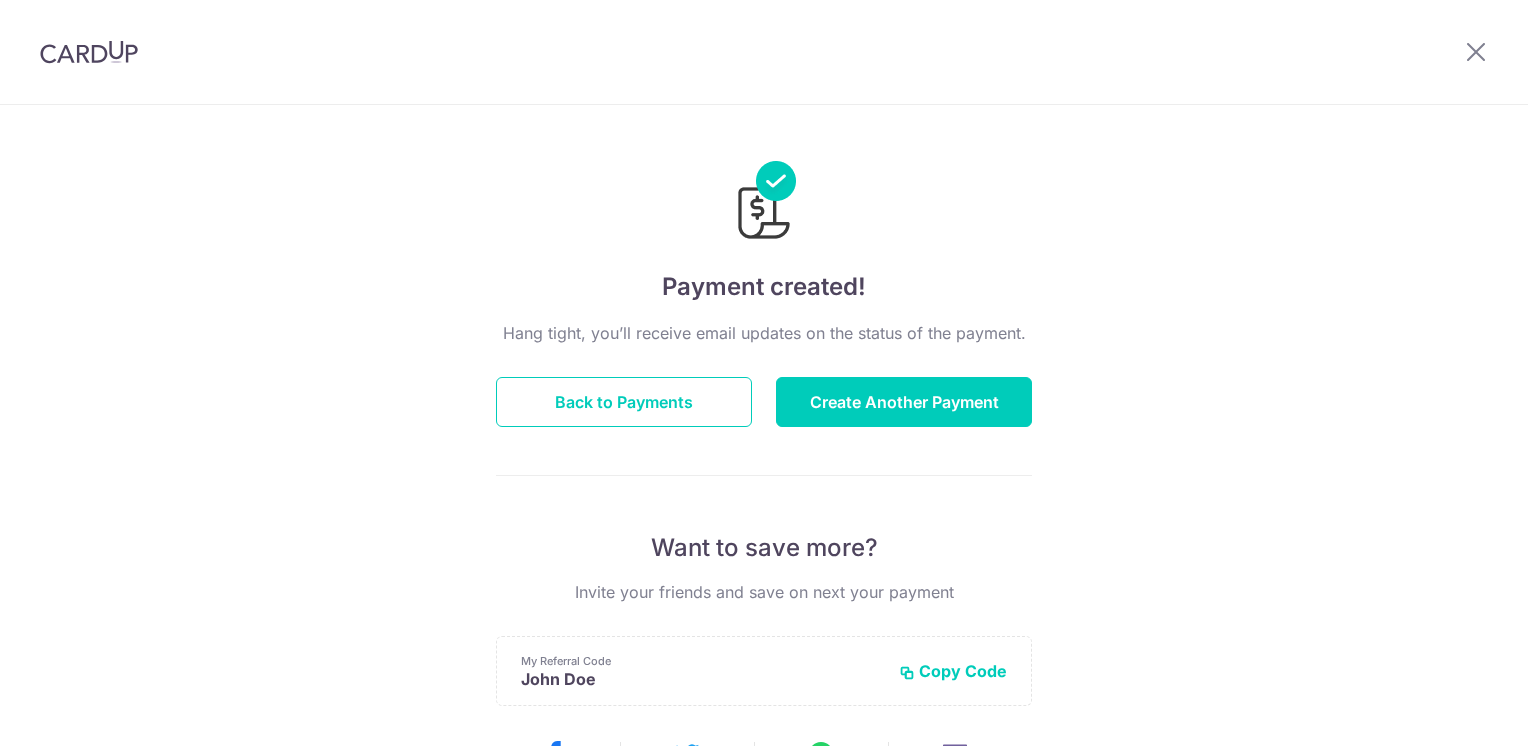 scroll, scrollTop: 0, scrollLeft: 0, axis: both 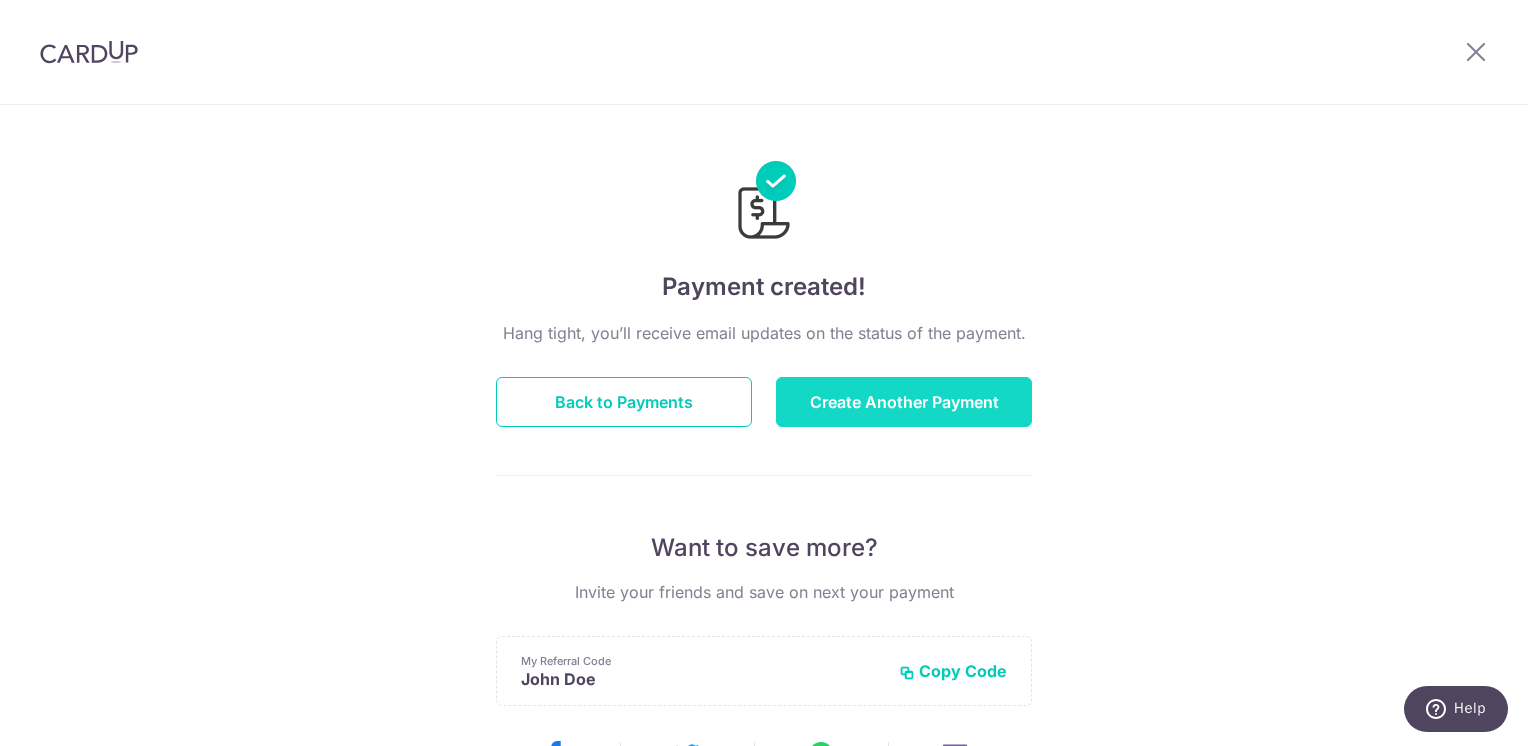 click on "Create Another Payment" at bounding box center [904, 402] 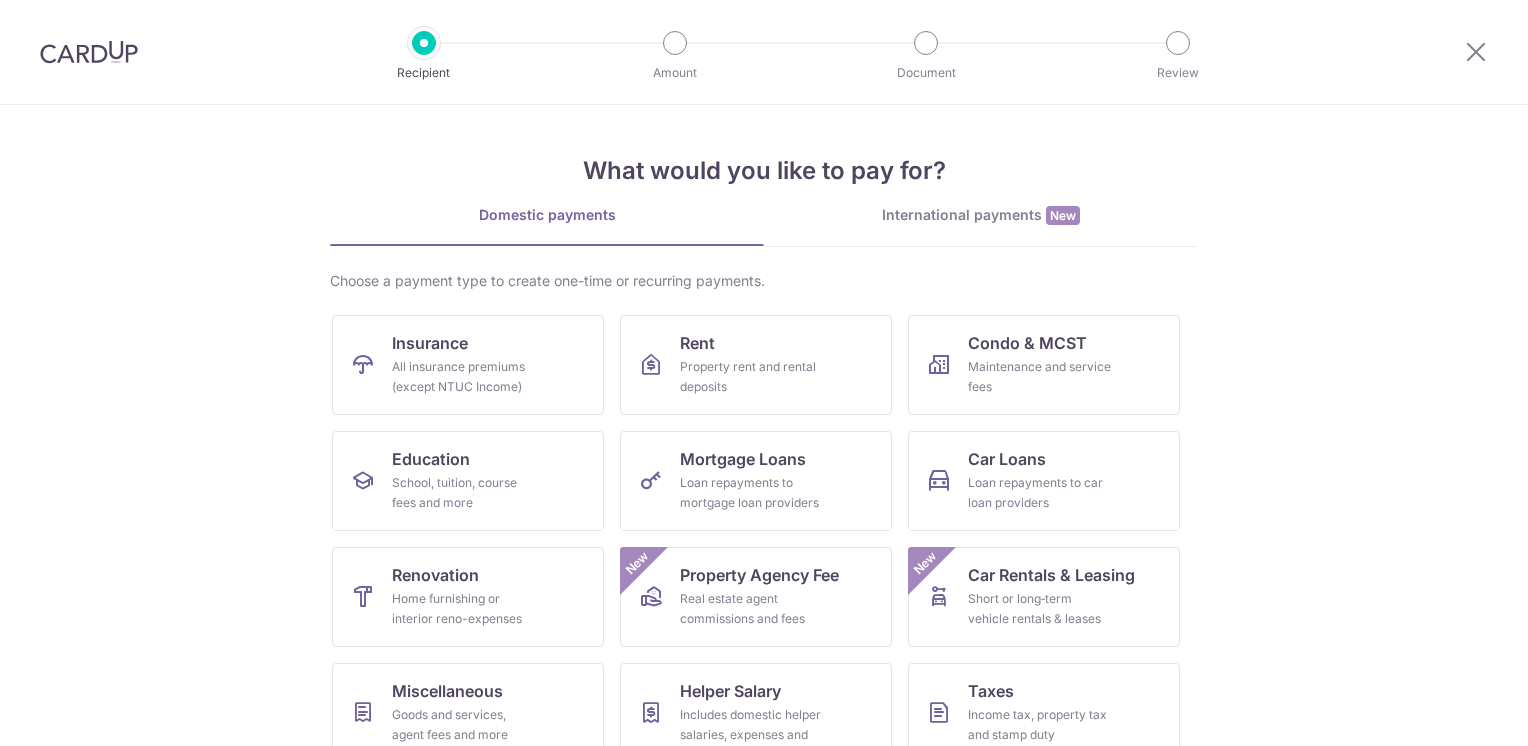 scroll, scrollTop: 0, scrollLeft: 0, axis: both 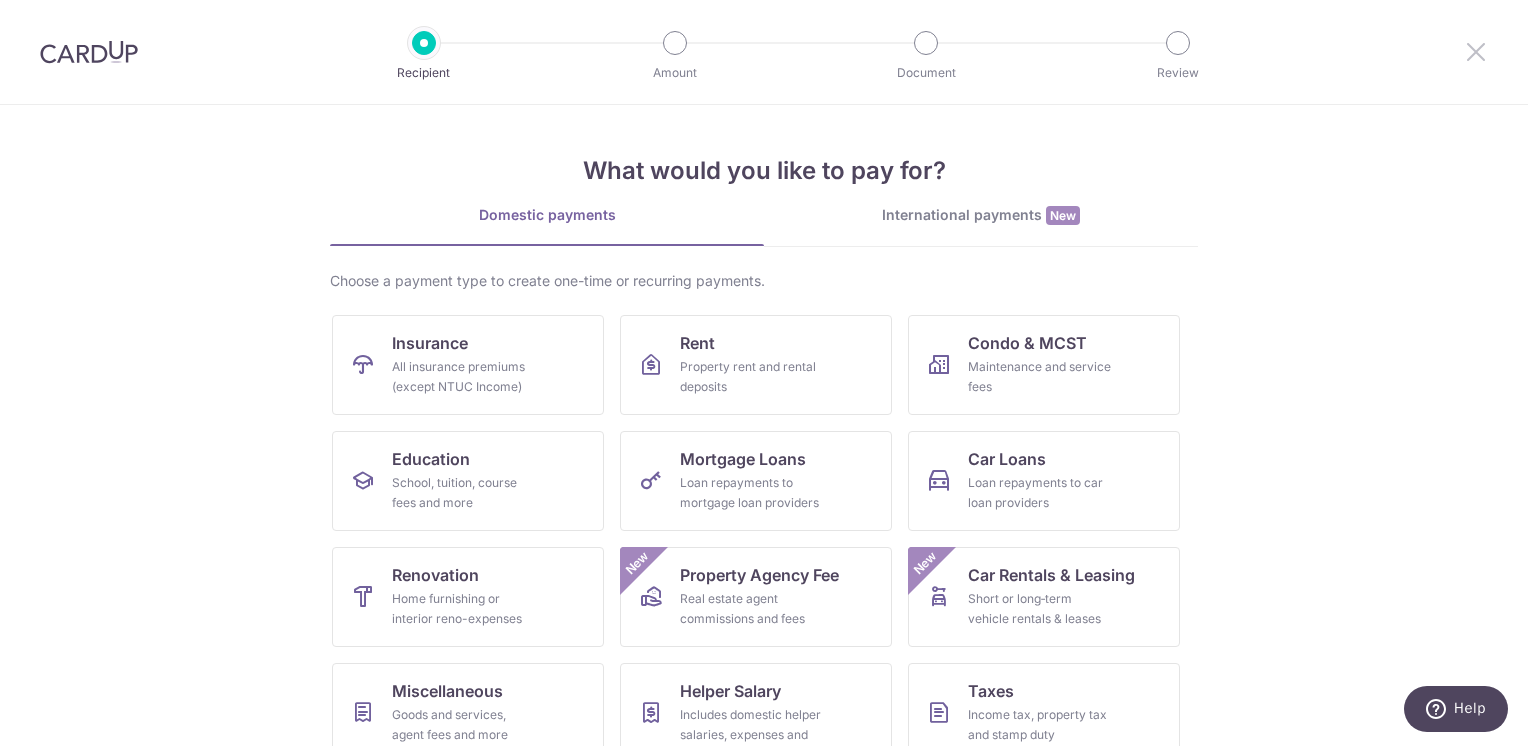 click at bounding box center (1476, 51) 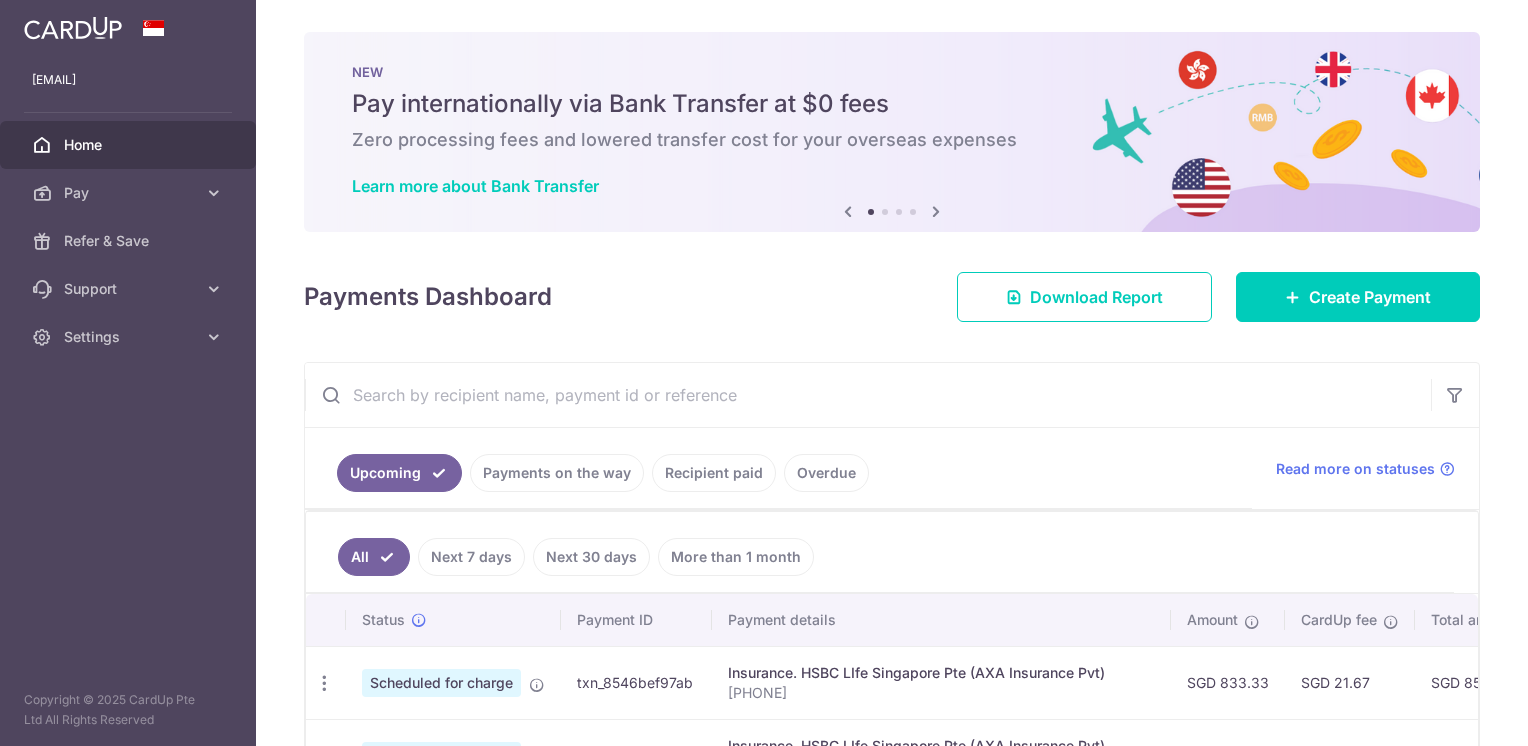 scroll, scrollTop: 0, scrollLeft: 0, axis: both 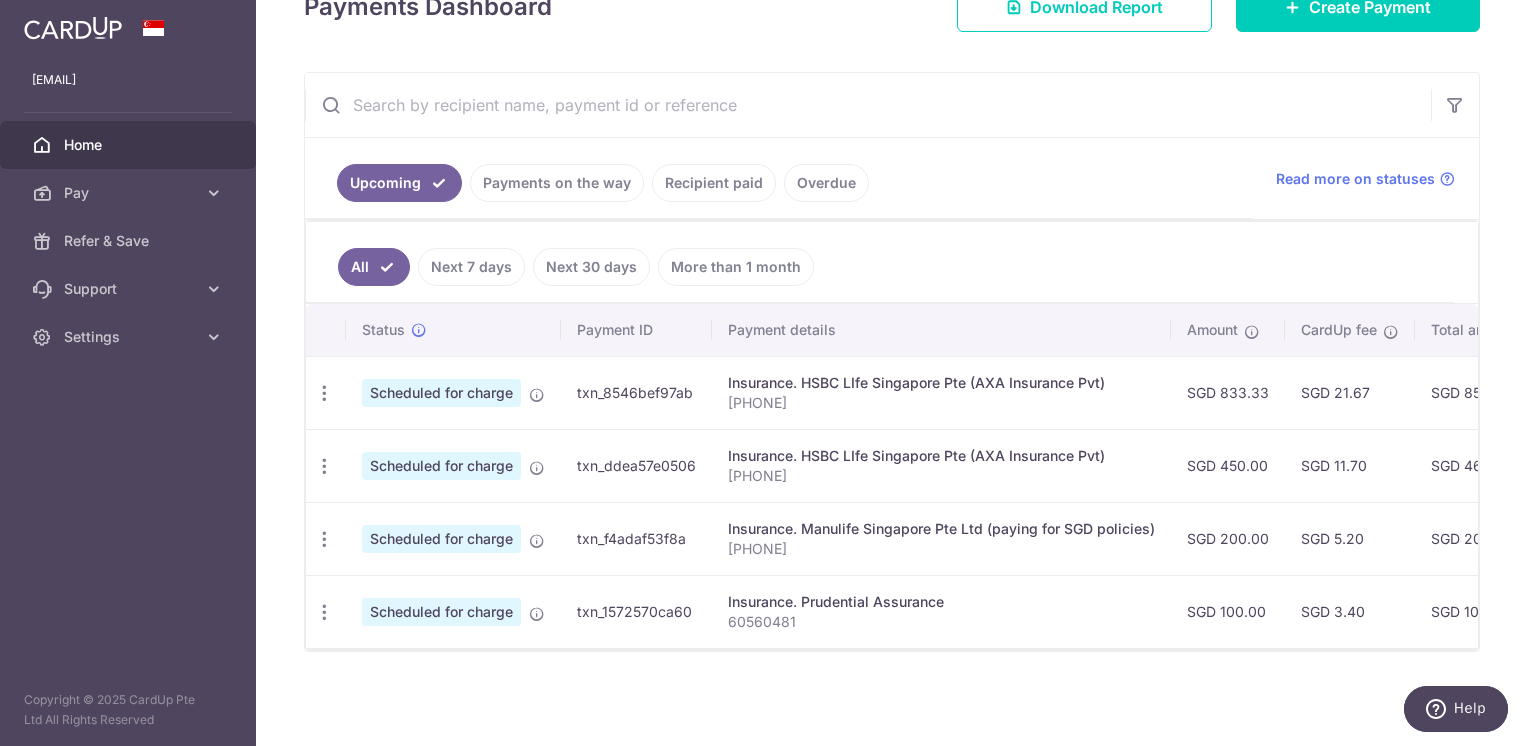click on "Recipient paid" at bounding box center [714, 183] 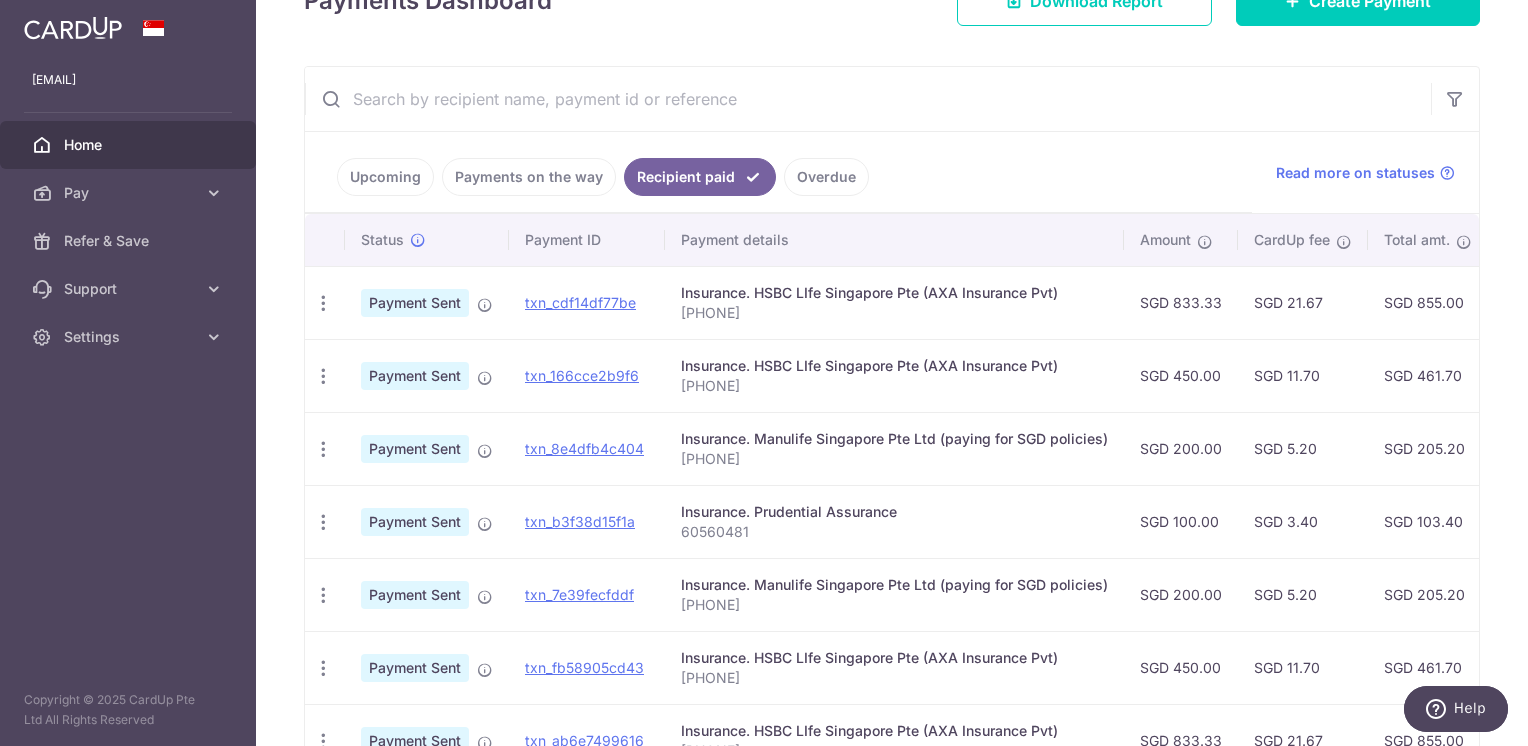 scroll, scrollTop: 0, scrollLeft: 0, axis: both 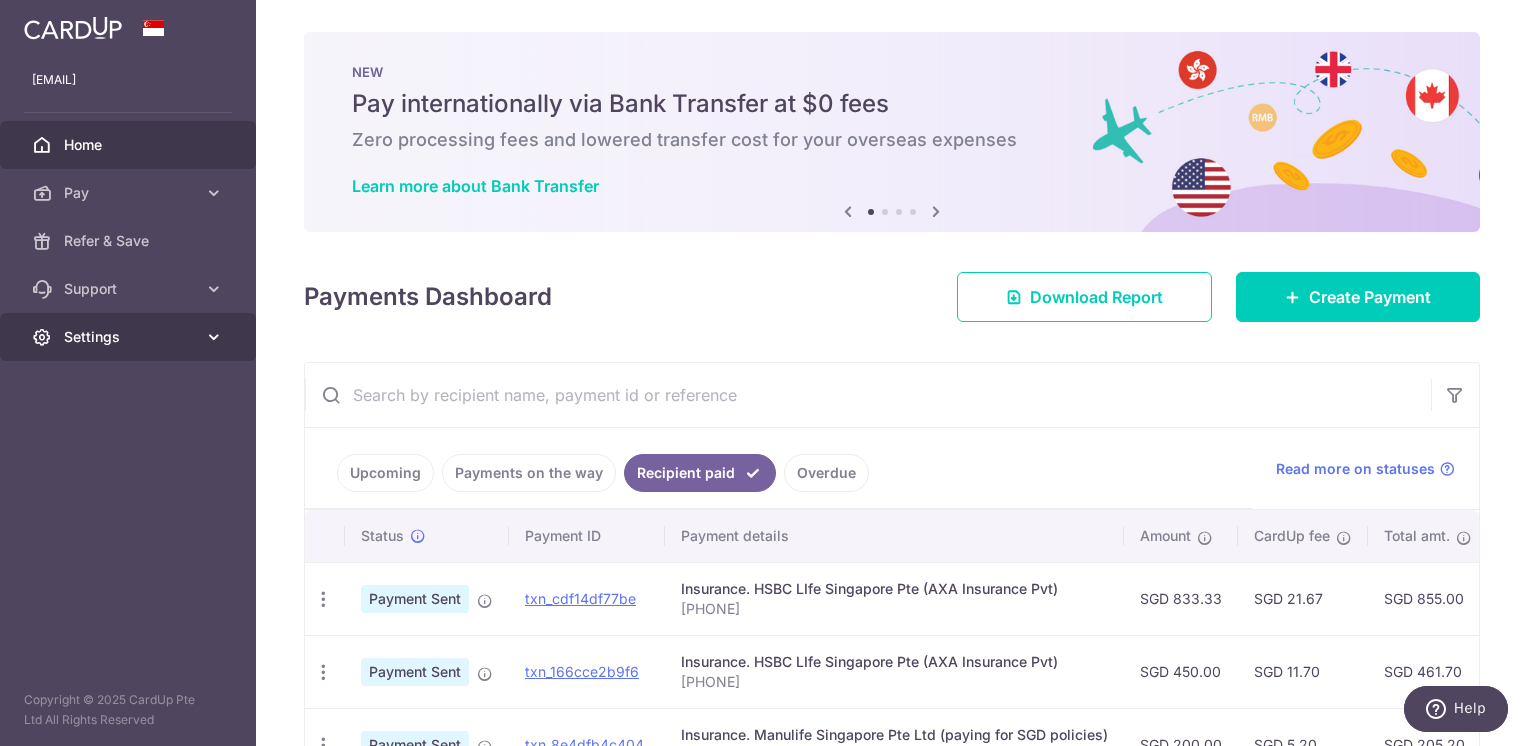 click on "Settings" at bounding box center (130, 337) 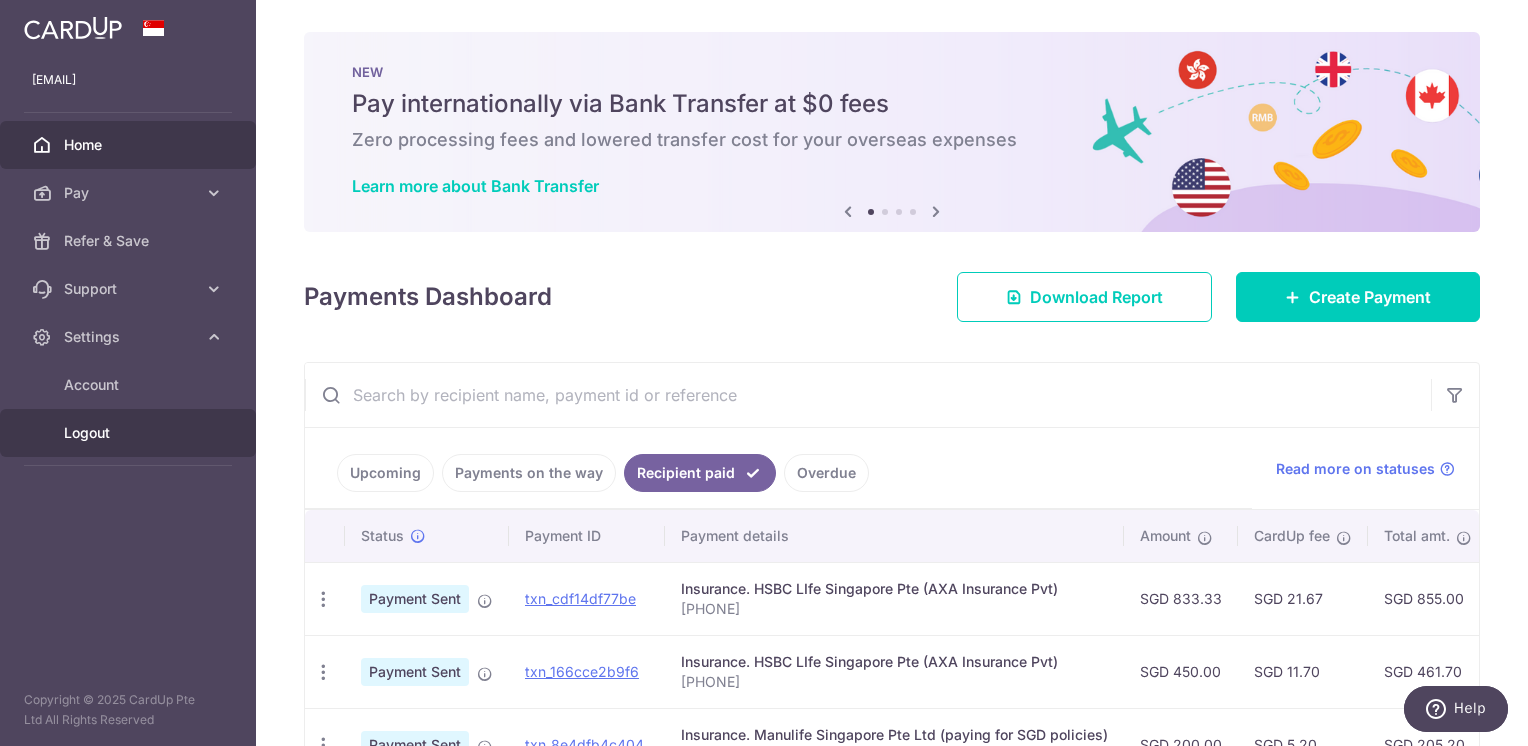 click on "Logout" at bounding box center [130, 433] 